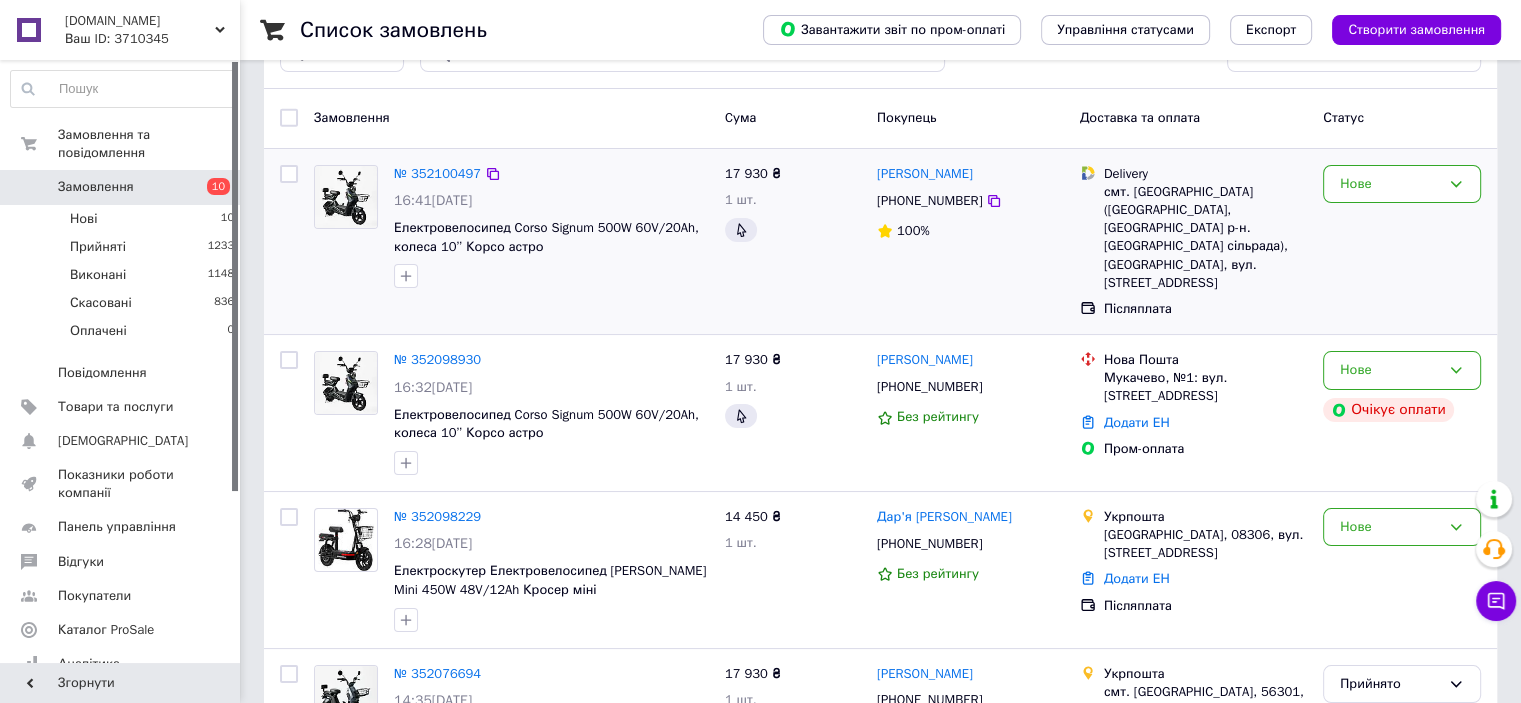 scroll, scrollTop: 100, scrollLeft: 0, axis: vertical 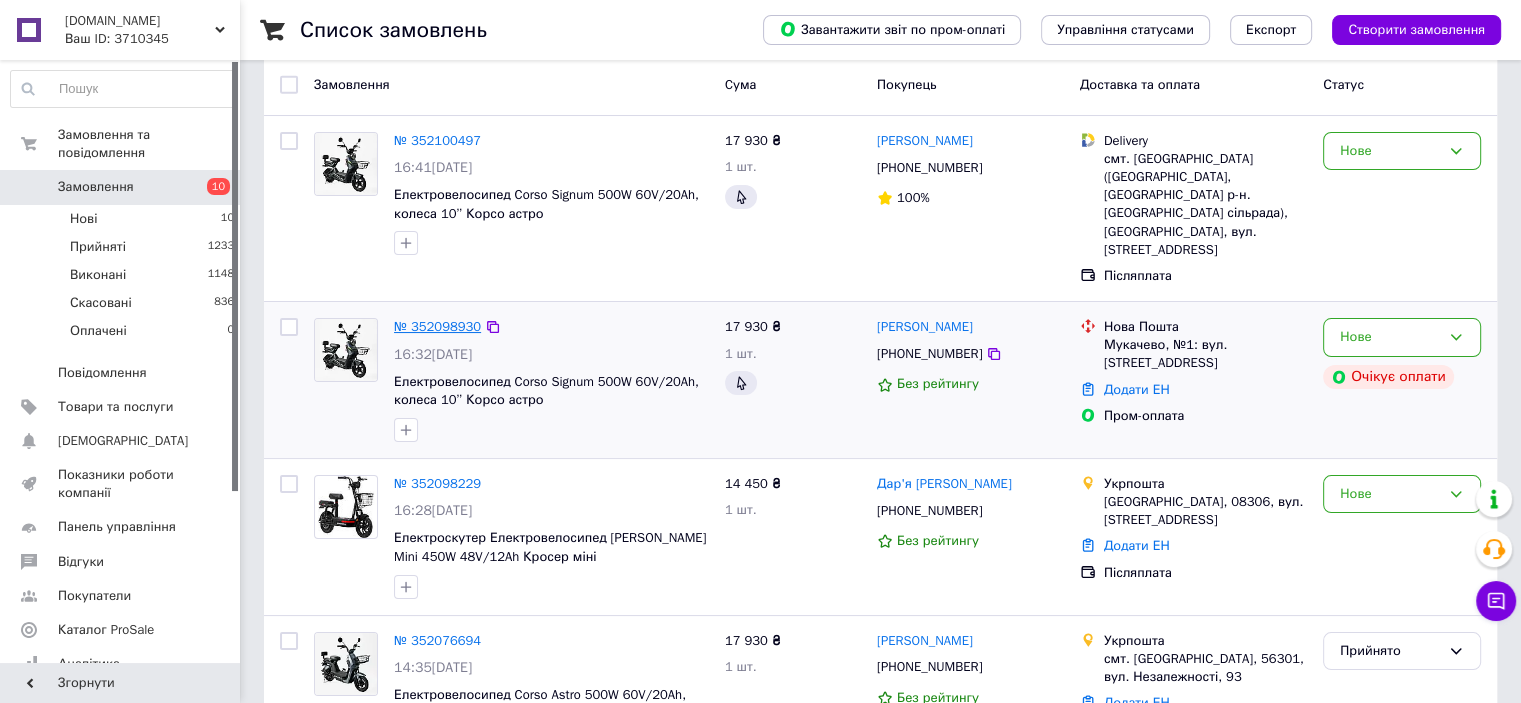 click on "№ 352098930" at bounding box center [437, 326] 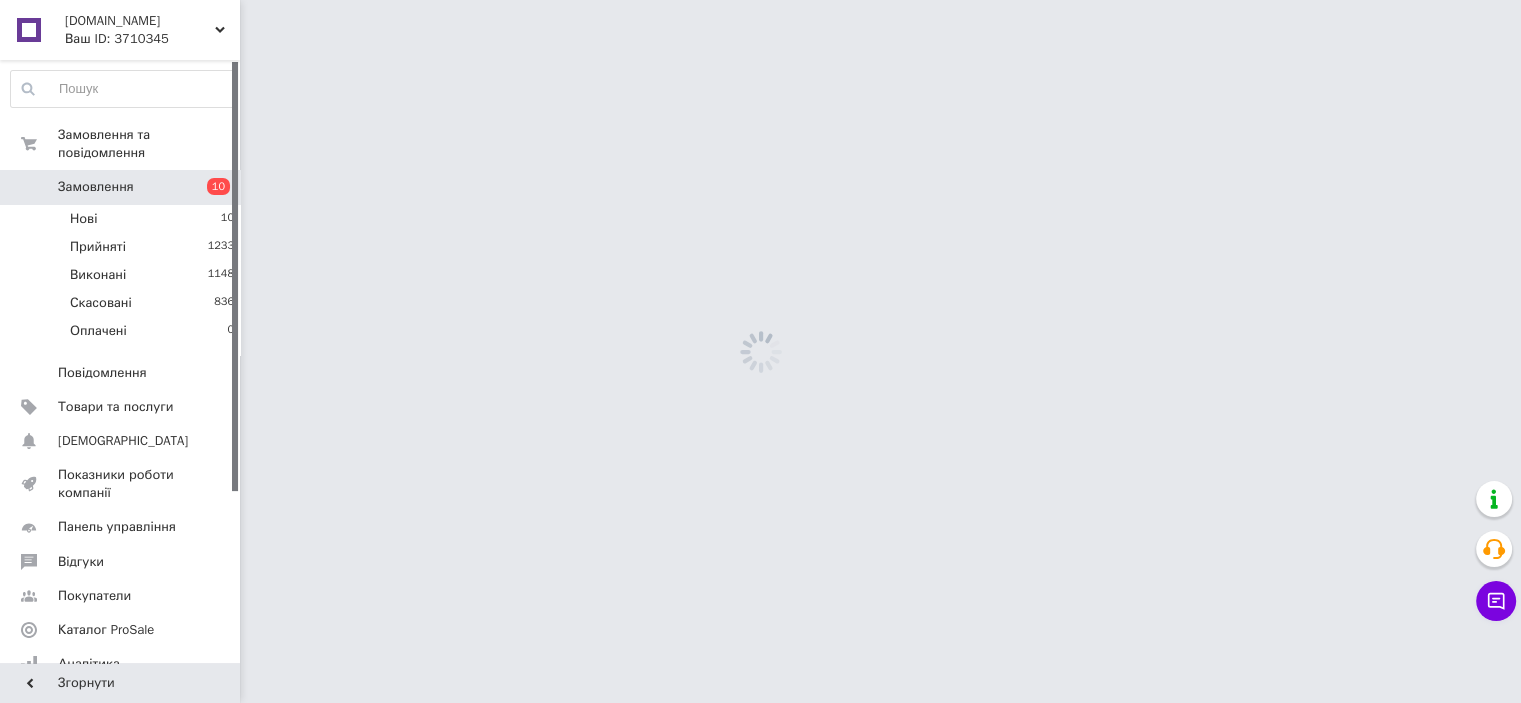 scroll, scrollTop: 0, scrollLeft: 0, axis: both 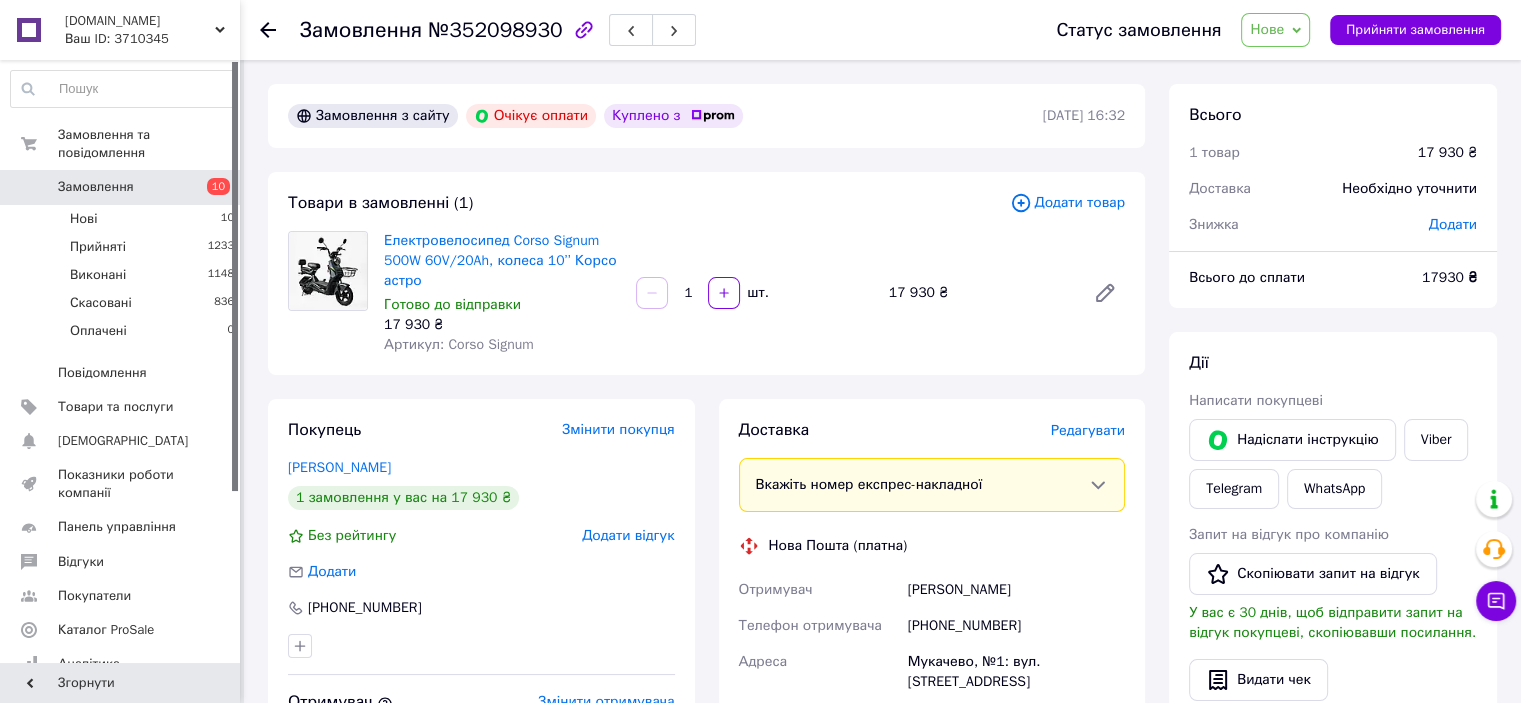 click 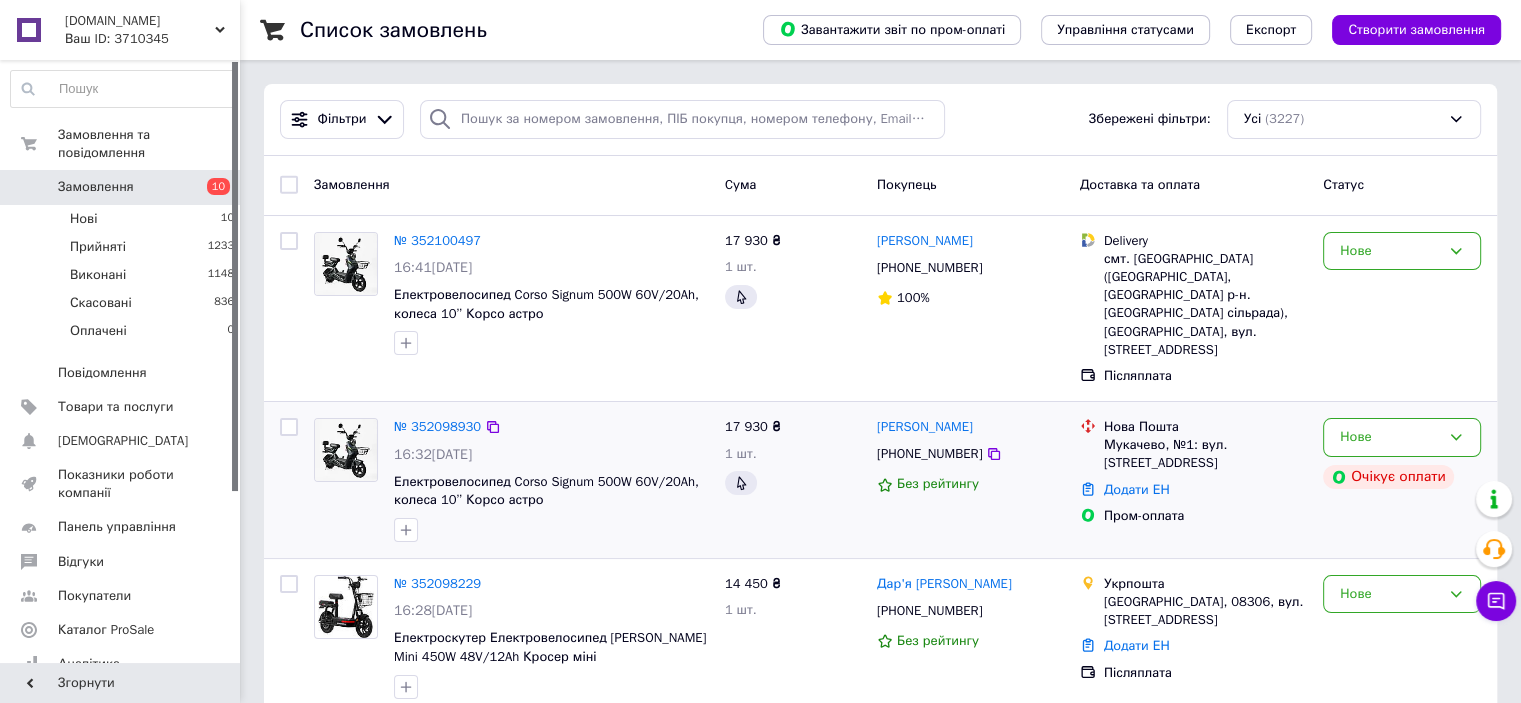 scroll, scrollTop: 100, scrollLeft: 0, axis: vertical 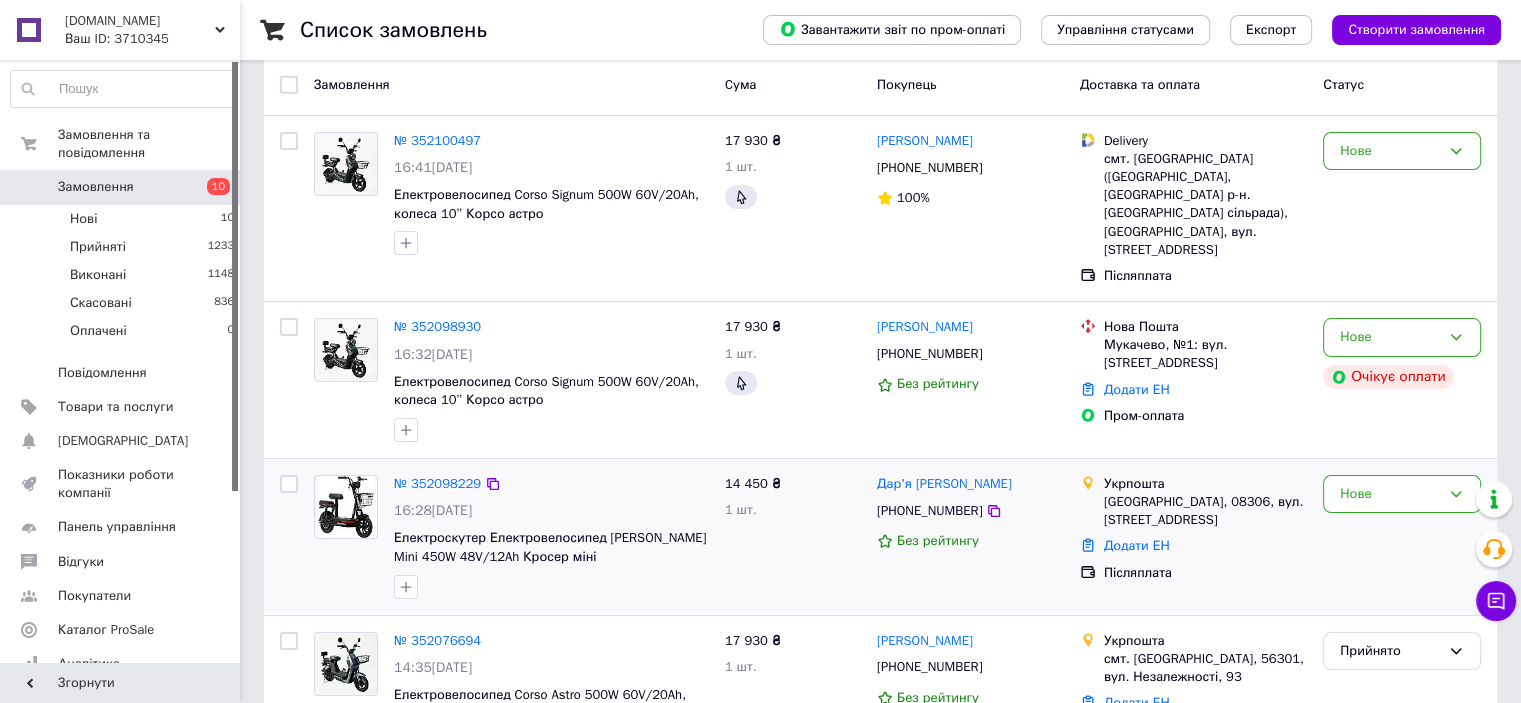 click on "14 450 ₴ 1 шт." at bounding box center [793, 537] 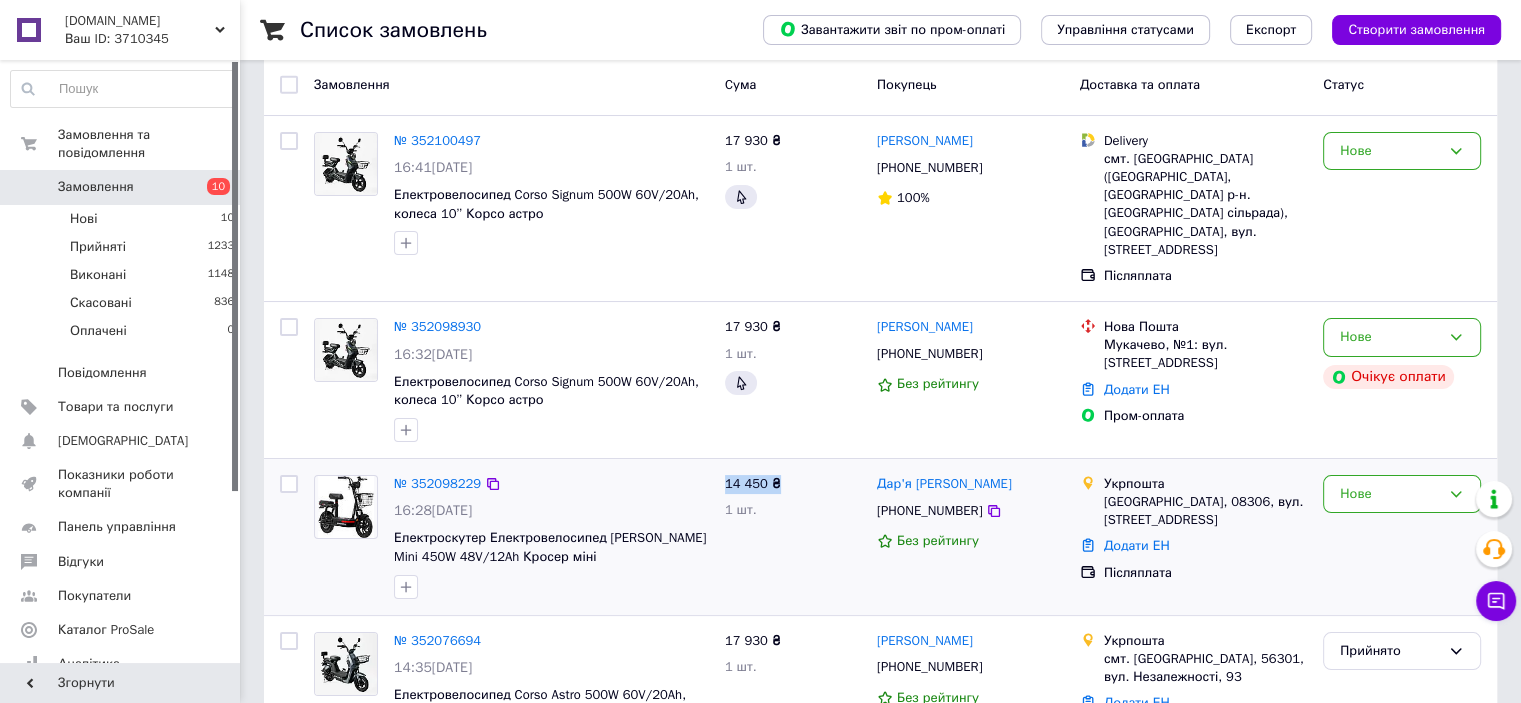 drag, startPoint x: 775, startPoint y: 480, endPoint x: 725, endPoint y: 484, distance: 50.159744 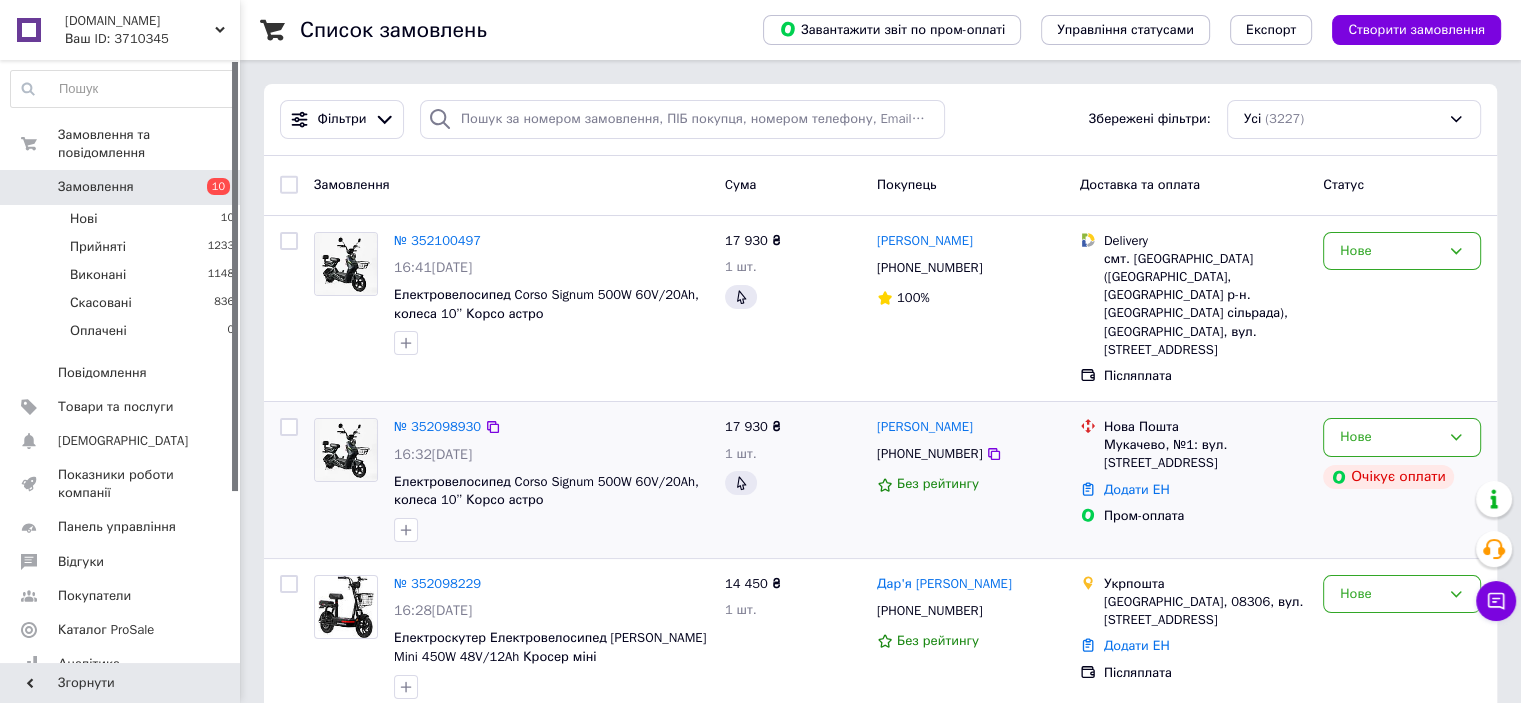 scroll, scrollTop: 100, scrollLeft: 0, axis: vertical 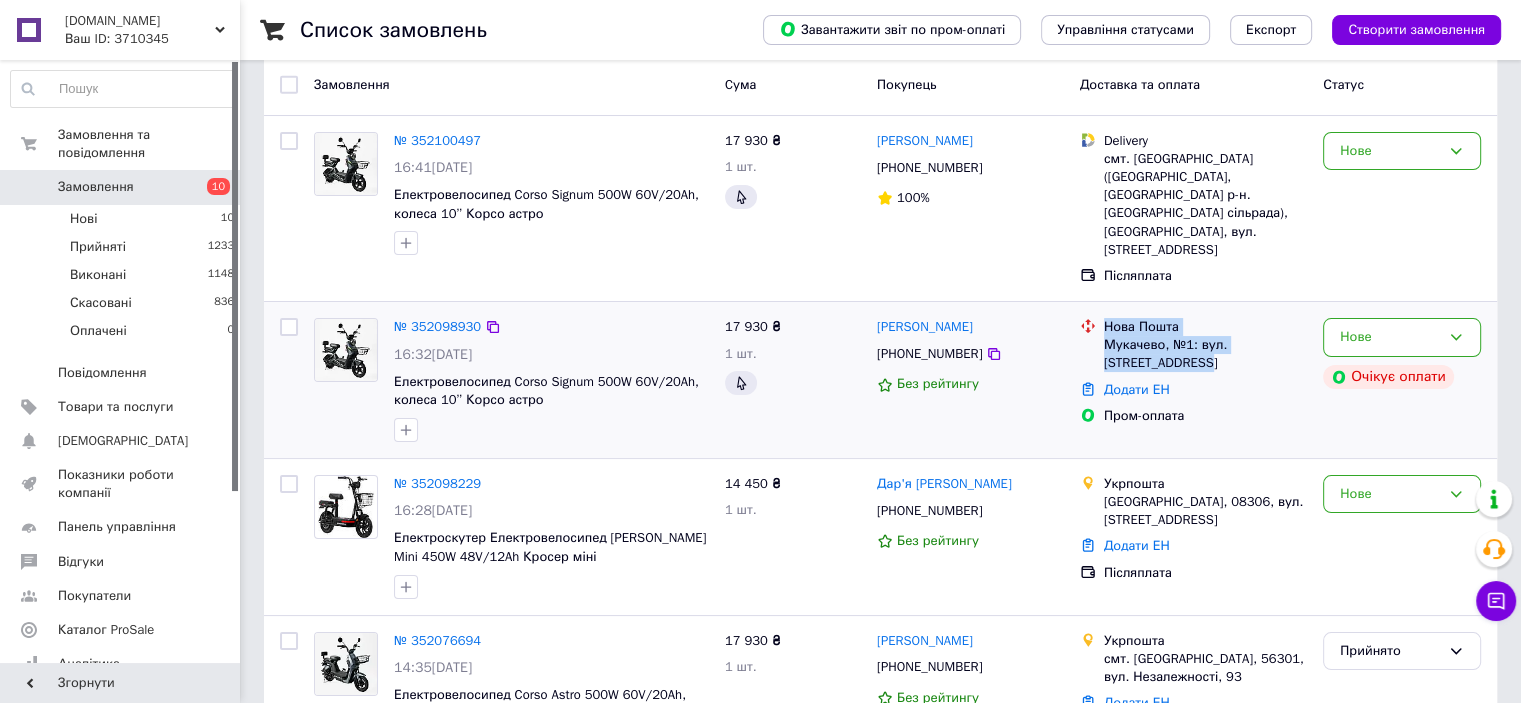 drag, startPoint x: 1106, startPoint y: 329, endPoint x: 1216, endPoint y: 369, distance: 117.047 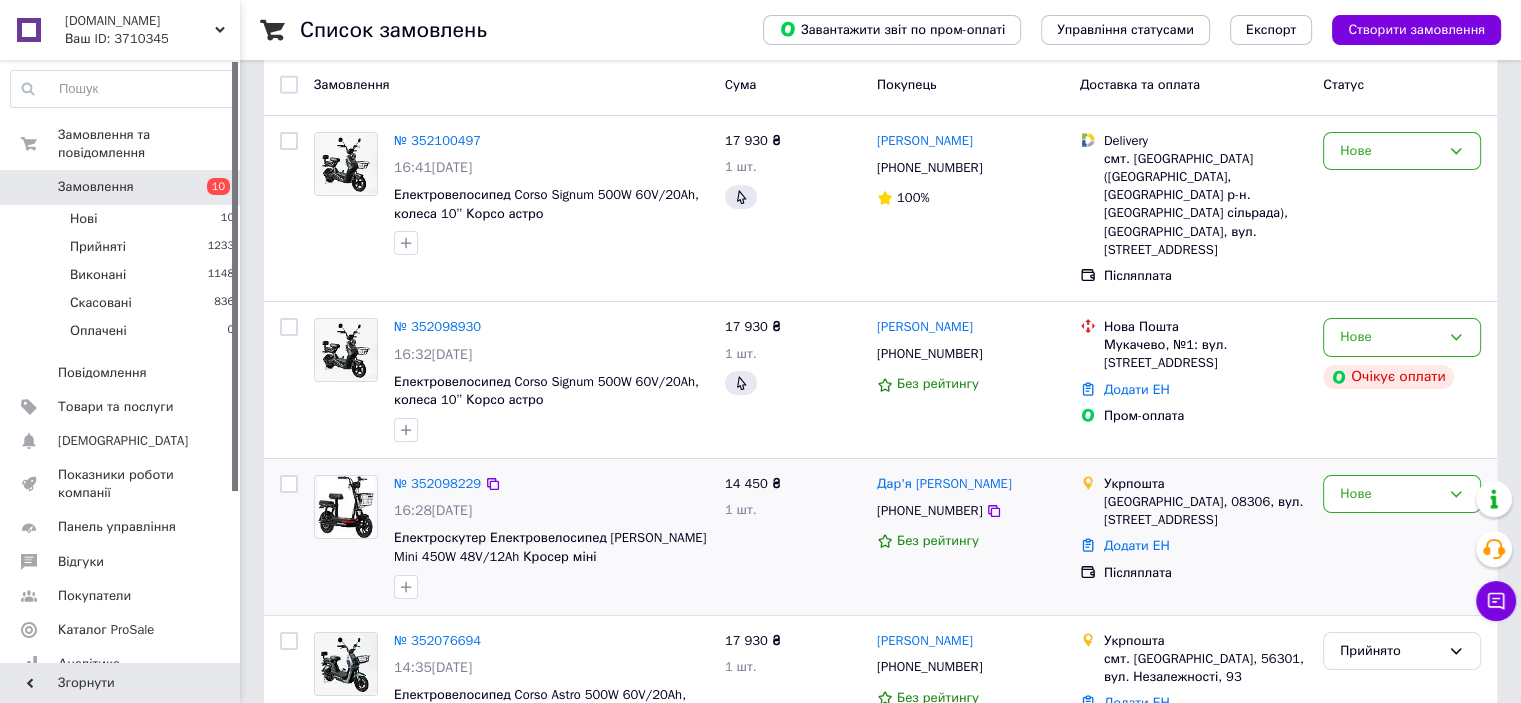 drag, startPoint x: 1008, startPoint y: 486, endPoint x: 1020, endPoint y: 496, distance: 15.6205 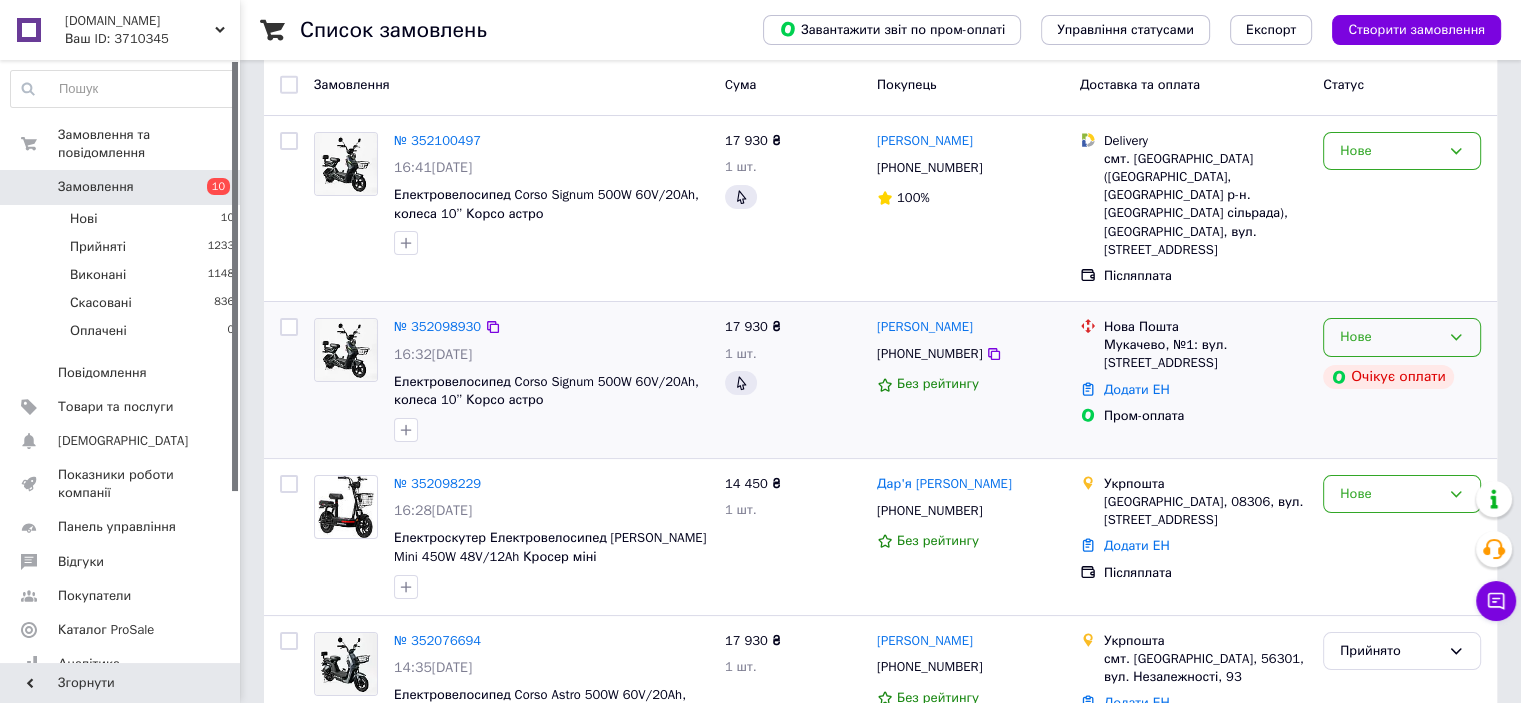 click on "Нове" at bounding box center (1390, 337) 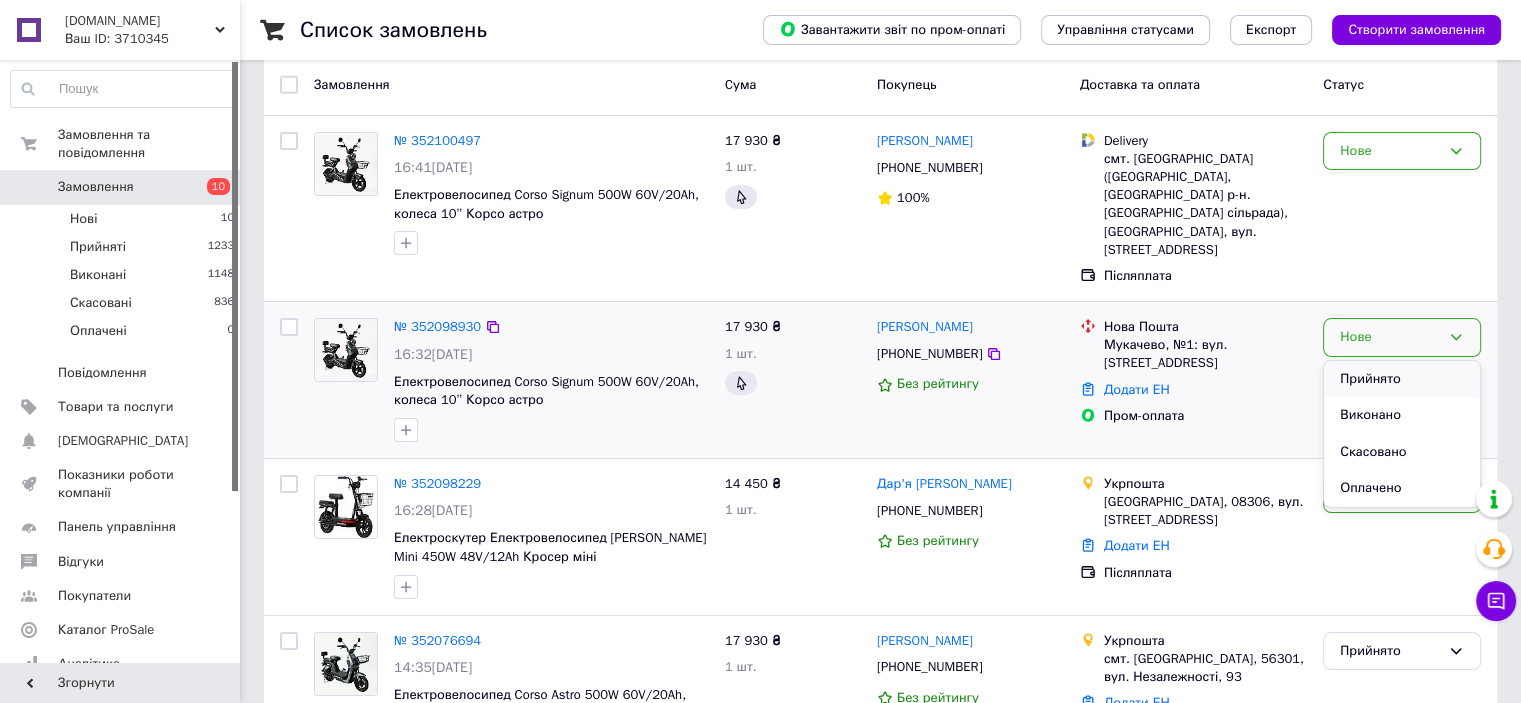 click on "Прийнято" at bounding box center [1402, 379] 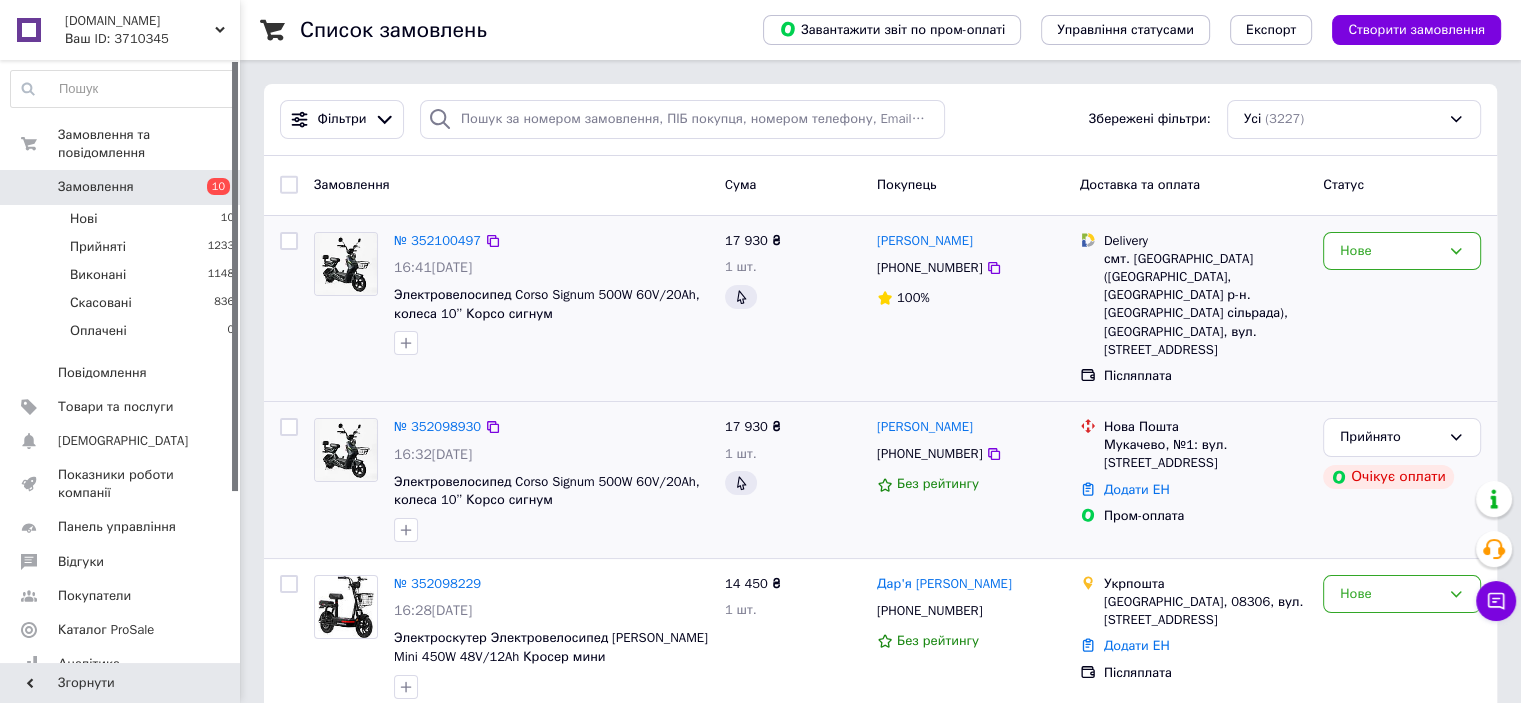 scroll, scrollTop: 100, scrollLeft: 0, axis: vertical 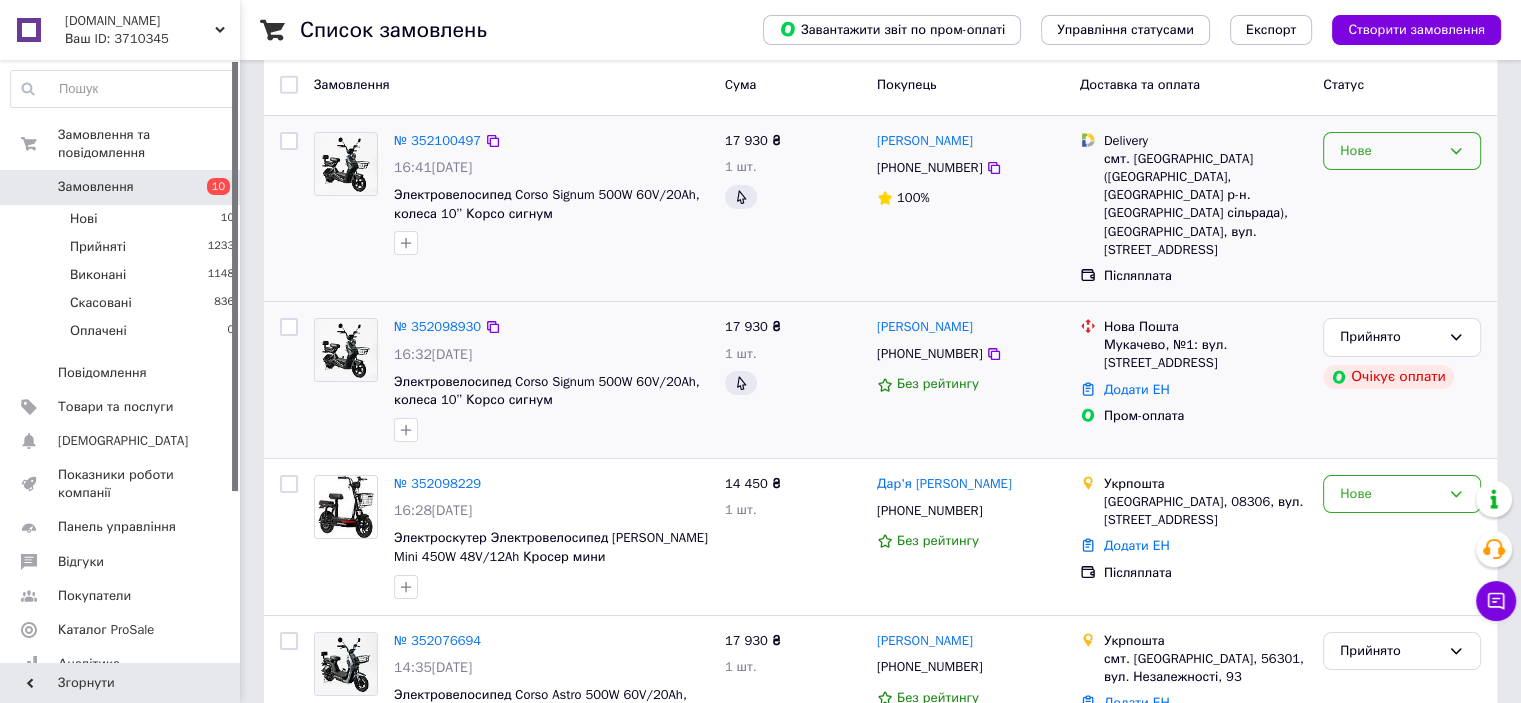 click on "Нове" at bounding box center (1390, 151) 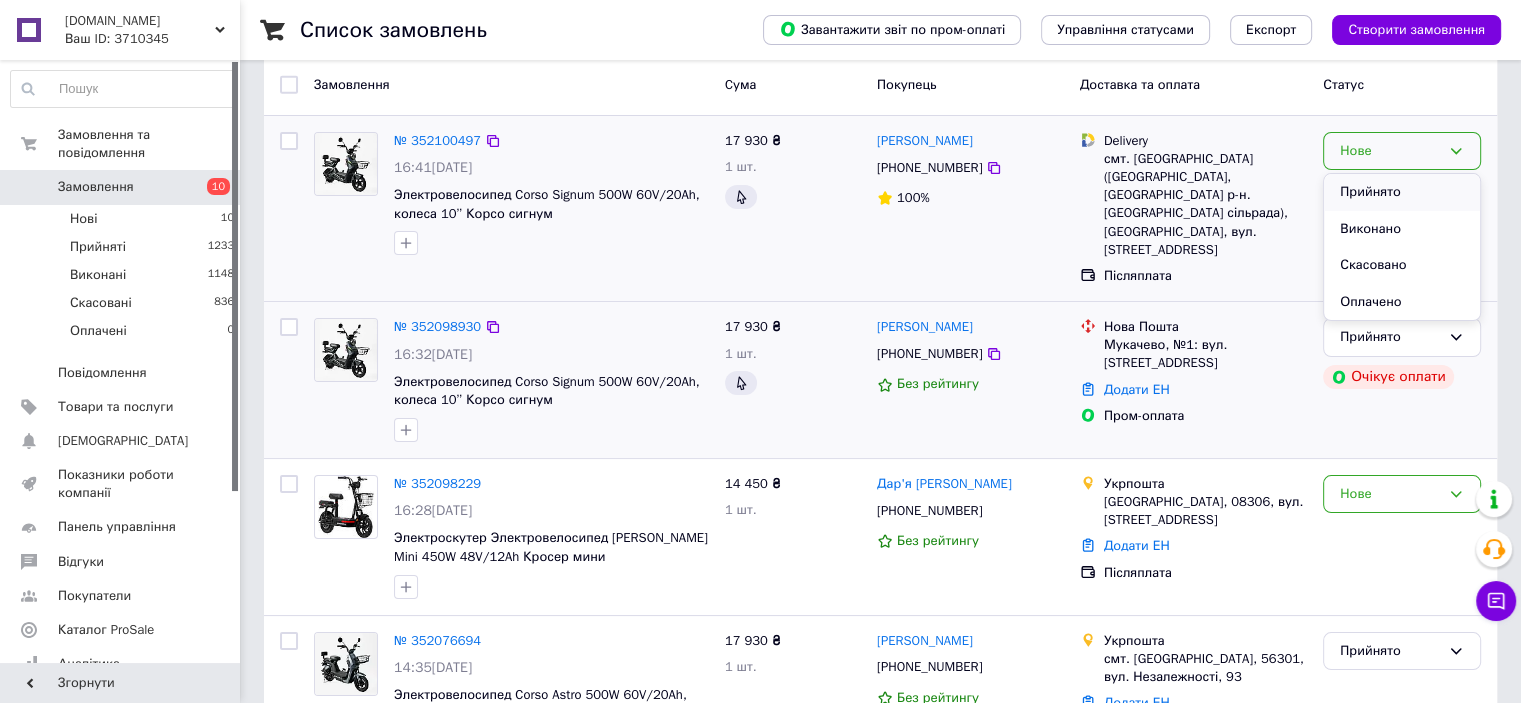 click on "Прийнято" at bounding box center (1402, 192) 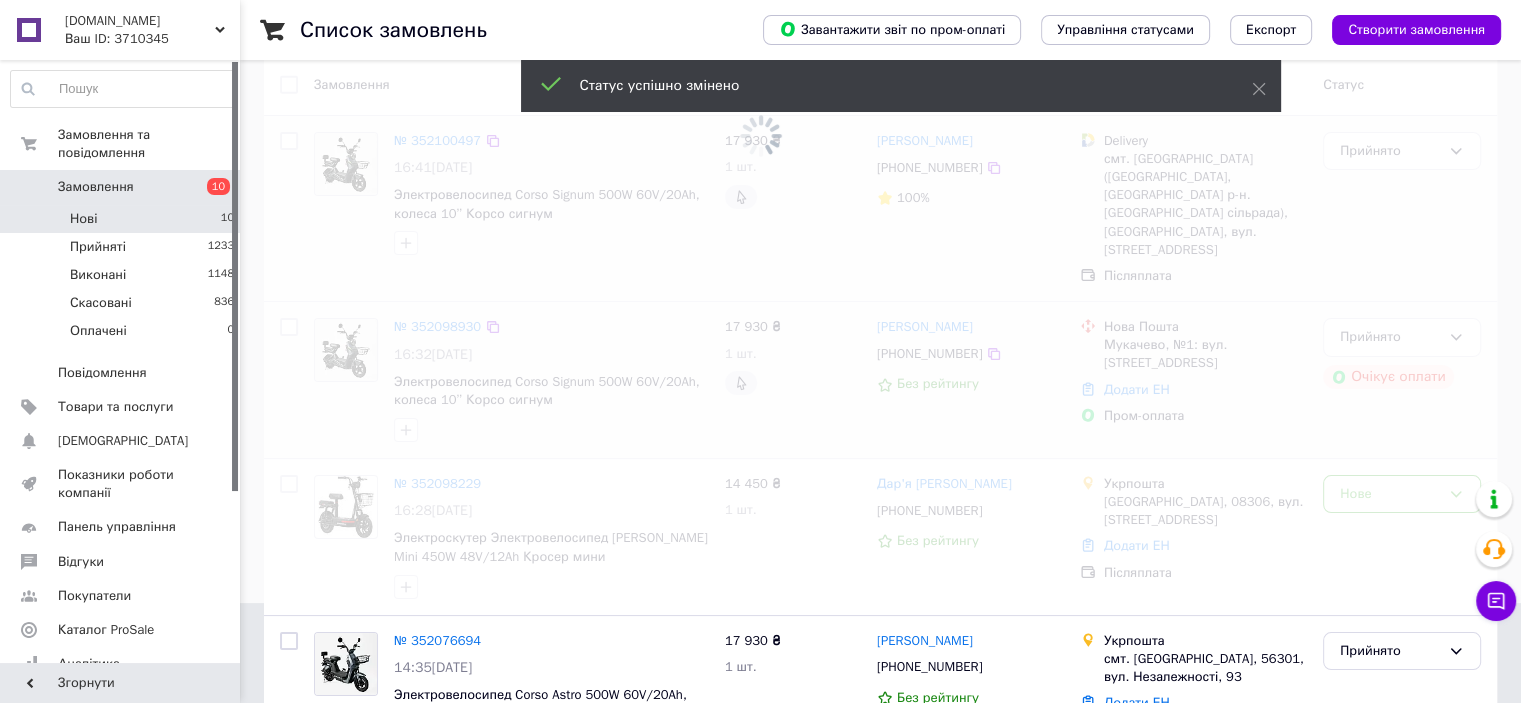 click on "Нові 10" at bounding box center [123, 219] 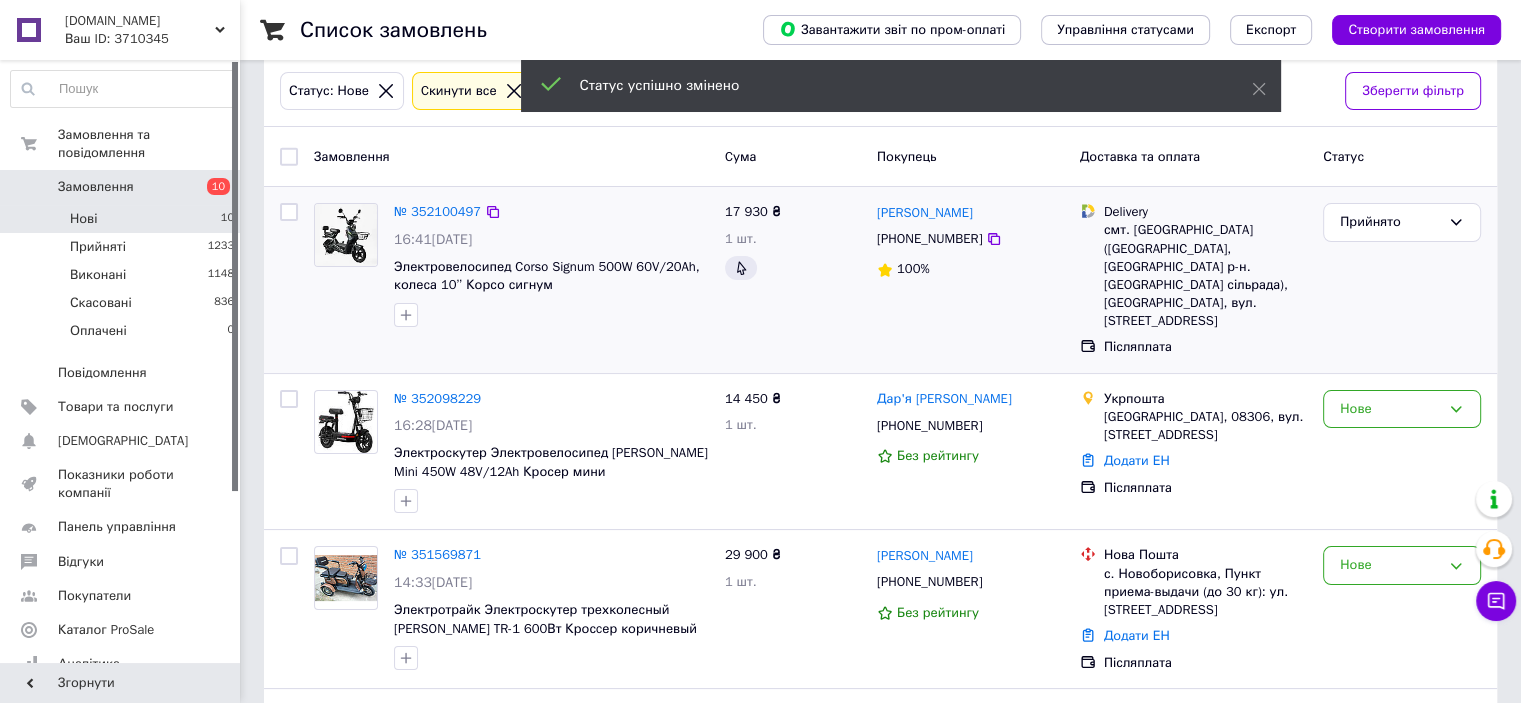 scroll, scrollTop: 0, scrollLeft: 0, axis: both 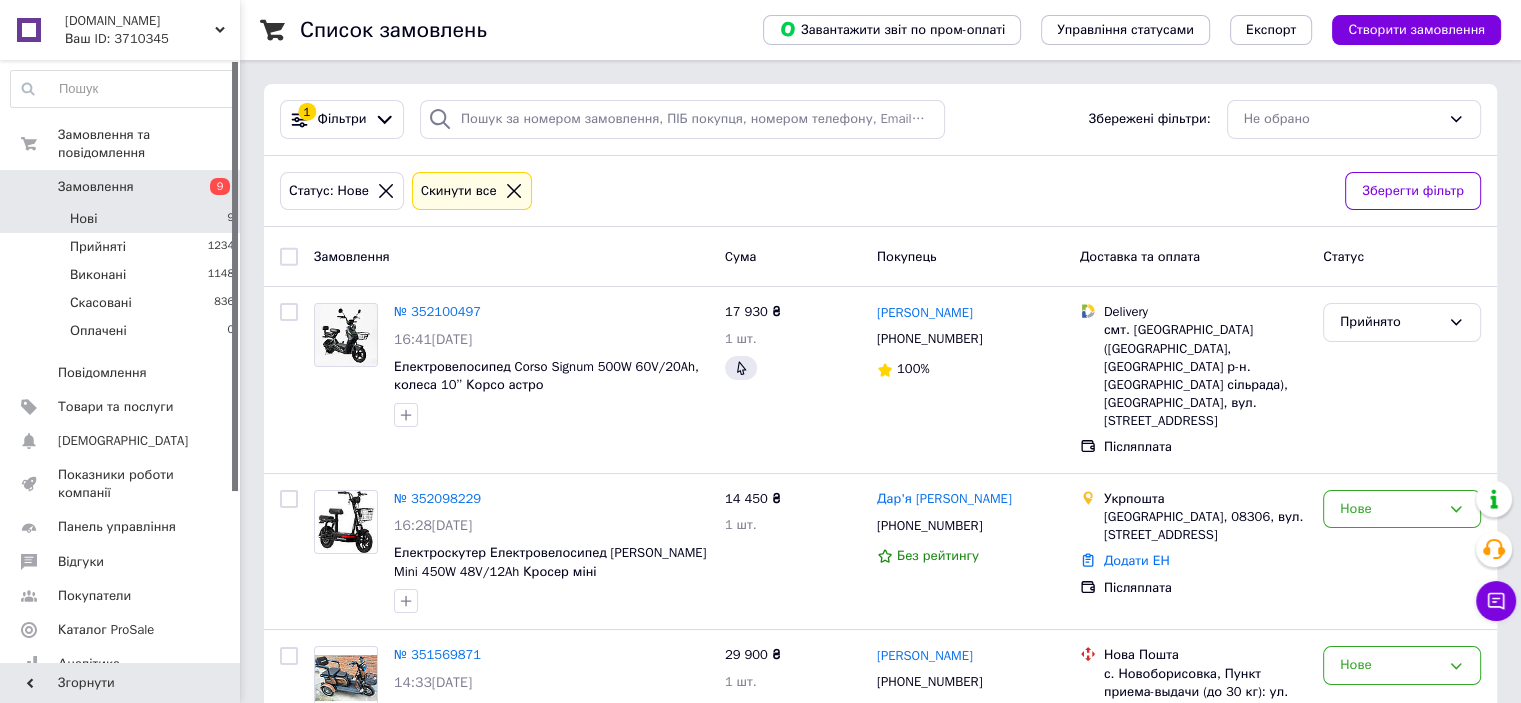 click 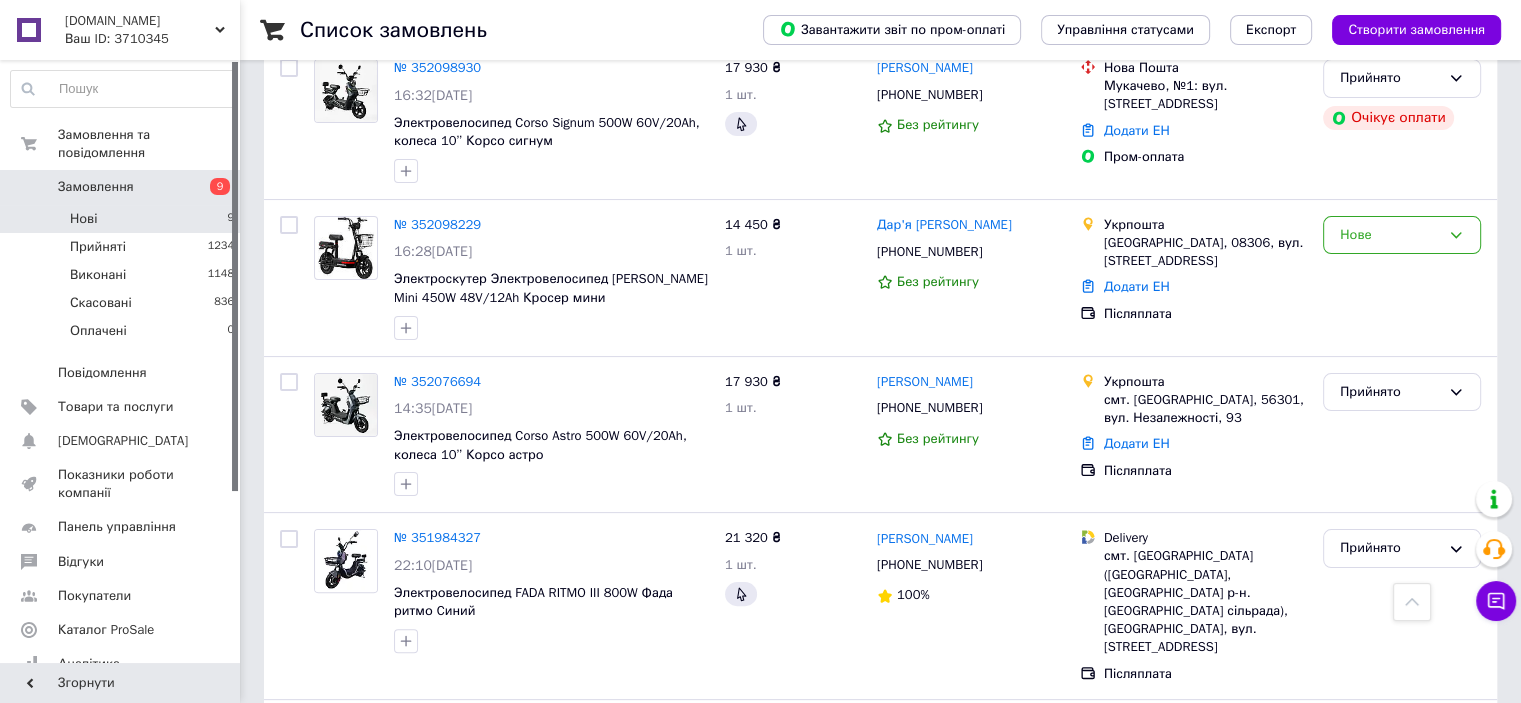 scroll, scrollTop: 0, scrollLeft: 0, axis: both 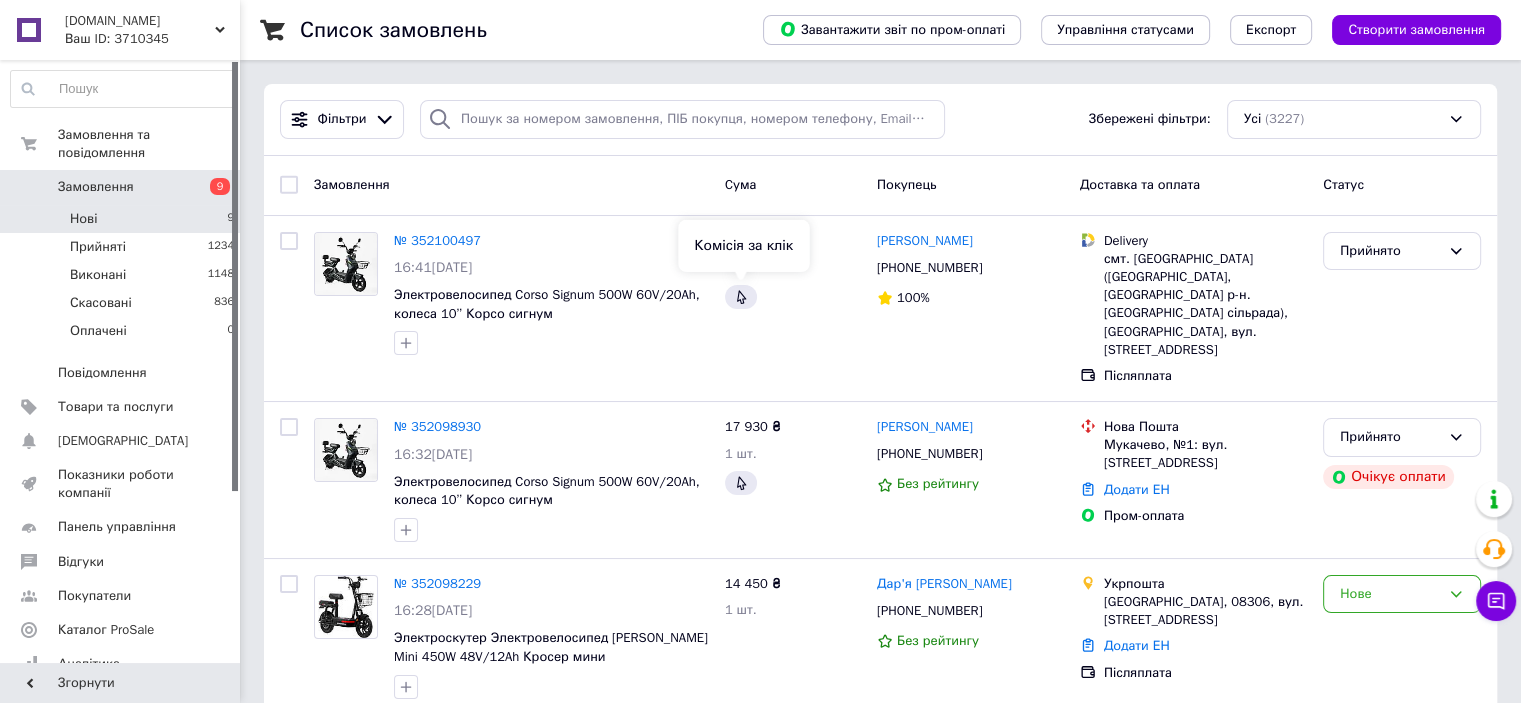 click on "Комісія за клік" at bounding box center [743, 246] 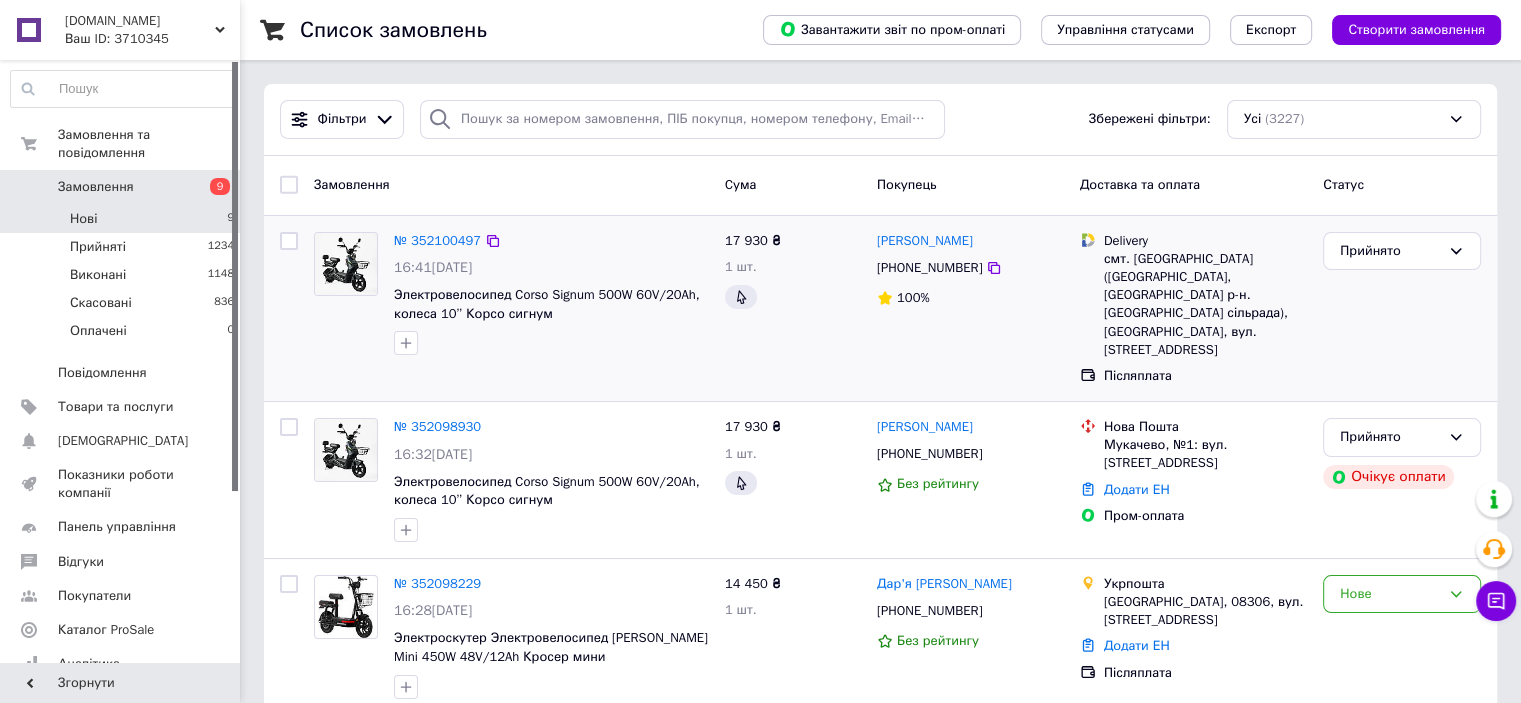 click on "17 930 ₴ 1 шт." at bounding box center [793, 309] 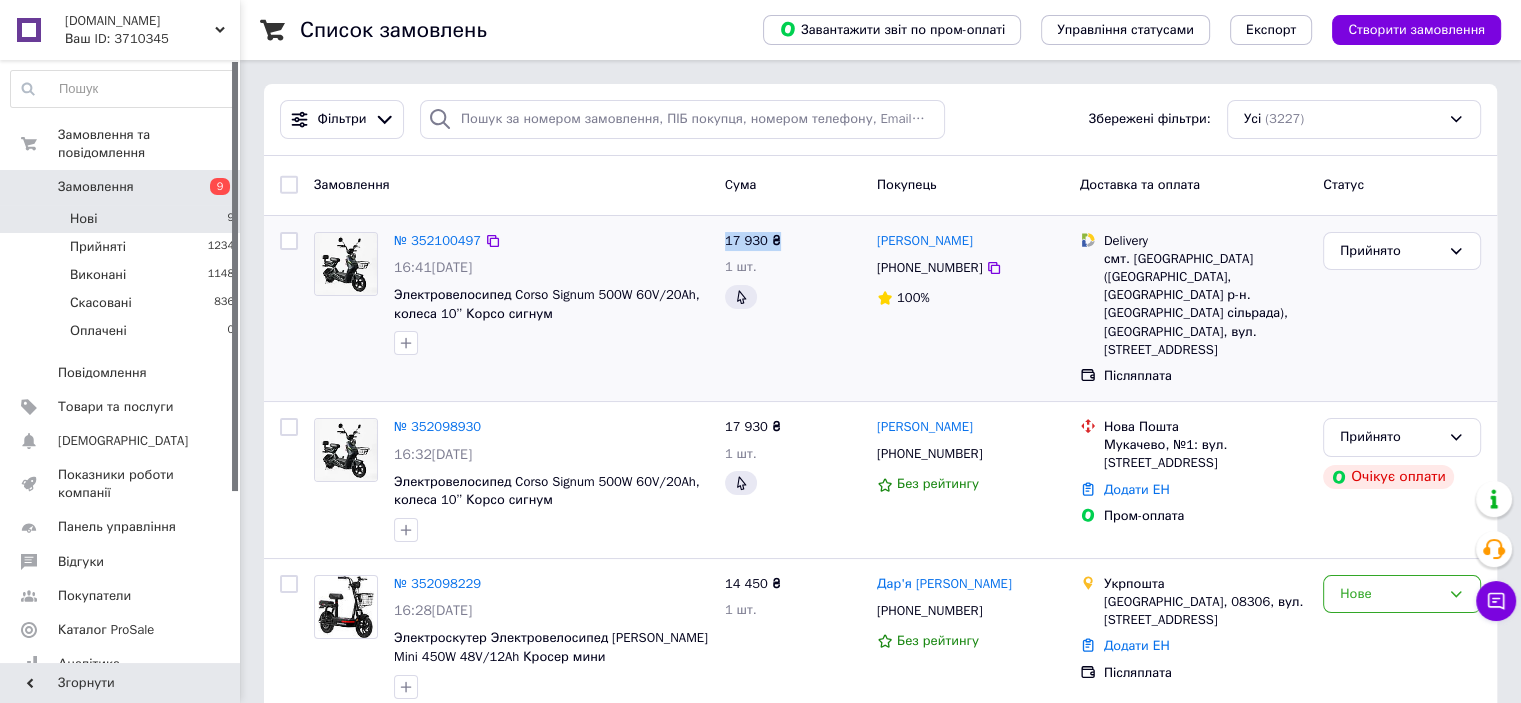 drag, startPoint x: 780, startPoint y: 243, endPoint x: 720, endPoint y: 241, distance: 60.033325 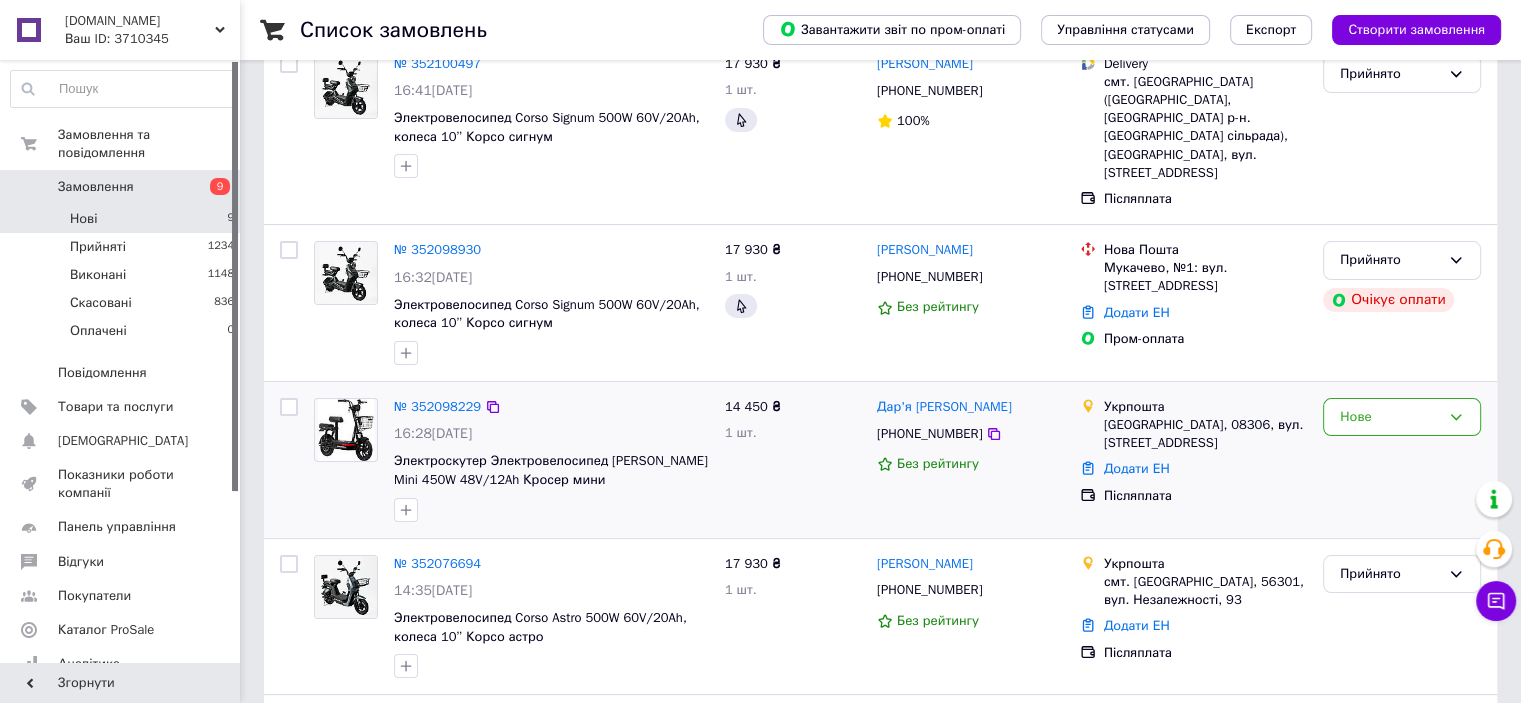 scroll, scrollTop: 300, scrollLeft: 0, axis: vertical 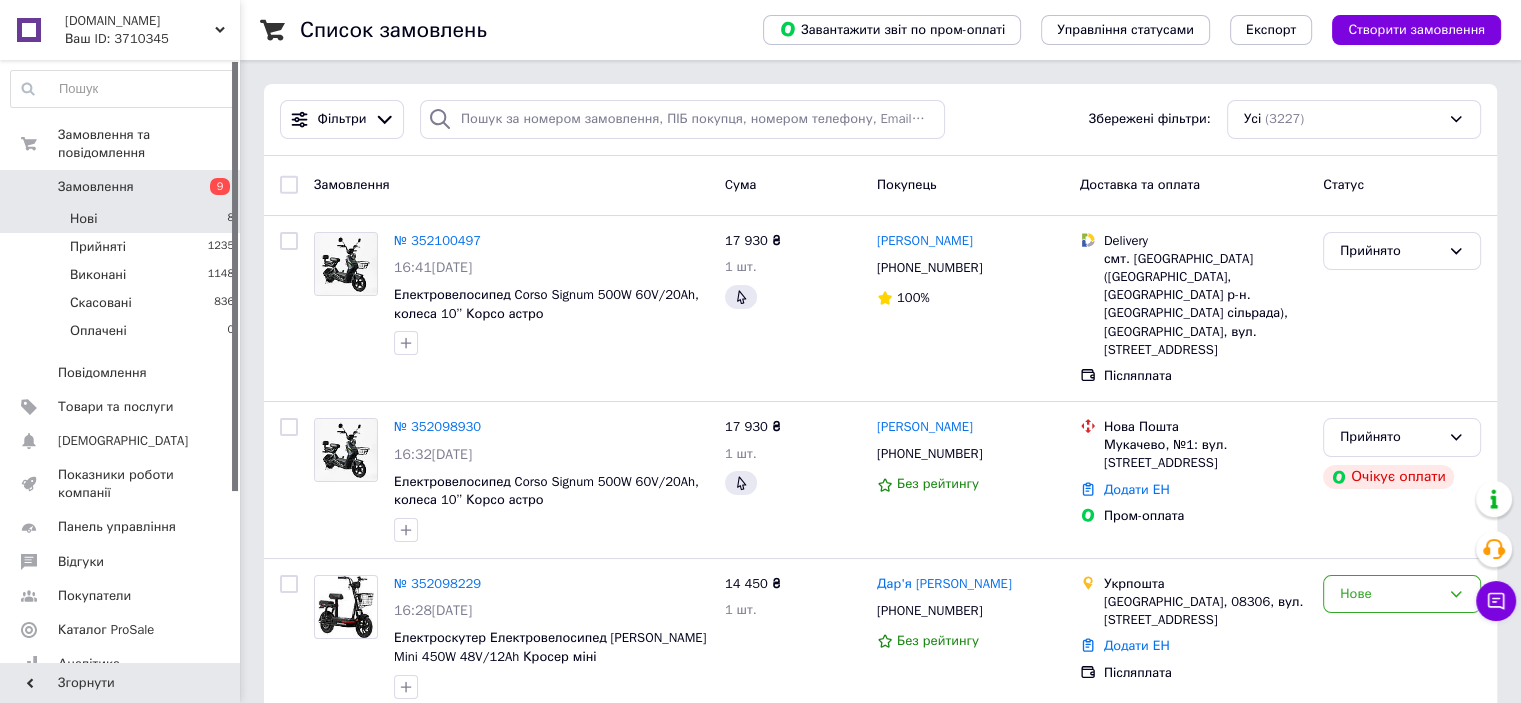 click on "Нові 8" at bounding box center (123, 219) 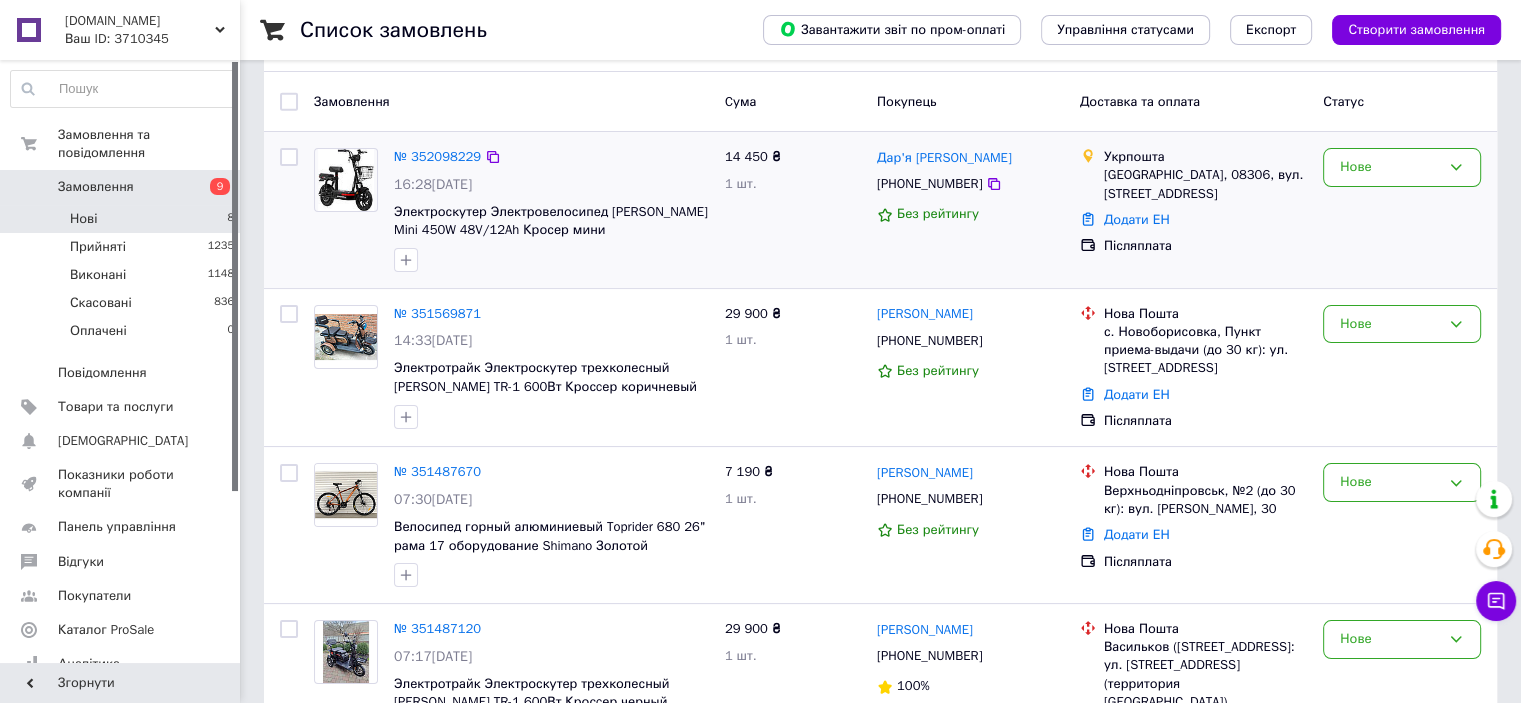 scroll, scrollTop: 200, scrollLeft: 0, axis: vertical 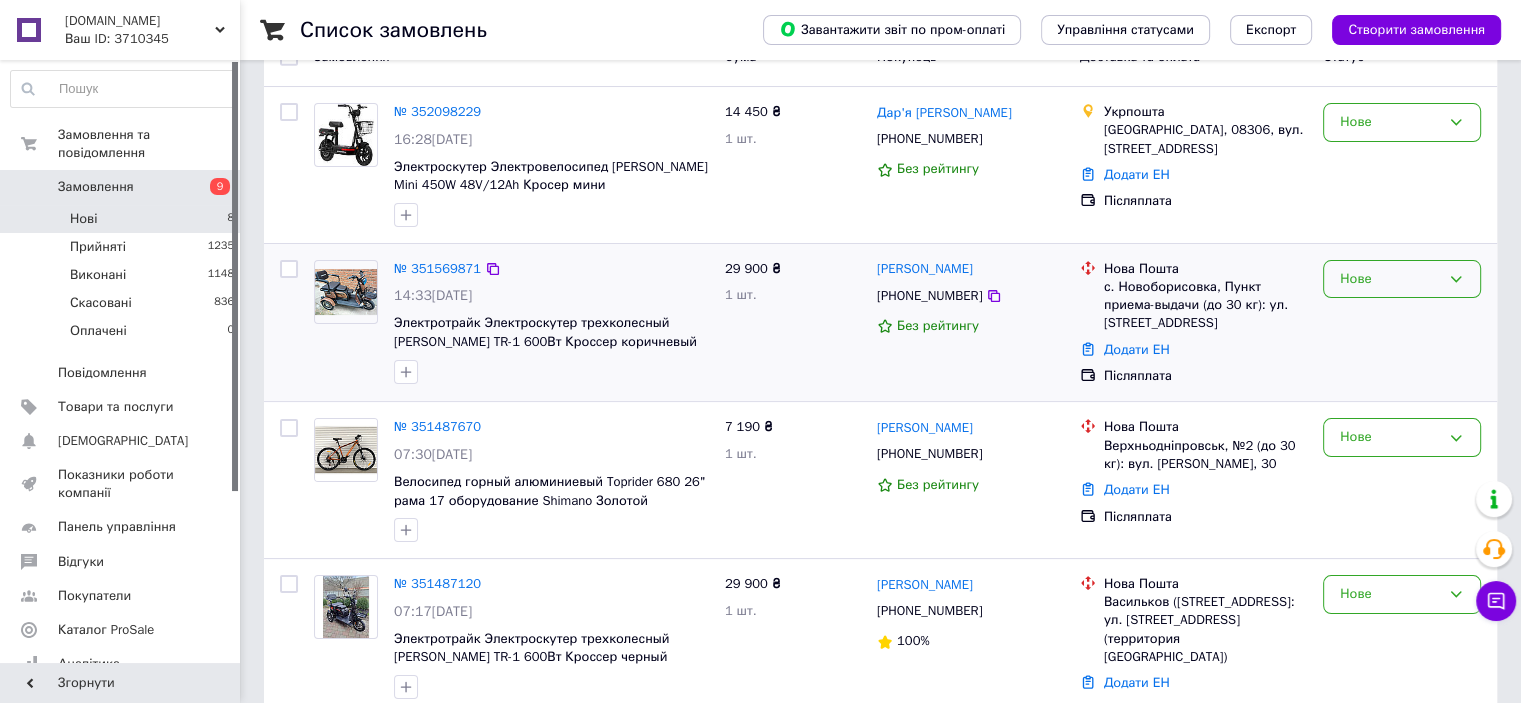 click on "Нове" at bounding box center (1402, 279) 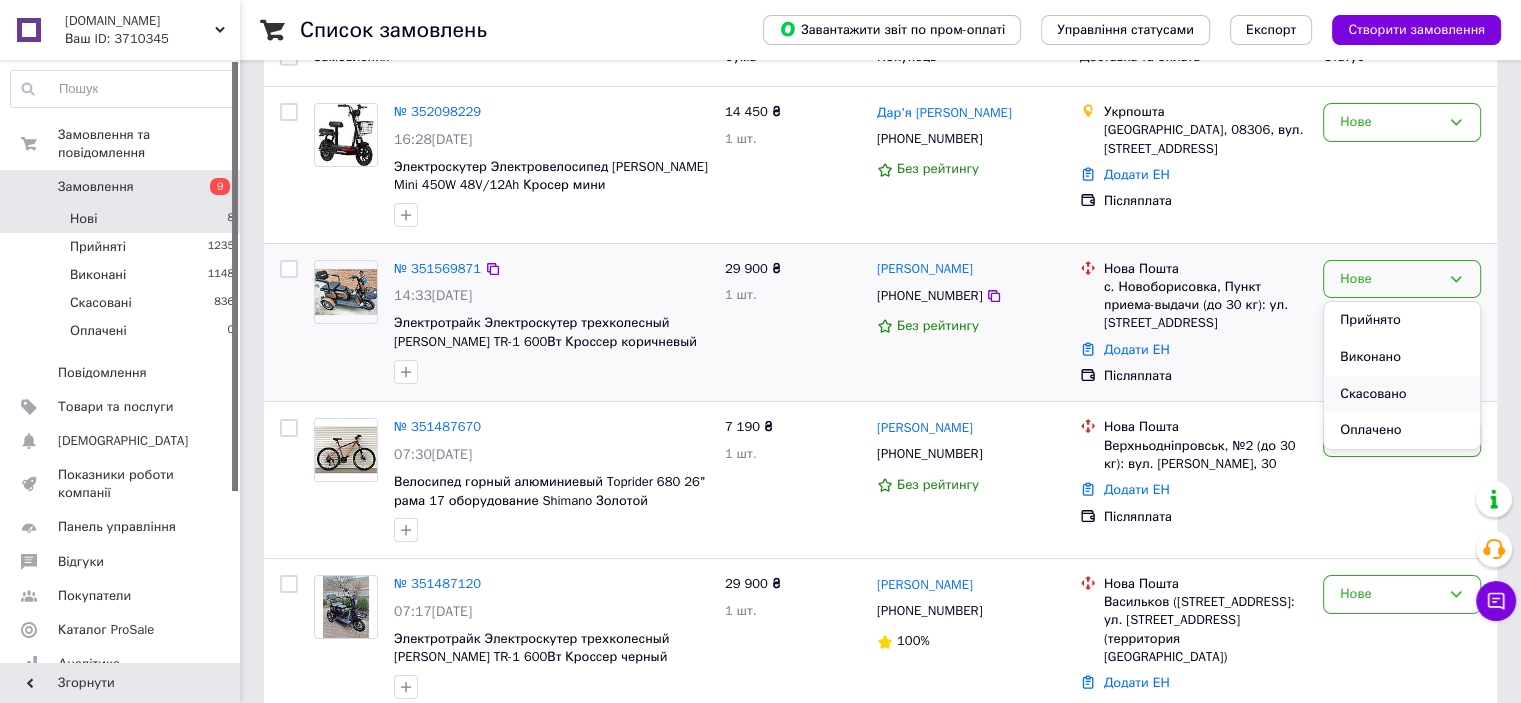 click on "Скасовано" at bounding box center [1402, 394] 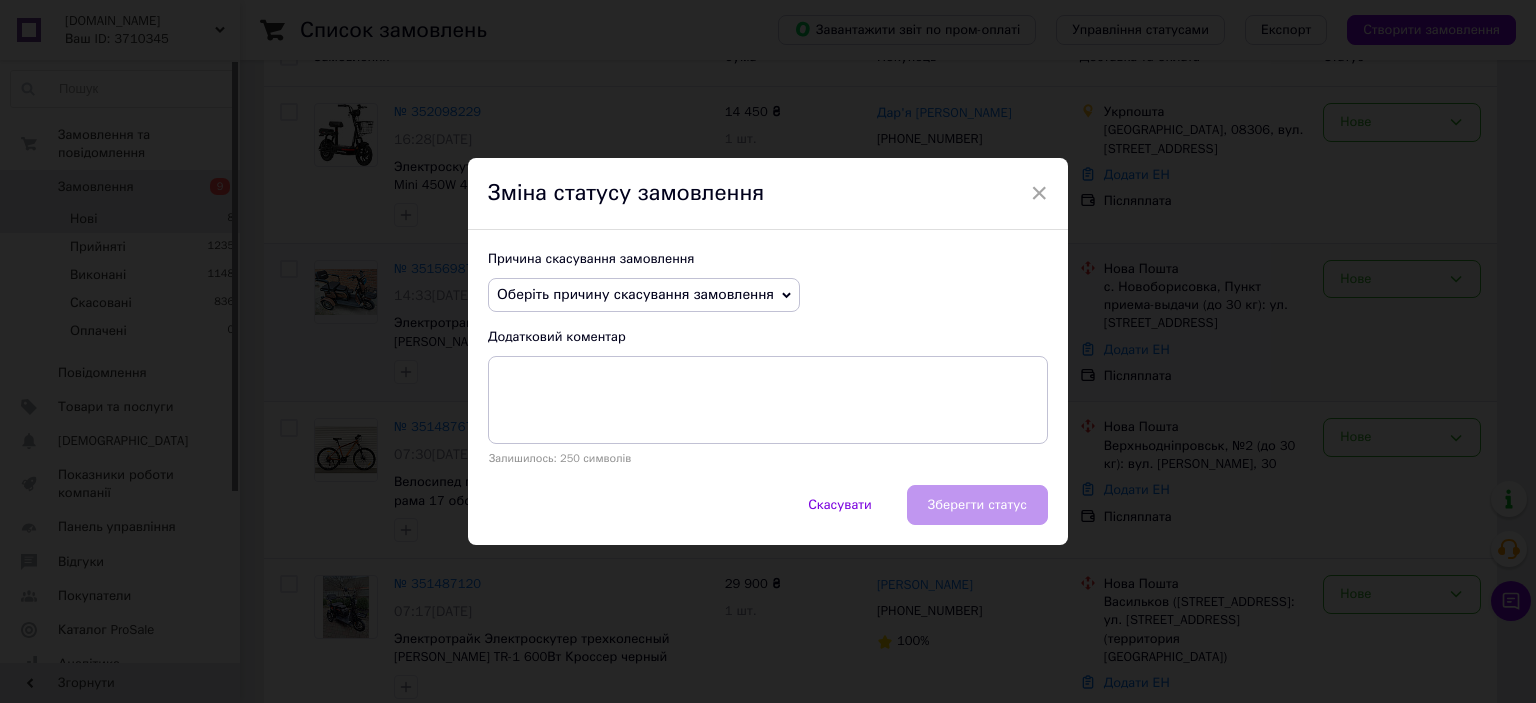 click on "Причина скасування замовлення Оберіть причину скасування замовлення Немає в наявності Немає різновиду товару Оплата не надійшла На прохання покупця Замовлення-дублікат Не виходить додзвонитися Інше Додатковий коментар Залишилось: 250 символів" at bounding box center [768, 357] 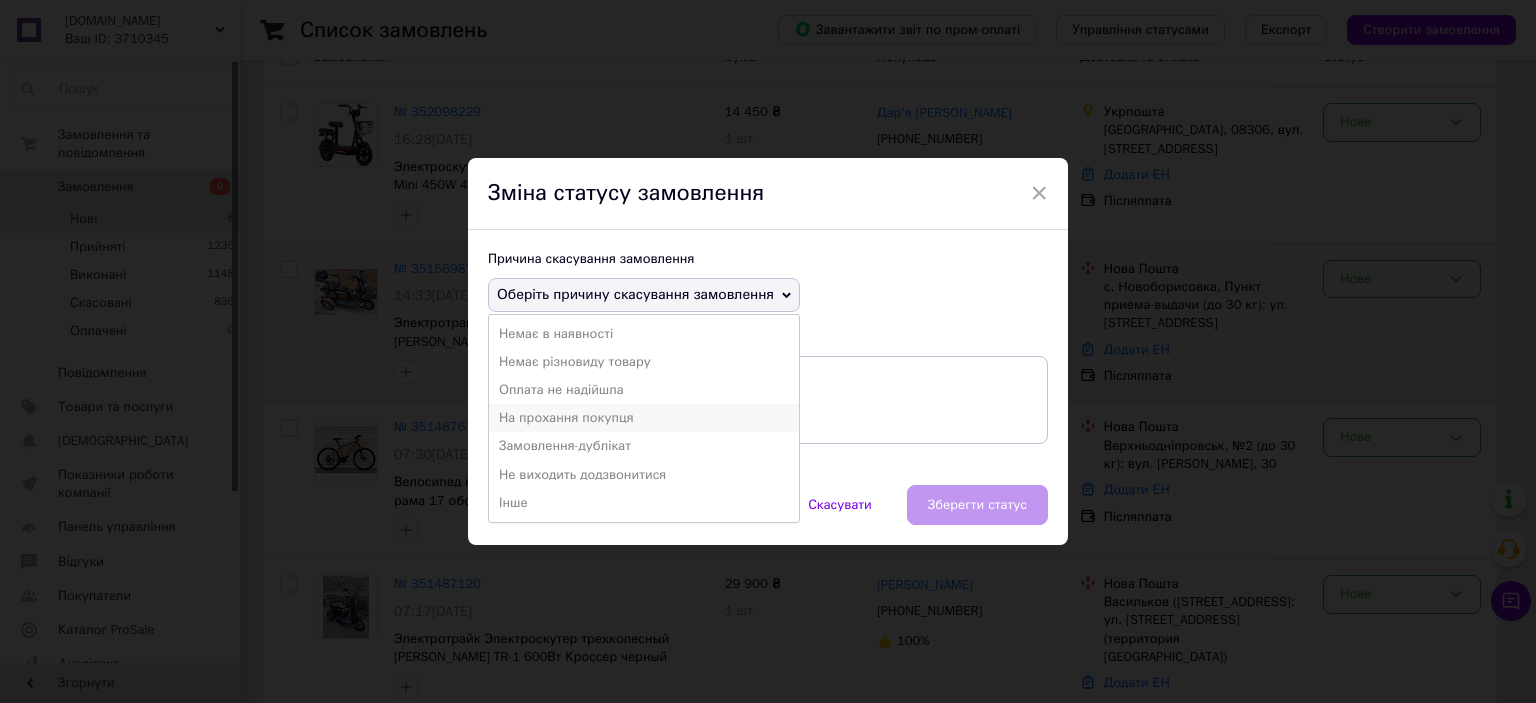 click on "На прохання покупця" at bounding box center [644, 418] 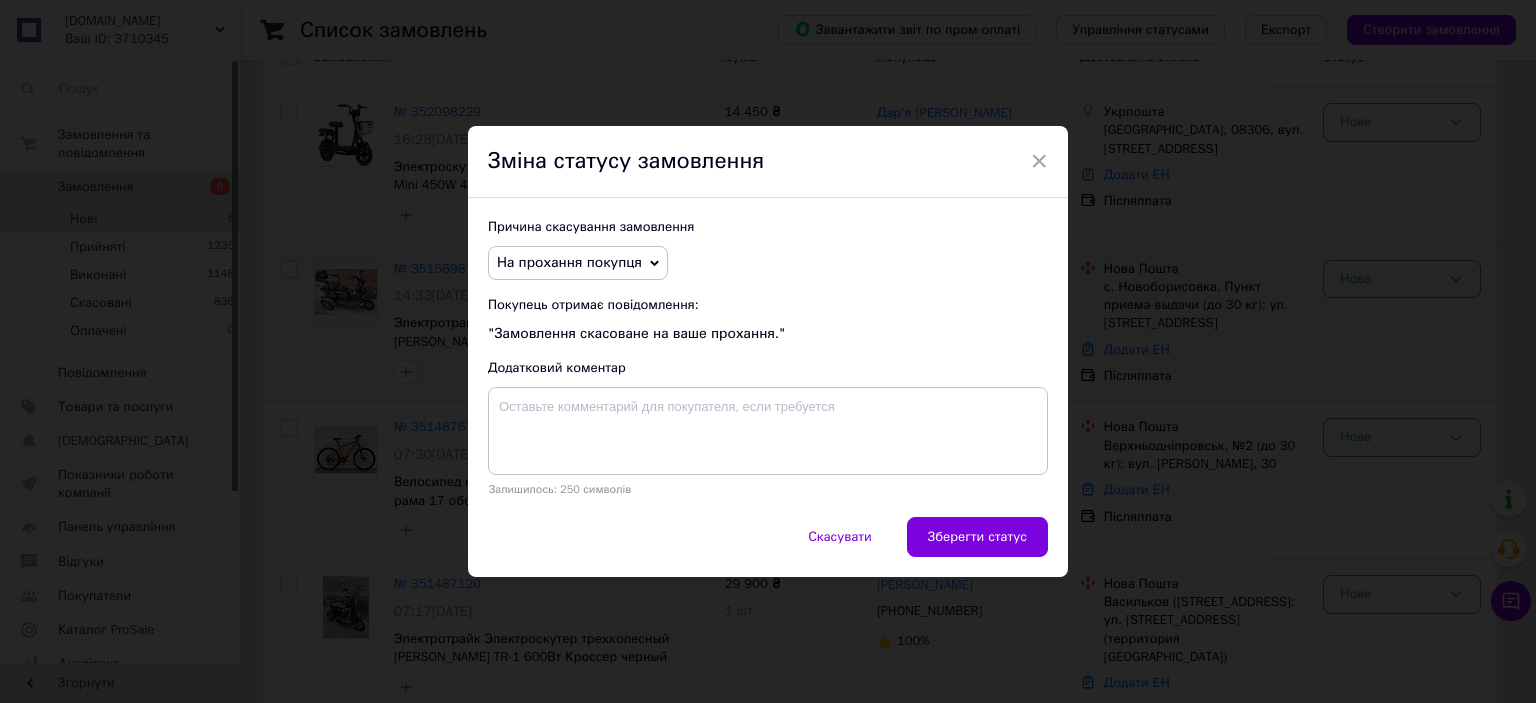 click on "Зберегти статус" at bounding box center [977, 537] 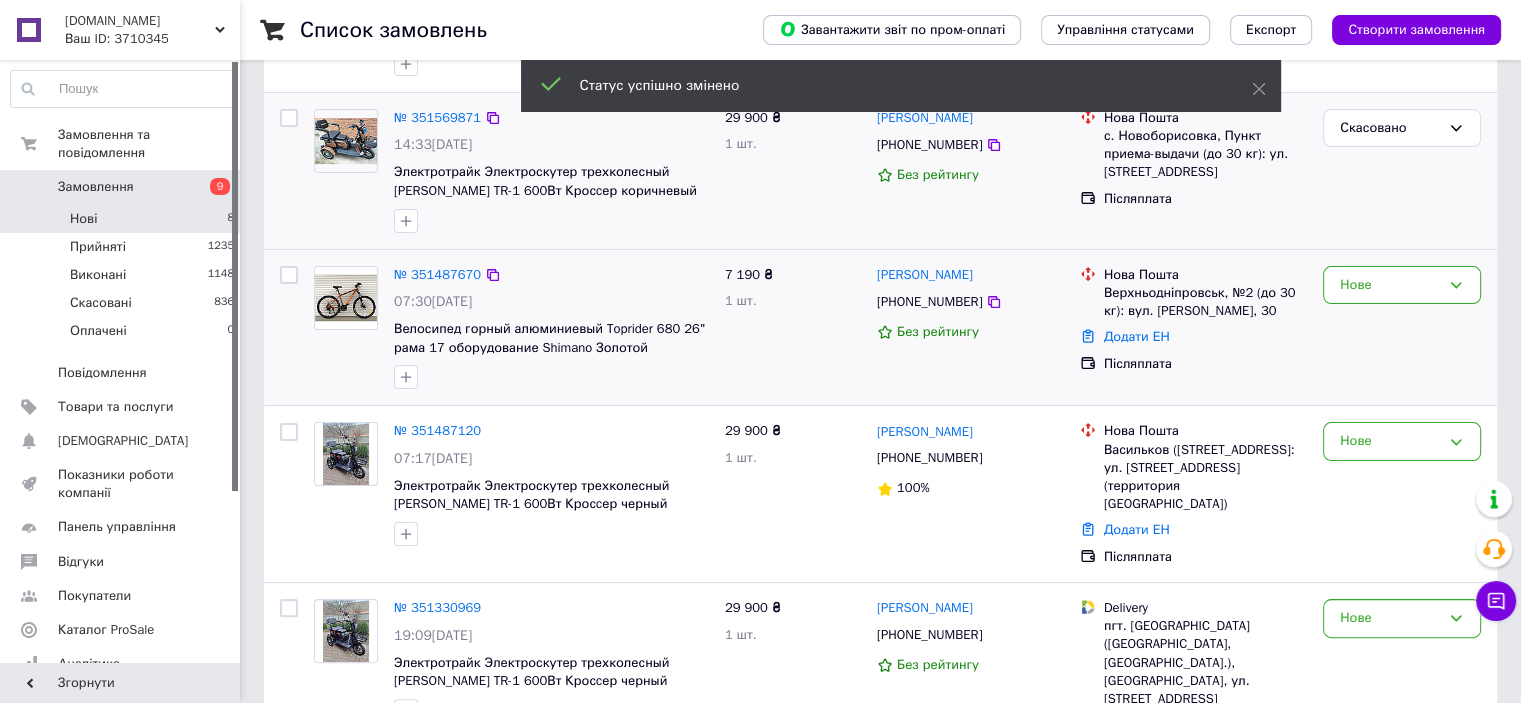 scroll, scrollTop: 400, scrollLeft: 0, axis: vertical 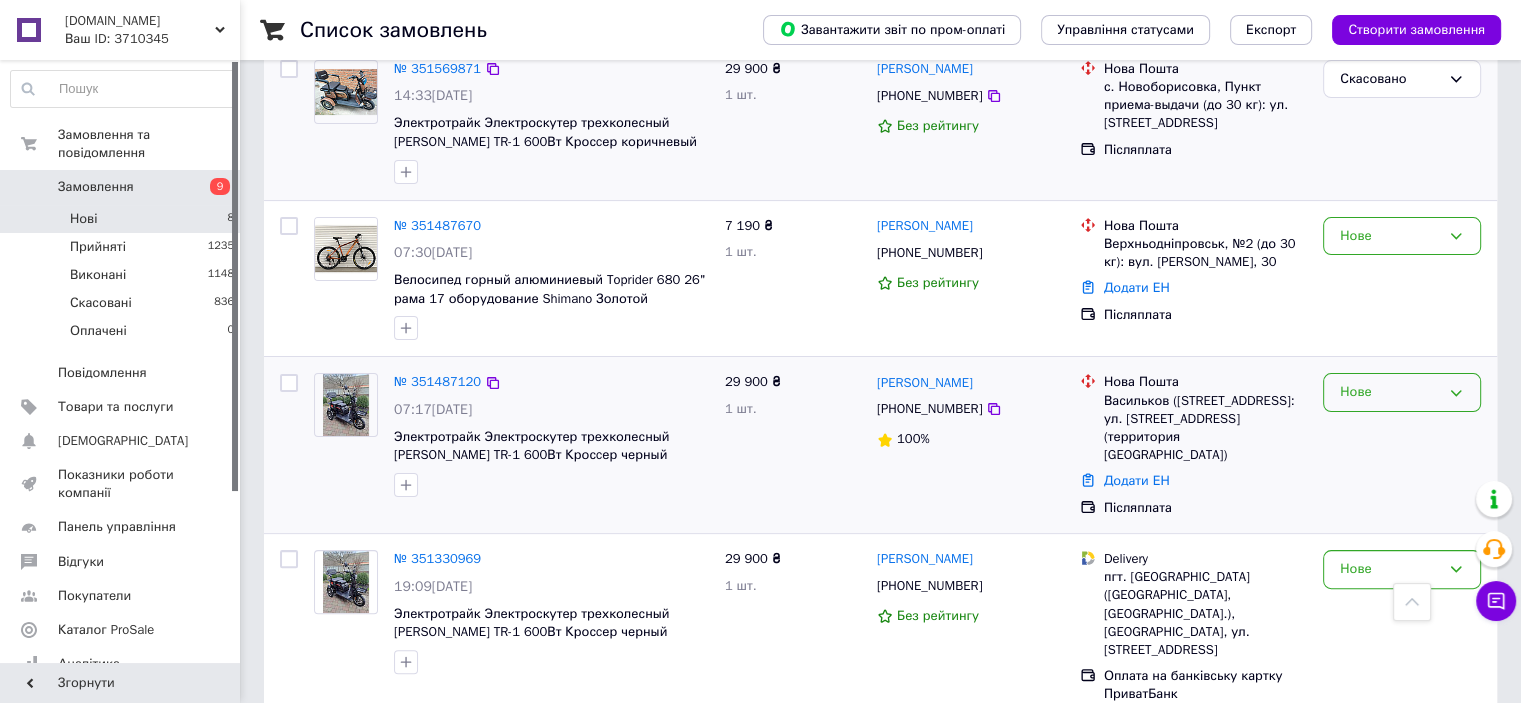 click on "Нове" at bounding box center [1390, 392] 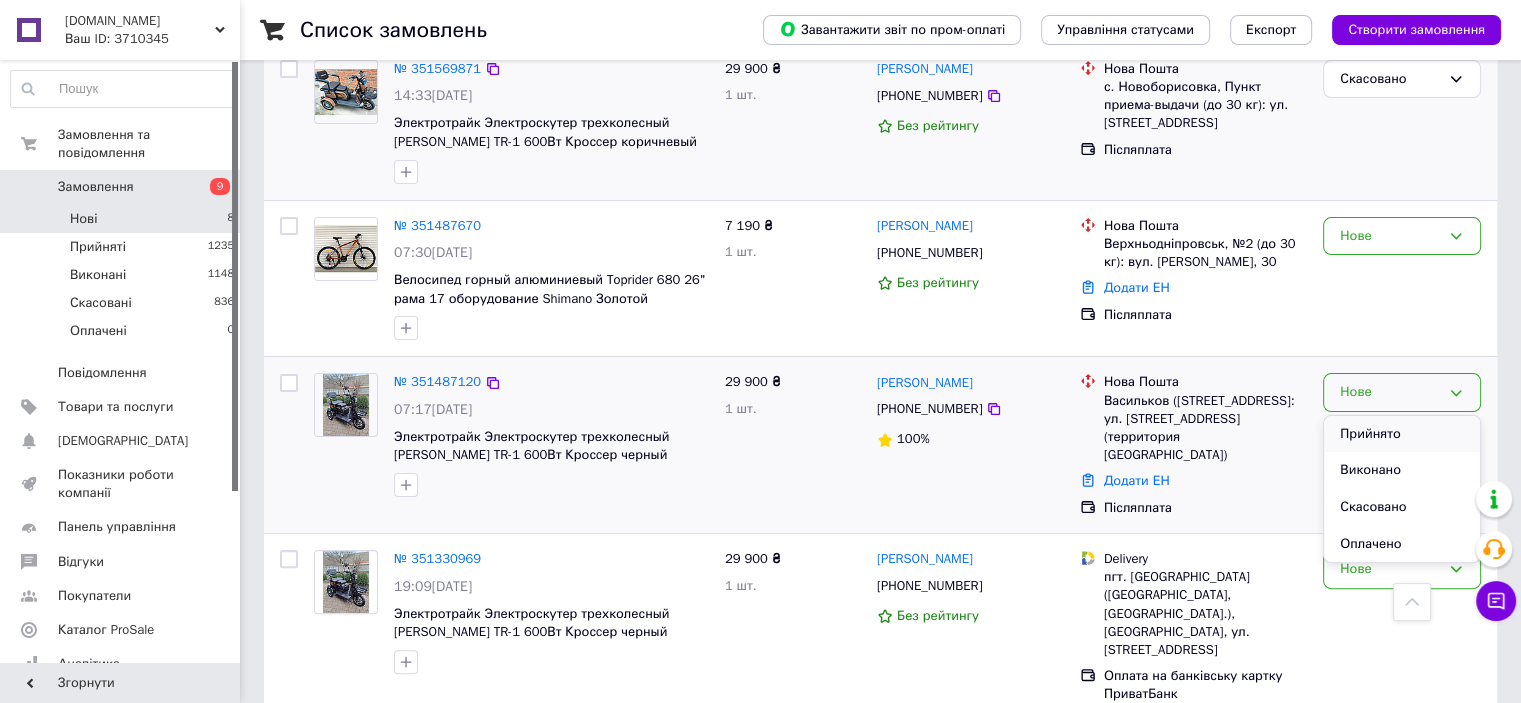 click on "Прийнято" at bounding box center [1402, 434] 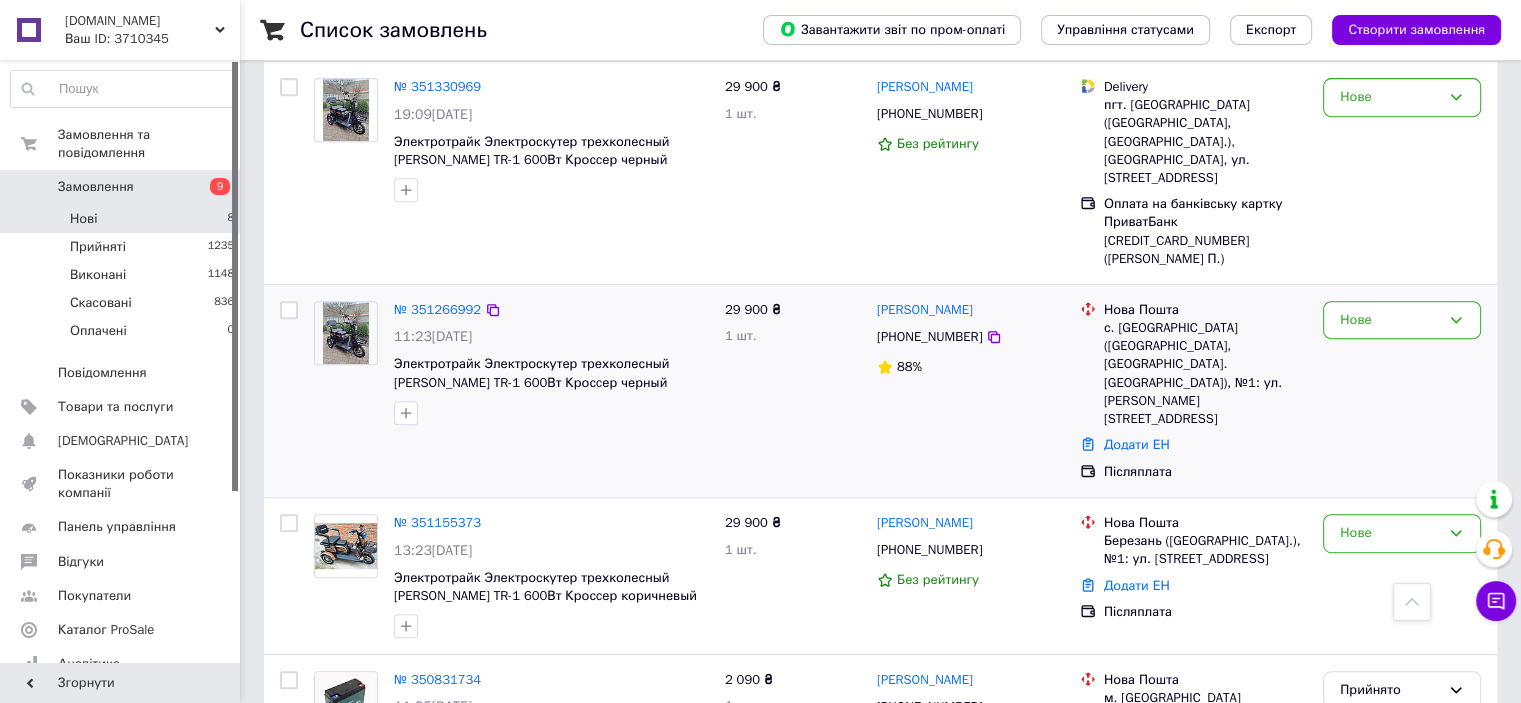 scroll, scrollTop: 840, scrollLeft: 0, axis: vertical 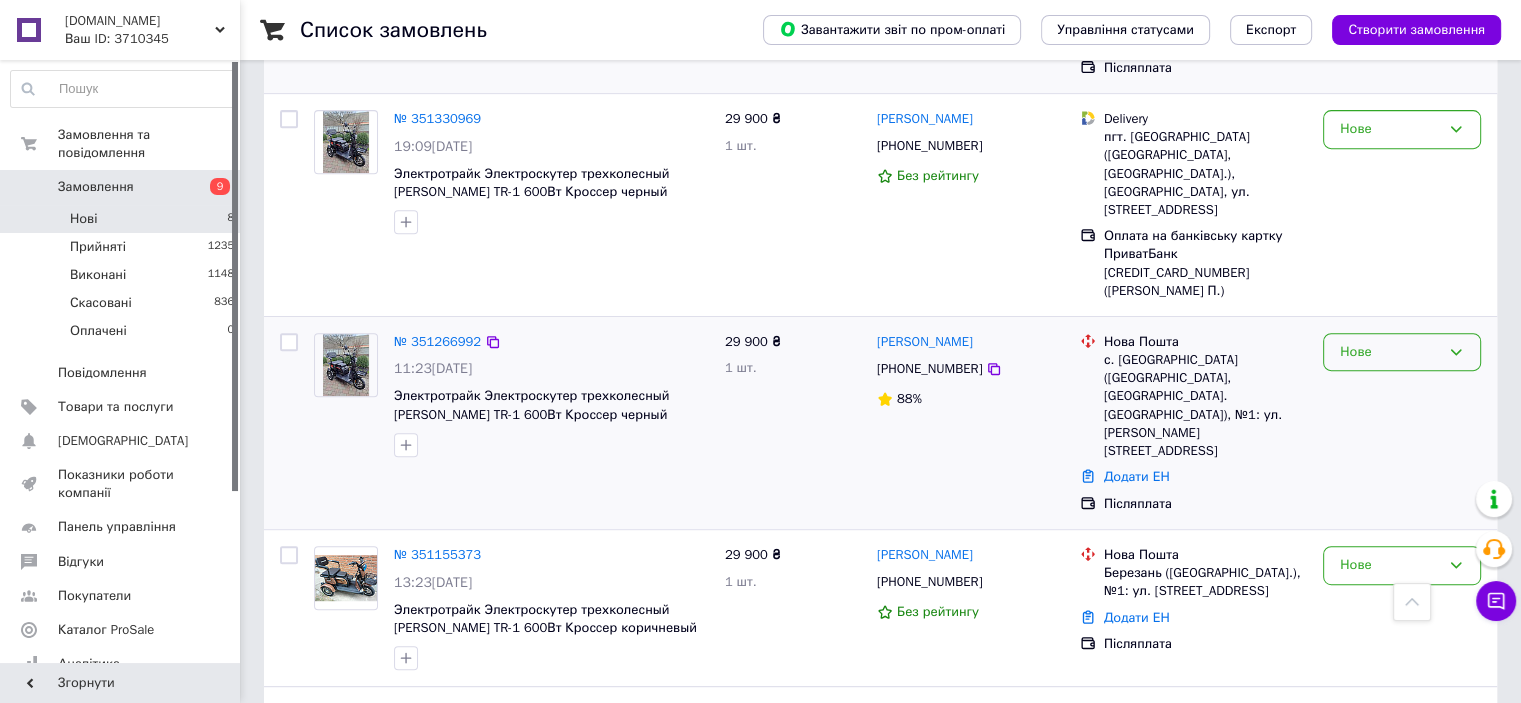 click on "Нове" at bounding box center [1402, 352] 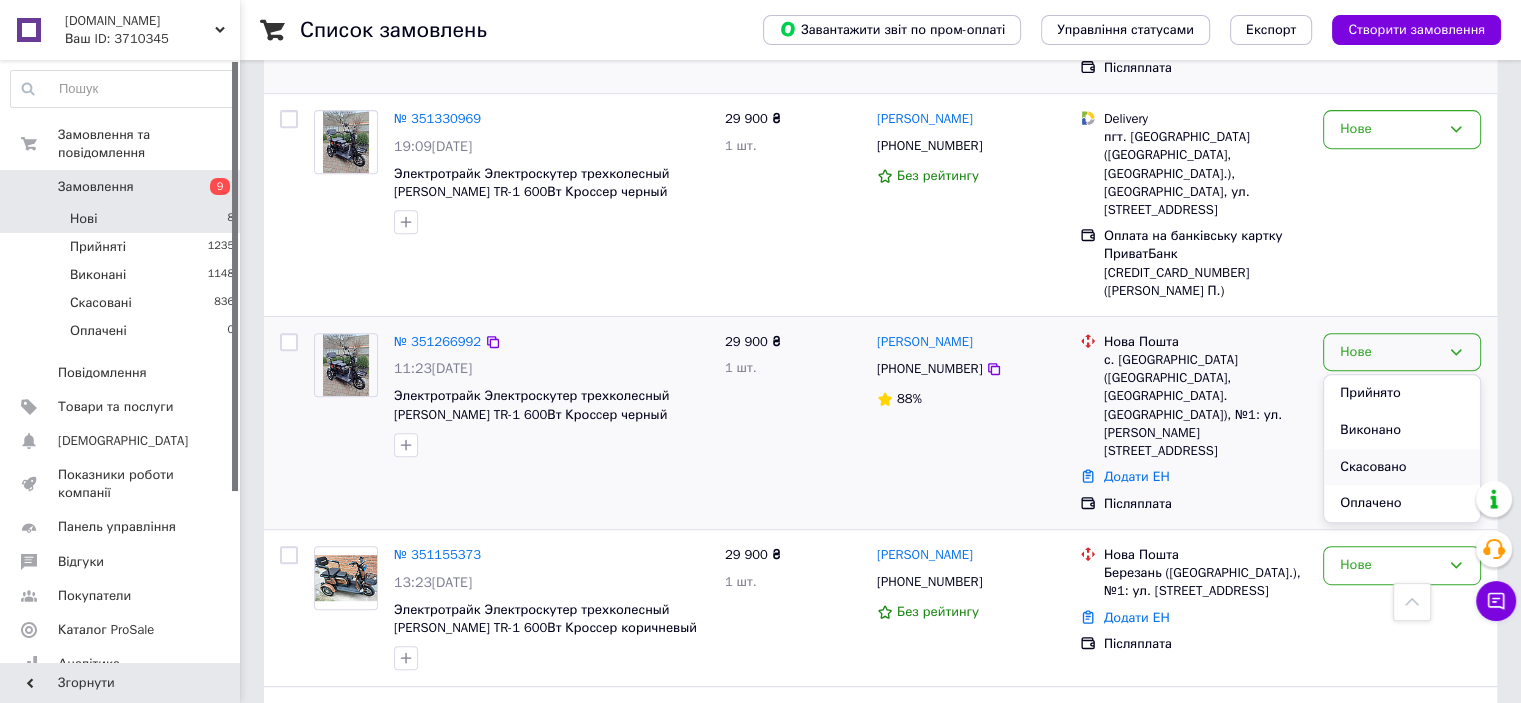click on "Скасовано" at bounding box center (1402, 467) 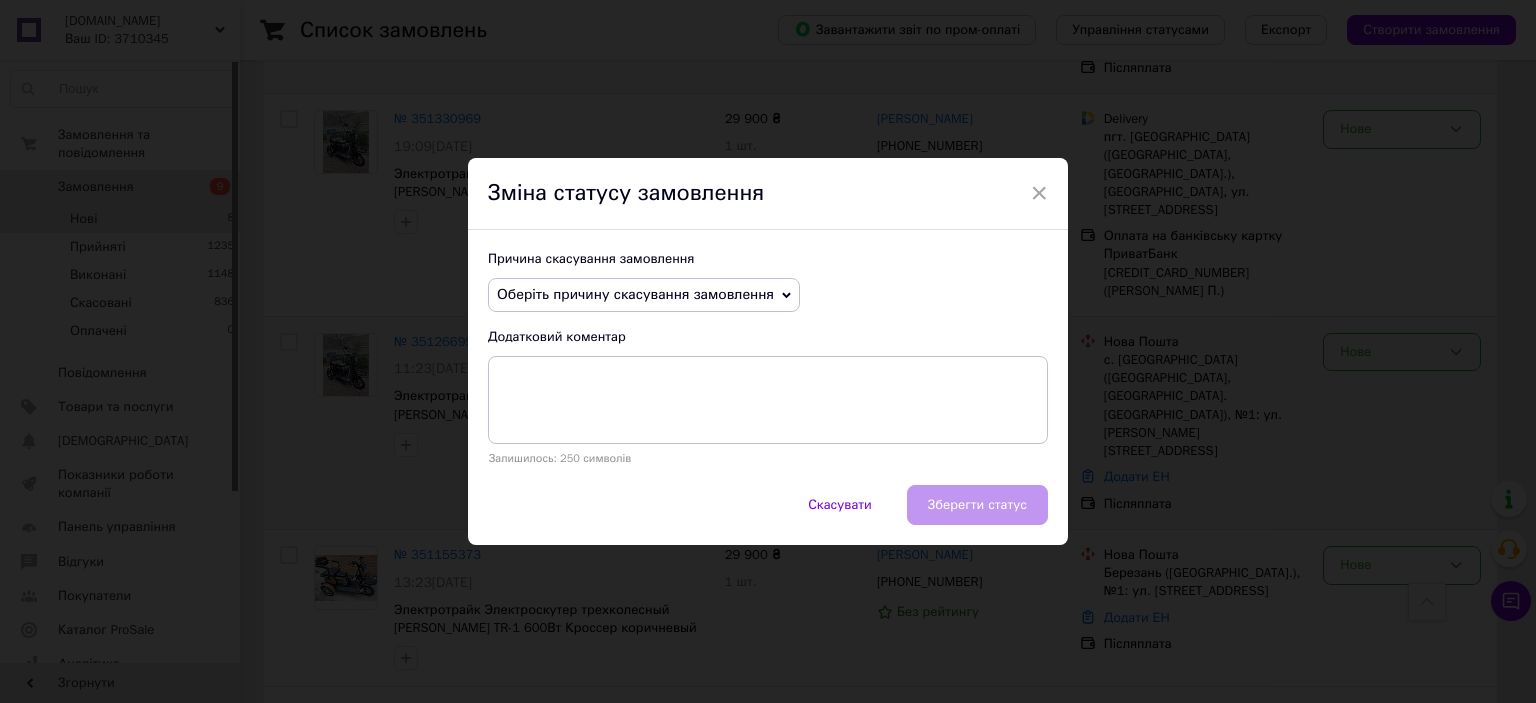 click on "Оберіть причину скасування замовлення" at bounding box center [635, 294] 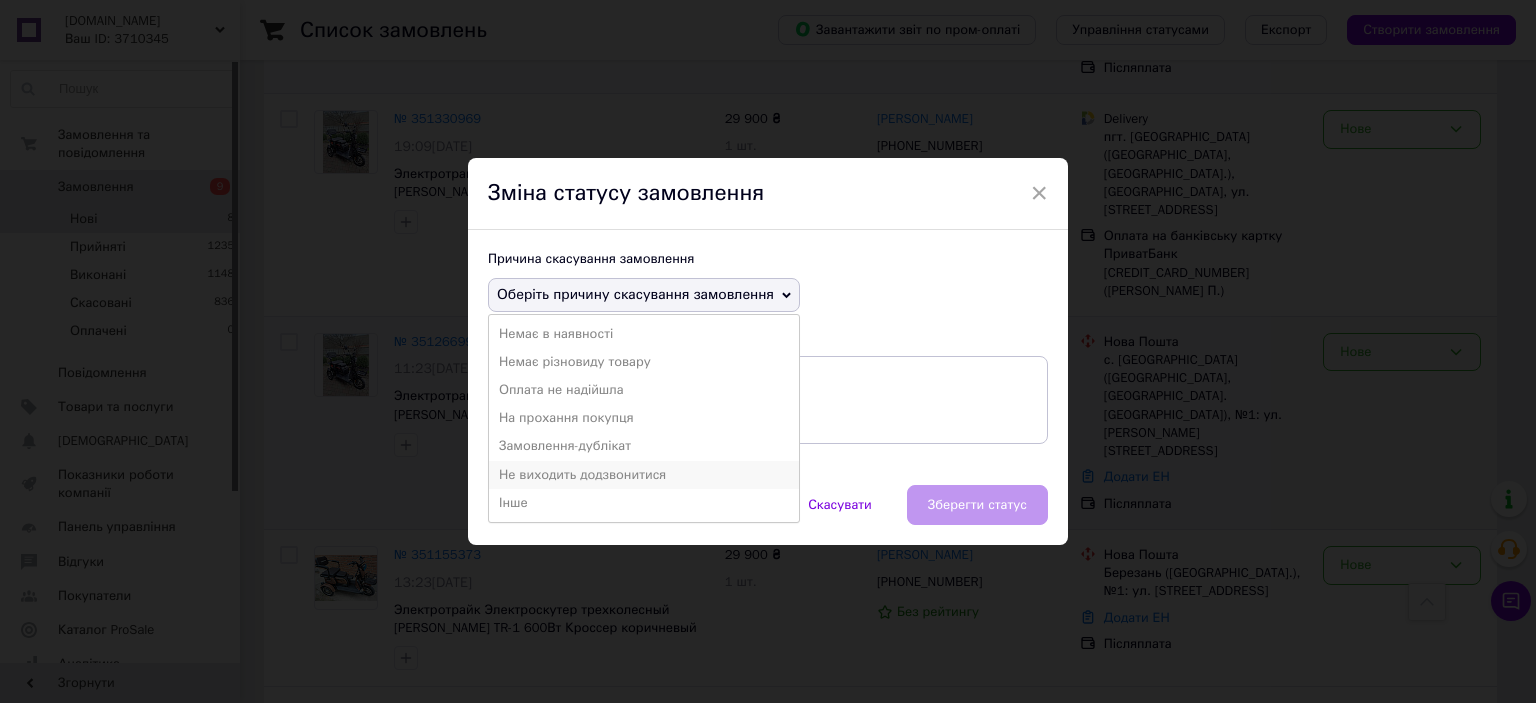 click on "Не виходить додзвонитися" at bounding box center (644, 475) 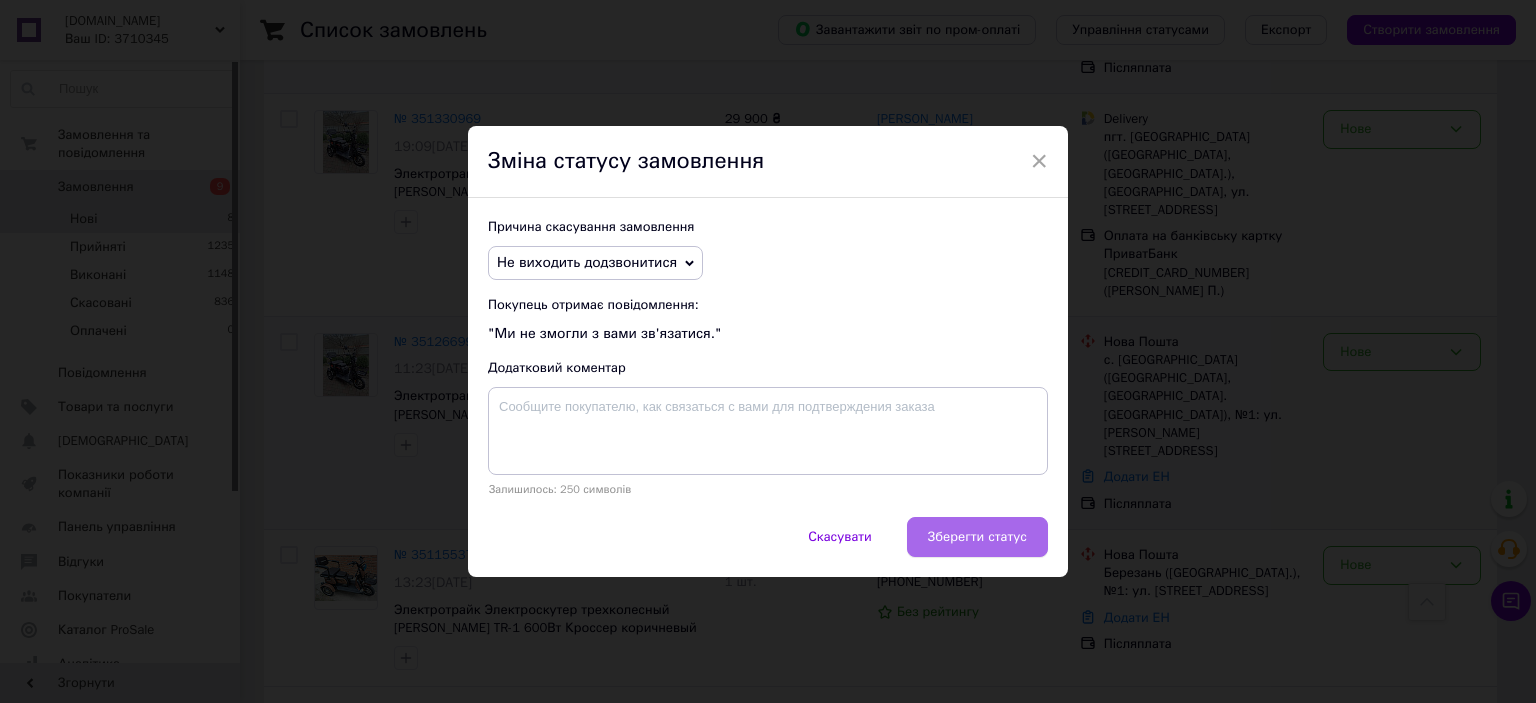 click on "Зберегти статус" at bounding box center (977, 537) 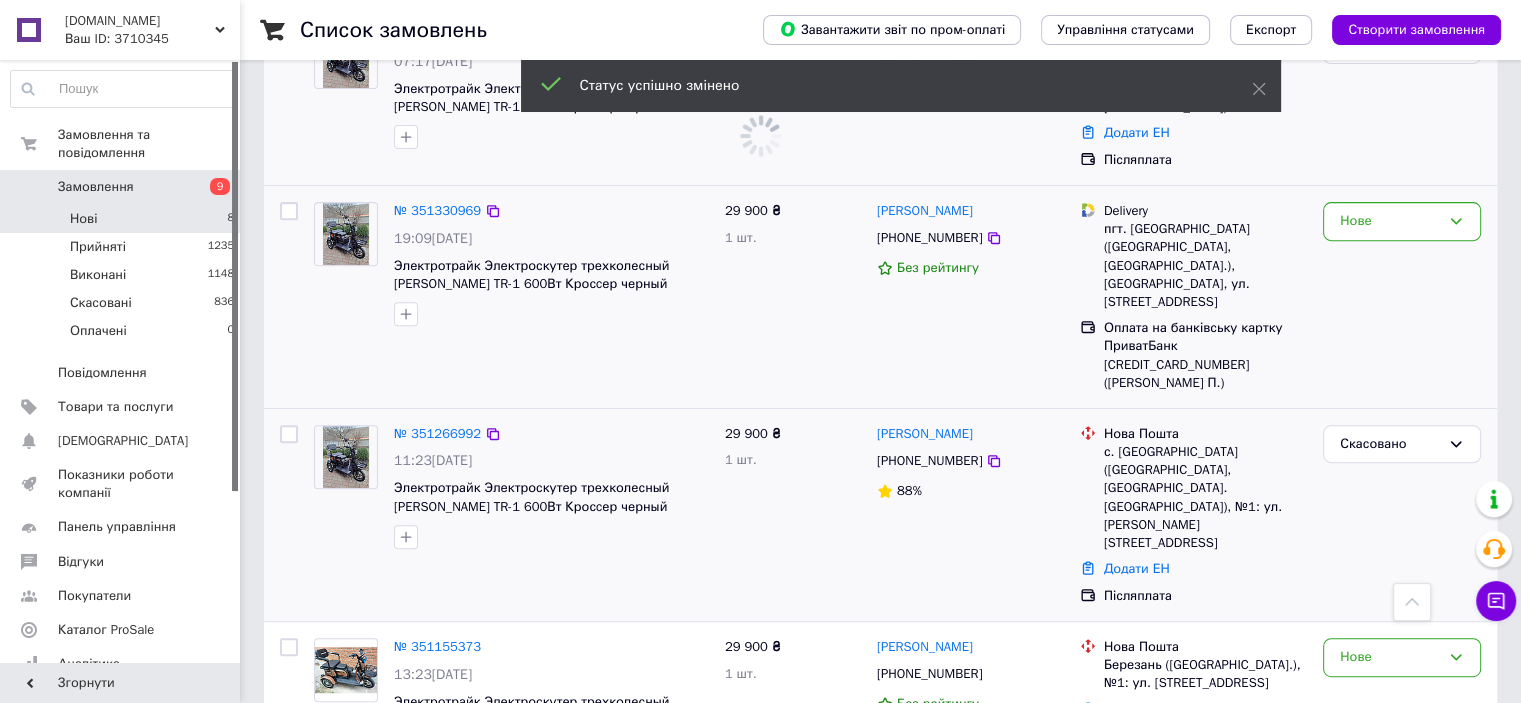 scroll, scrollTop: 483, scrollLeft: 0, axis: vertical 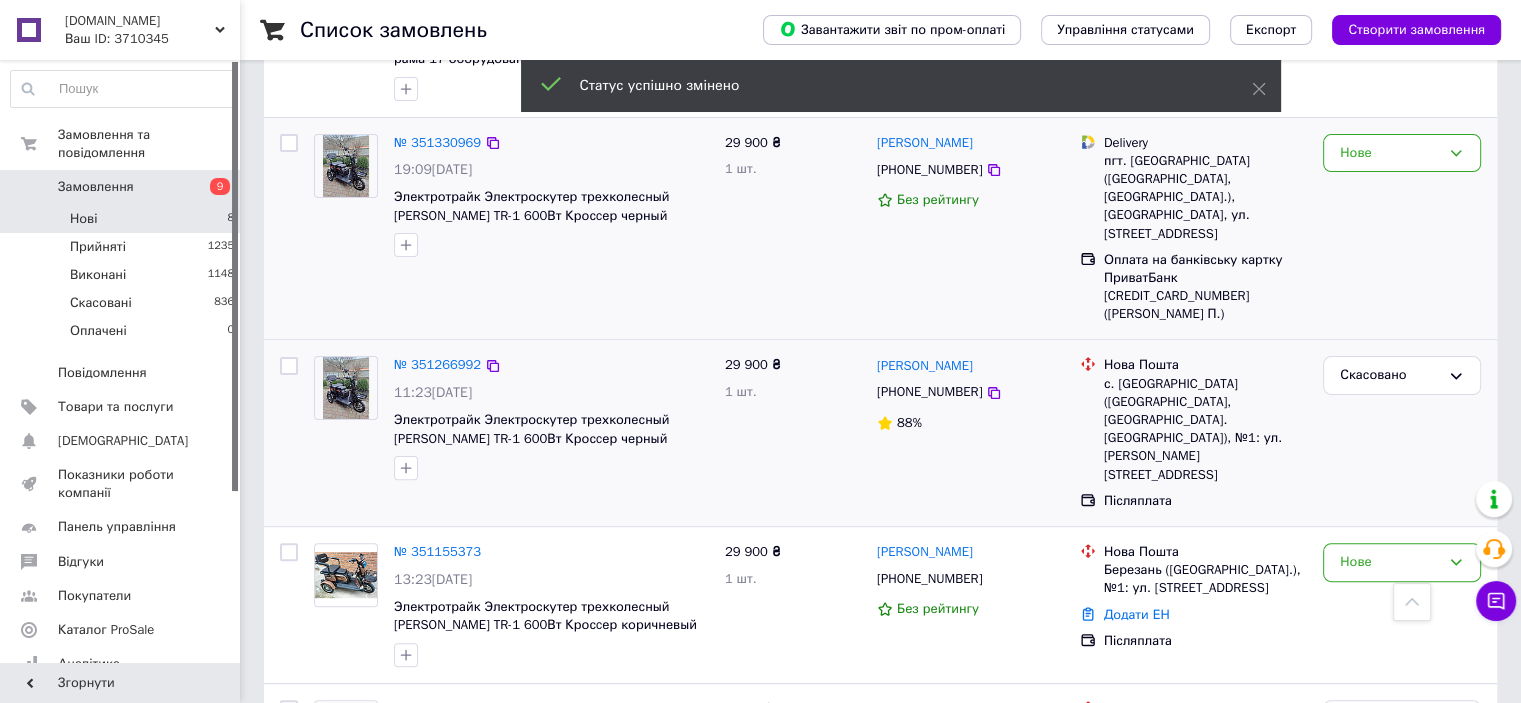 click on "Нове" at bounding box center [1402, 229] 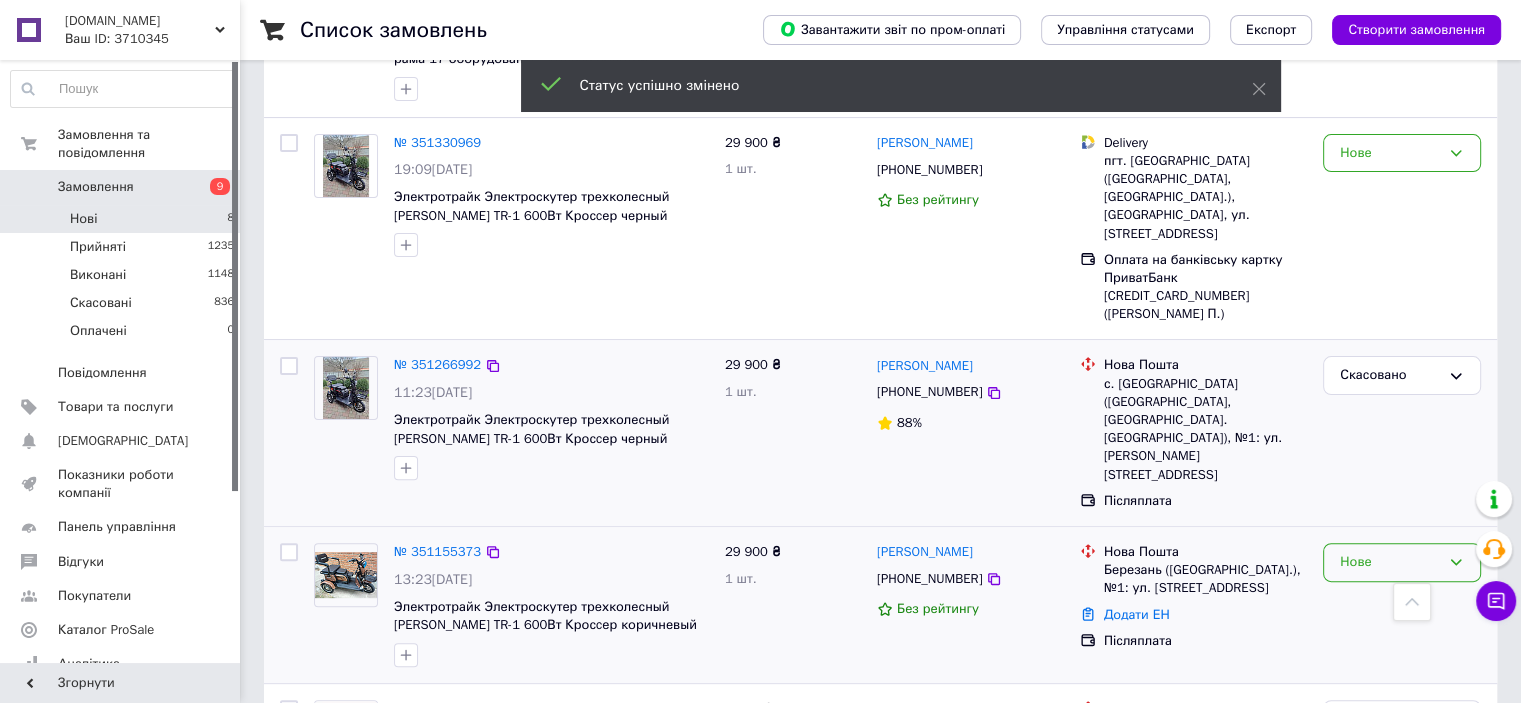 click on "Нове" at bounding box center [1402, 562] 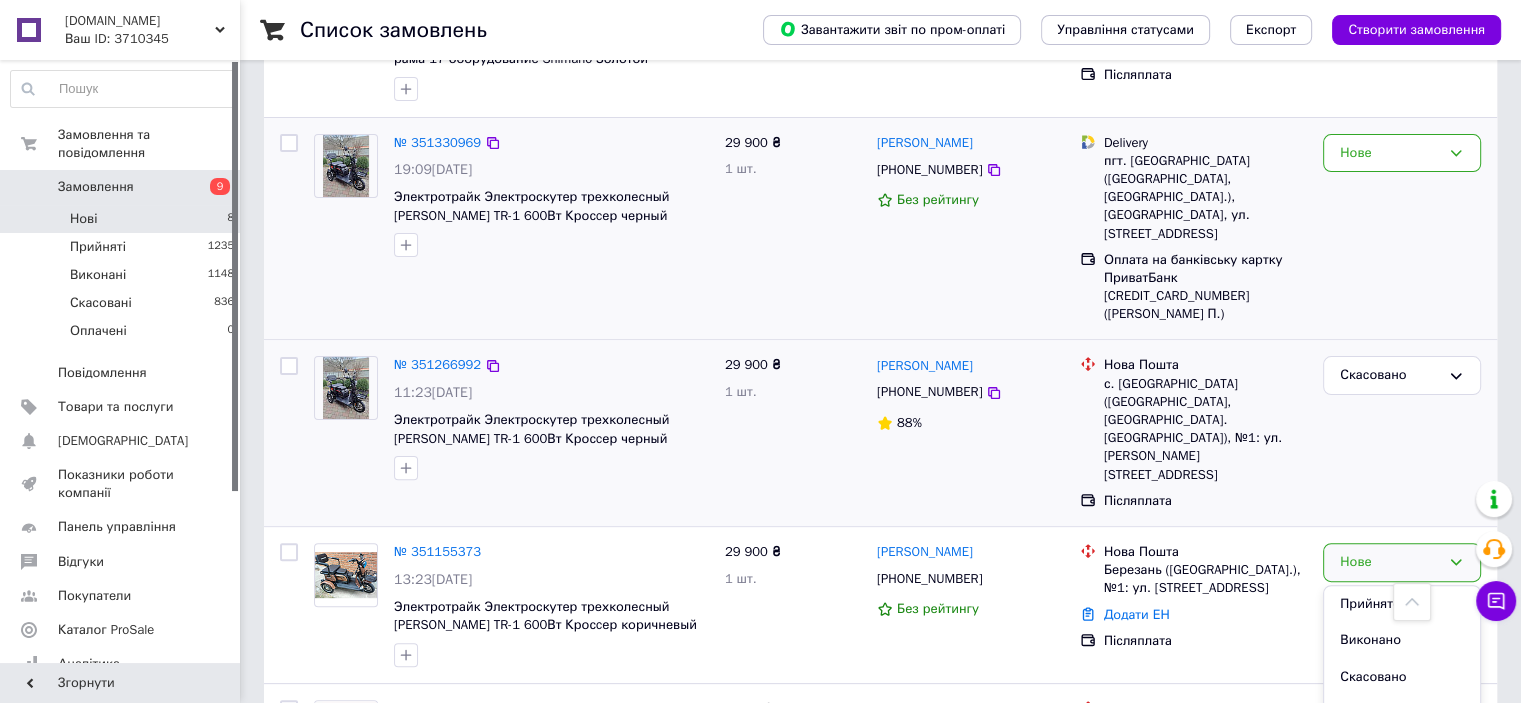 click on "Нове" at bounding box center [1402, 229] 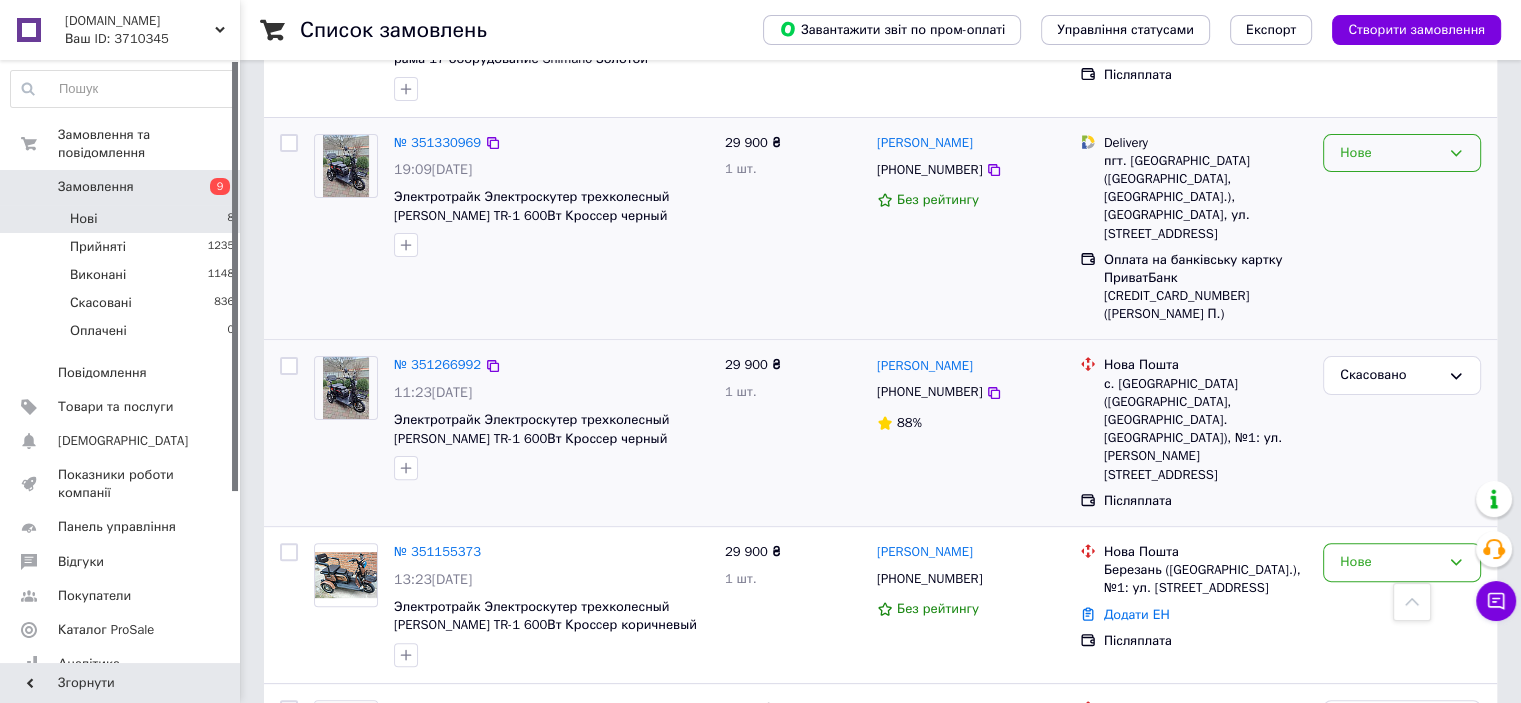 click on "Нове" at bounding box center (1402, 153) 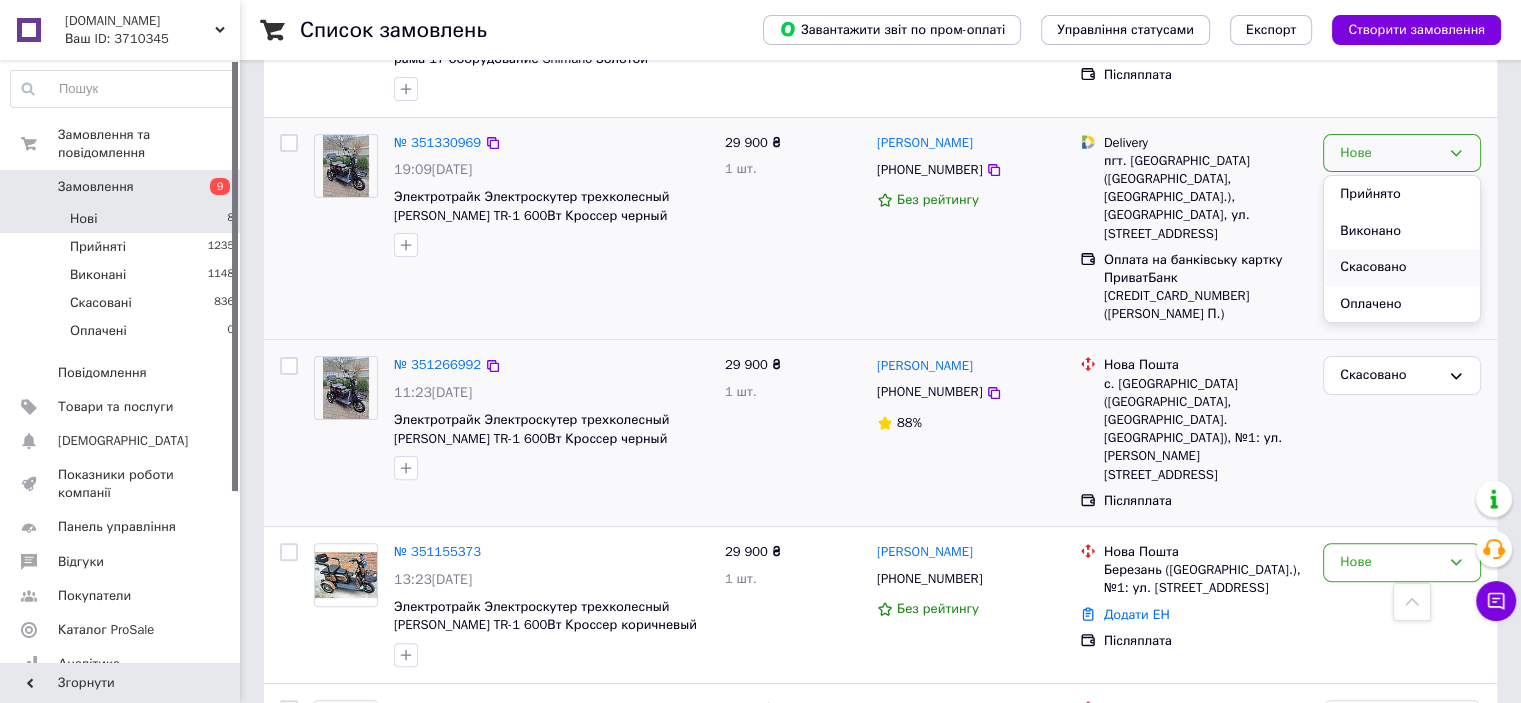 click on "Скасовано" at bounding box center [1402, 267] 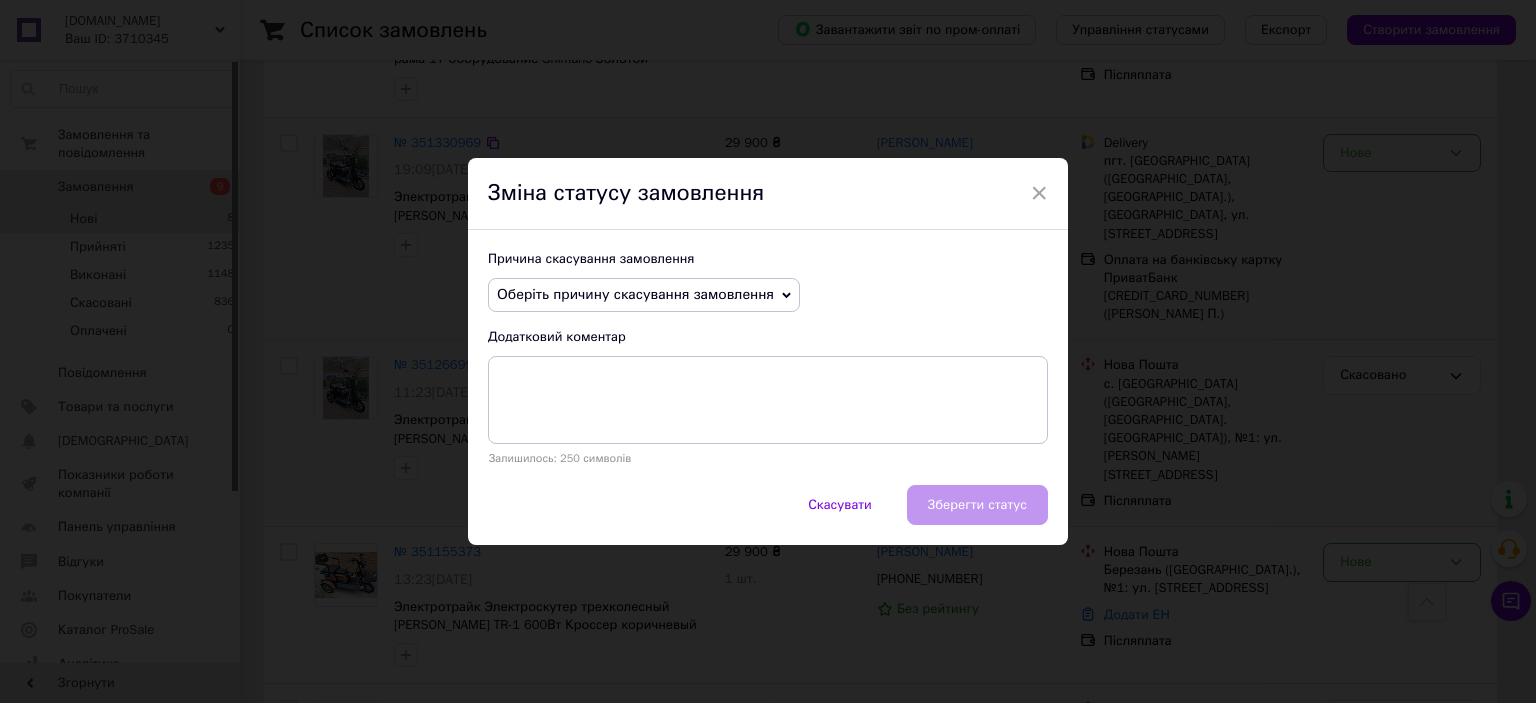 click on "Оберіть причину скасування замовлення" at bounding box center [635, 294] 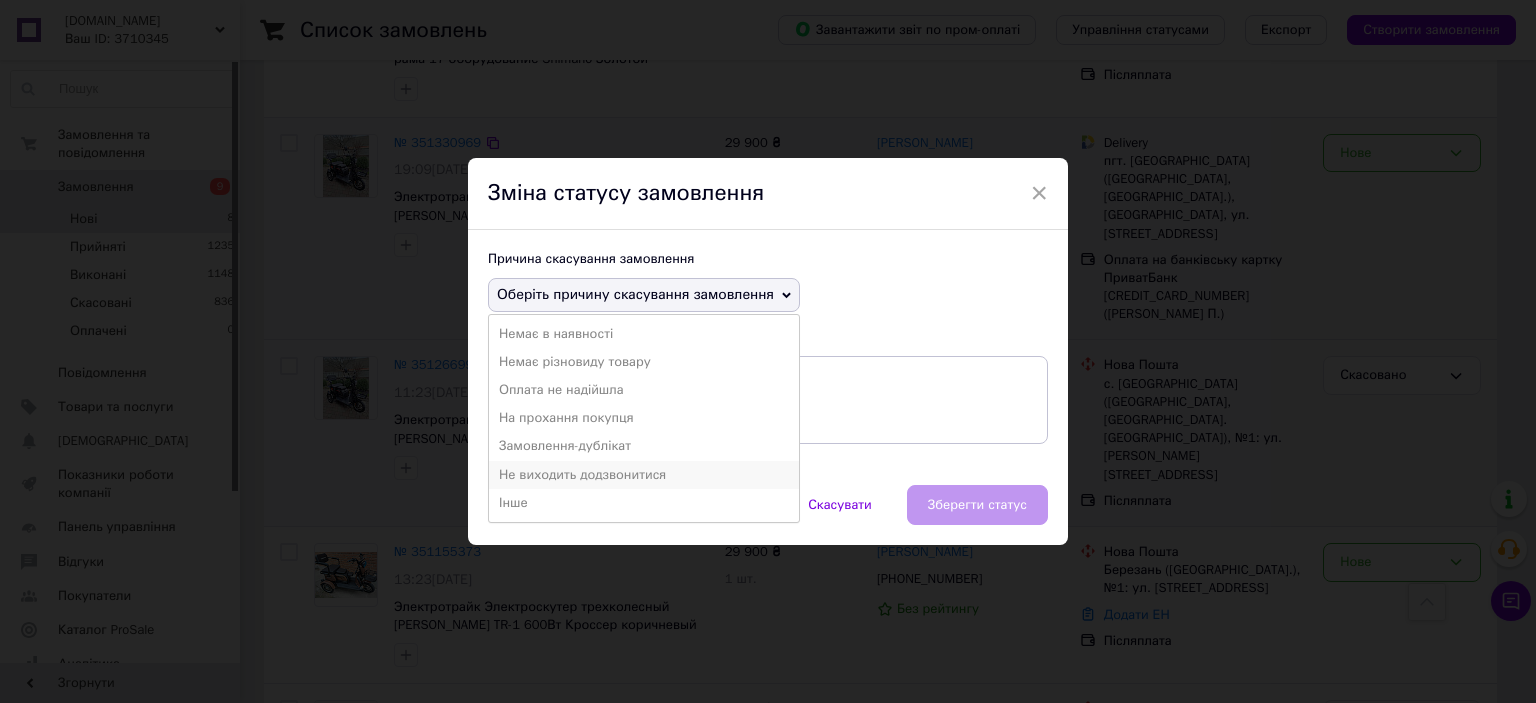 click on "Не виходить додзвонитися" at bounding box center [644, 475] 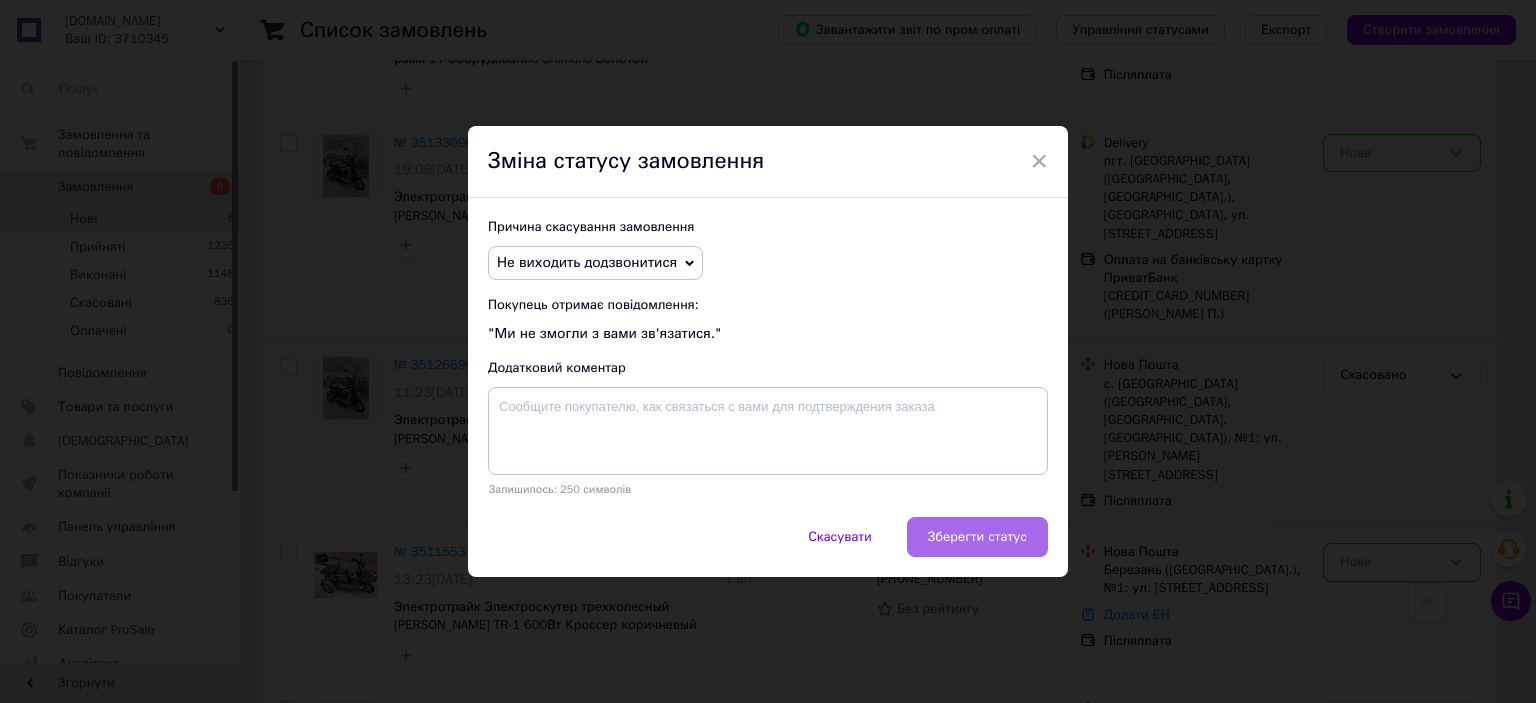 click on "Зберегти статус" at bounding box center [977, 537] 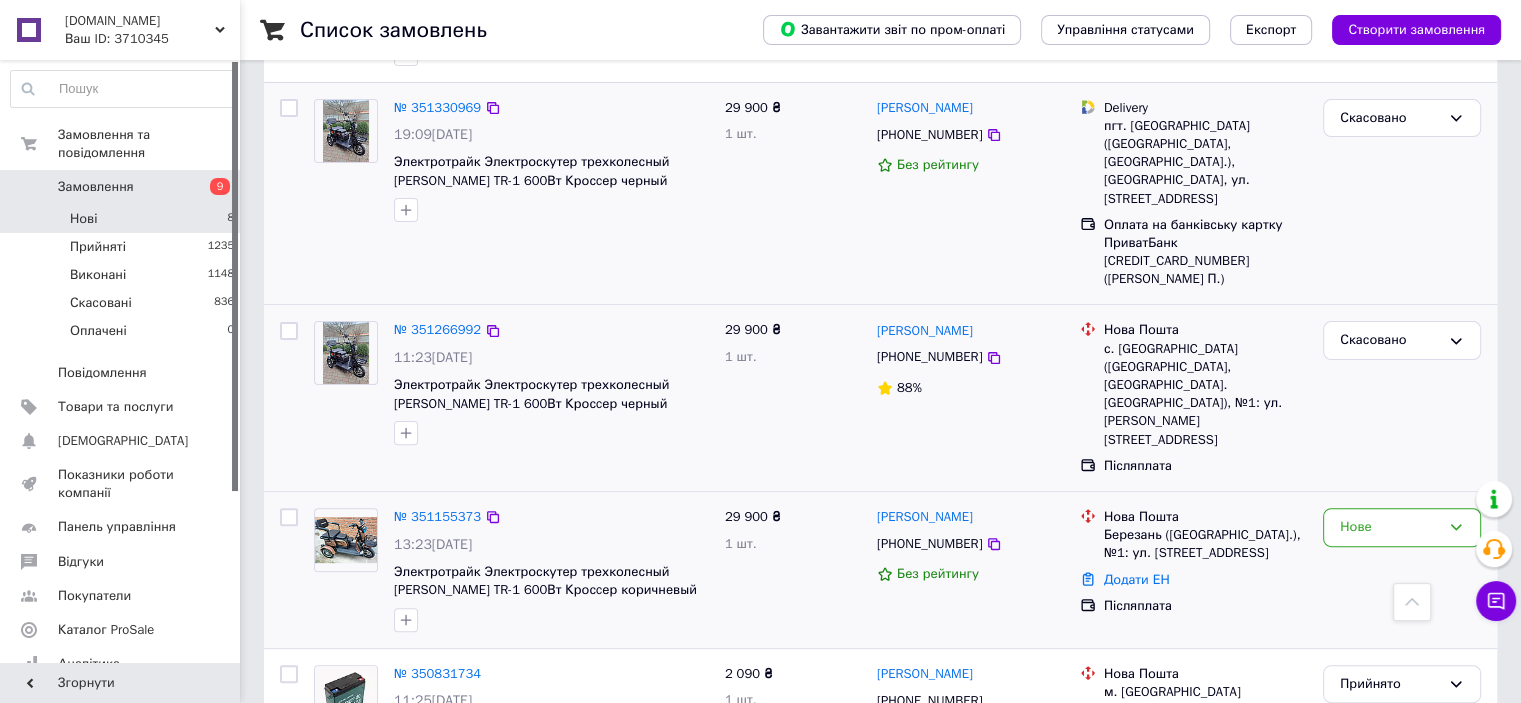 scroll, scrollTop: 604, scrollLeft: 0, axis: vertical 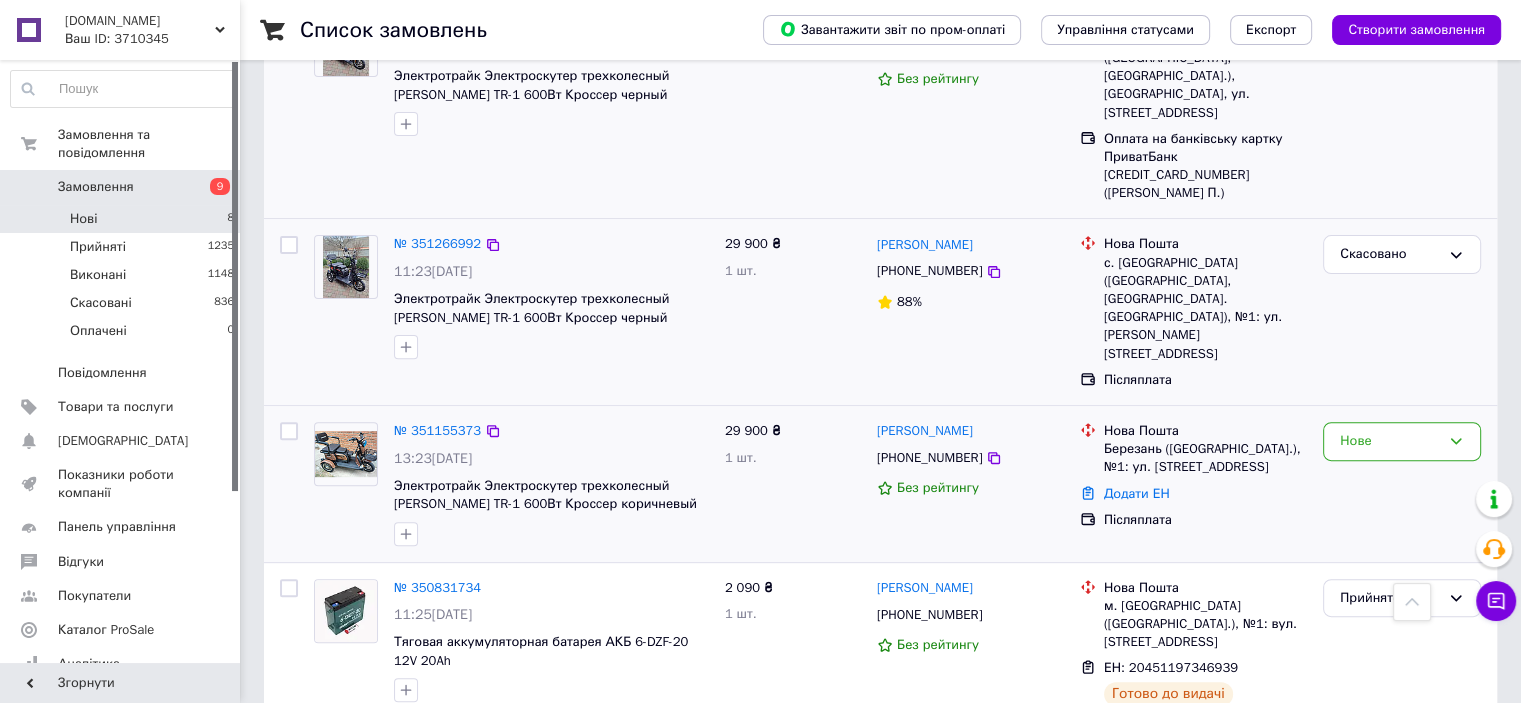 click on "[PHONE_NUMBER]" at bounding box center [929, 458] 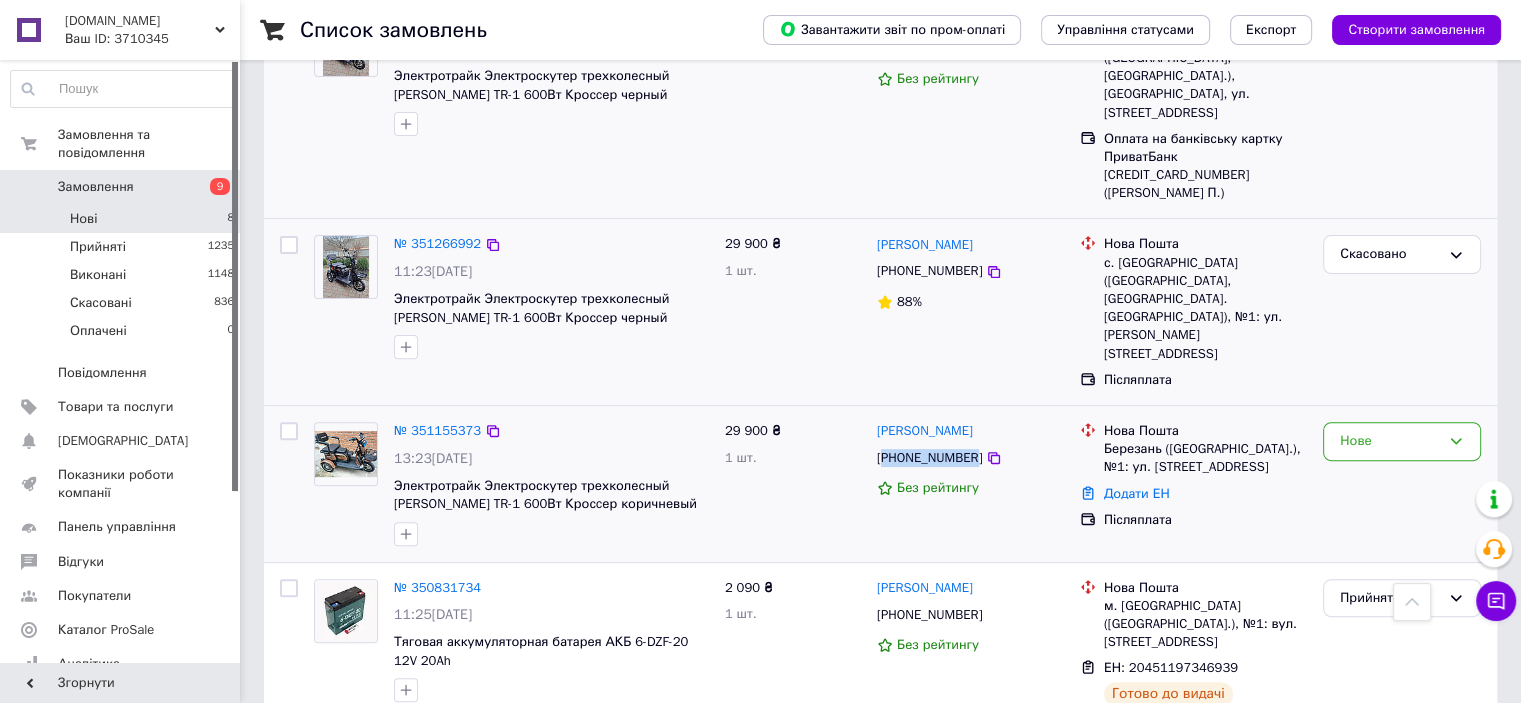 click on "[PHONE_NUMBER]" at bounding box center [929, 458] 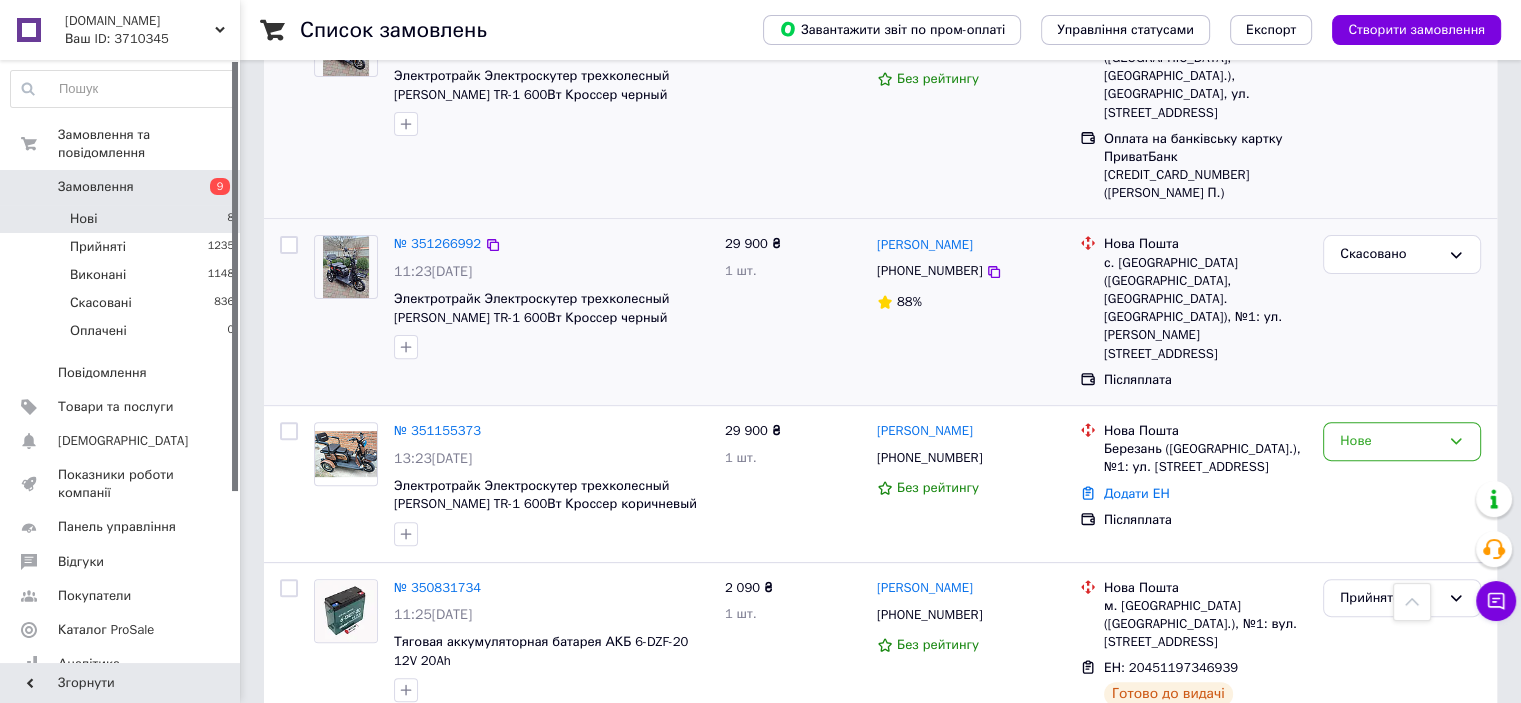 drag, startPoint x: 490, startPoint y: 375, endPoint x: 416, endPoint y: 37, distance: 346.00577 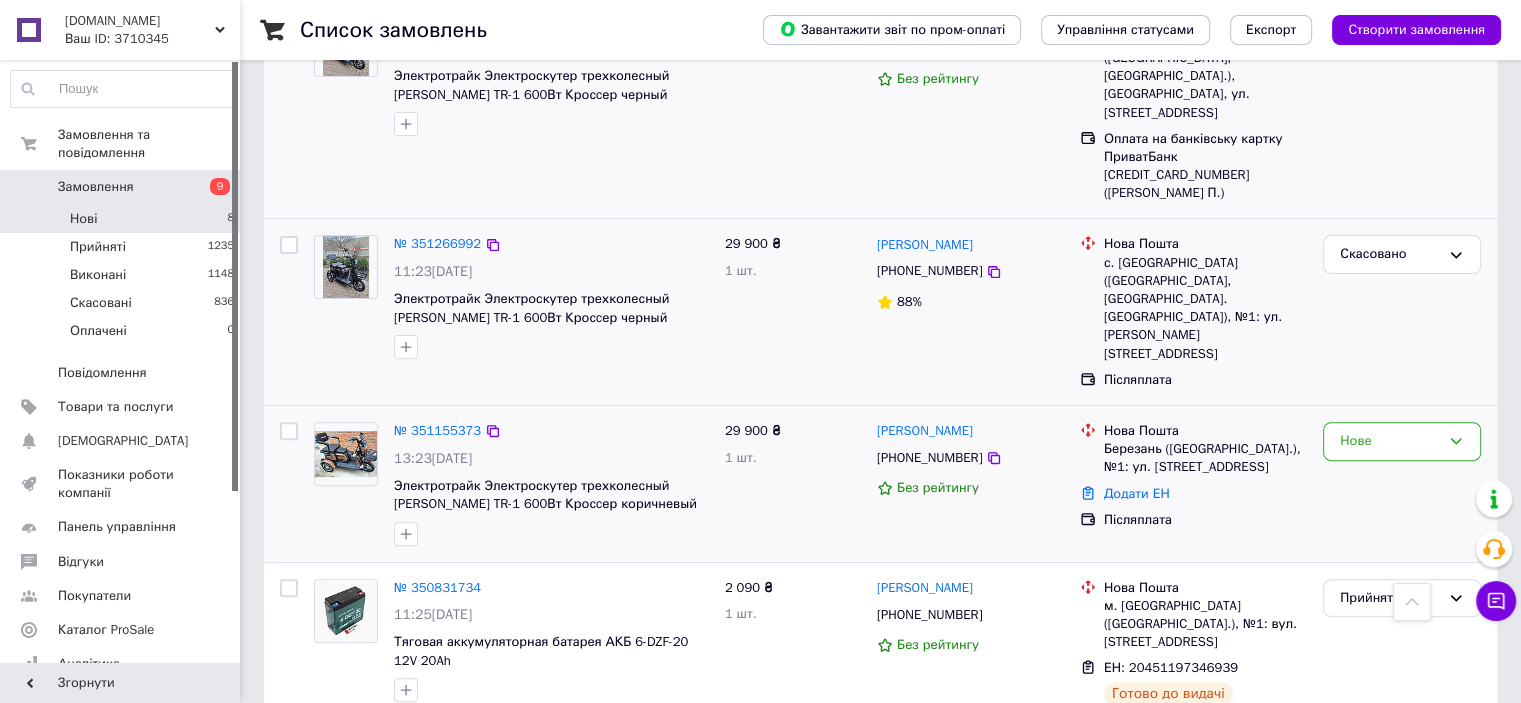 drag, startPoint x: 1003, startPoint y: 384, endPoint x: 874, endPoint y: 384, distance: 129 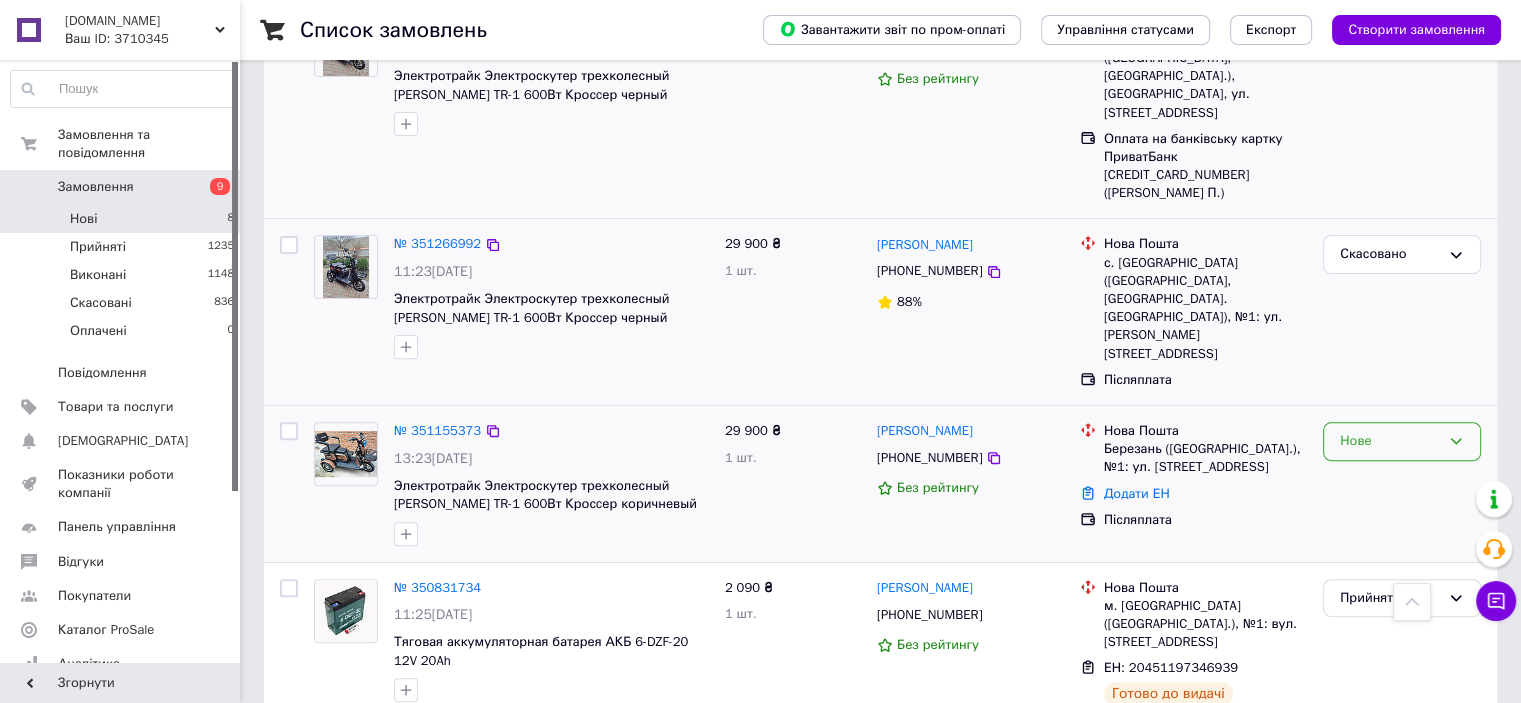 click on "Нове" at bounding box center (1390, 441) 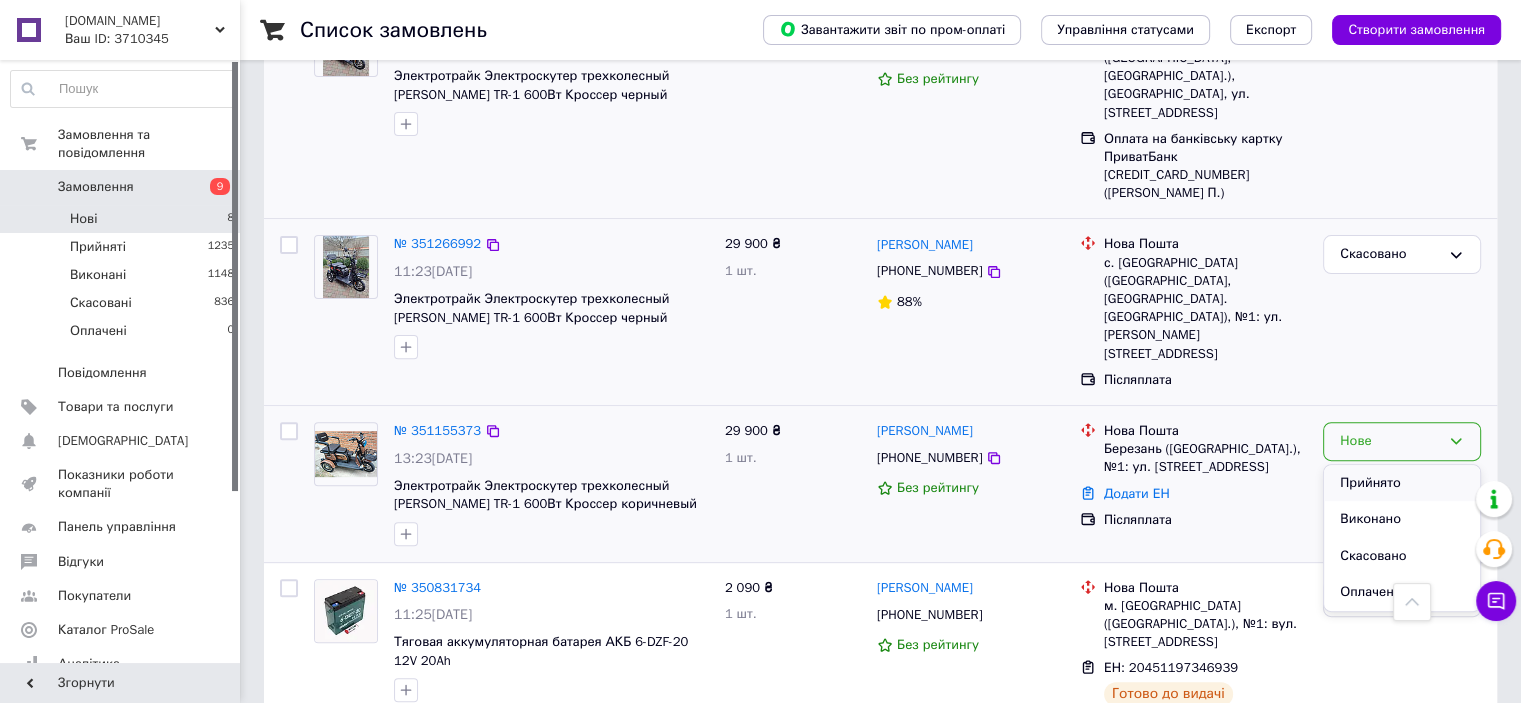 click on "Прийнято" at bounding box center (1402, 483) 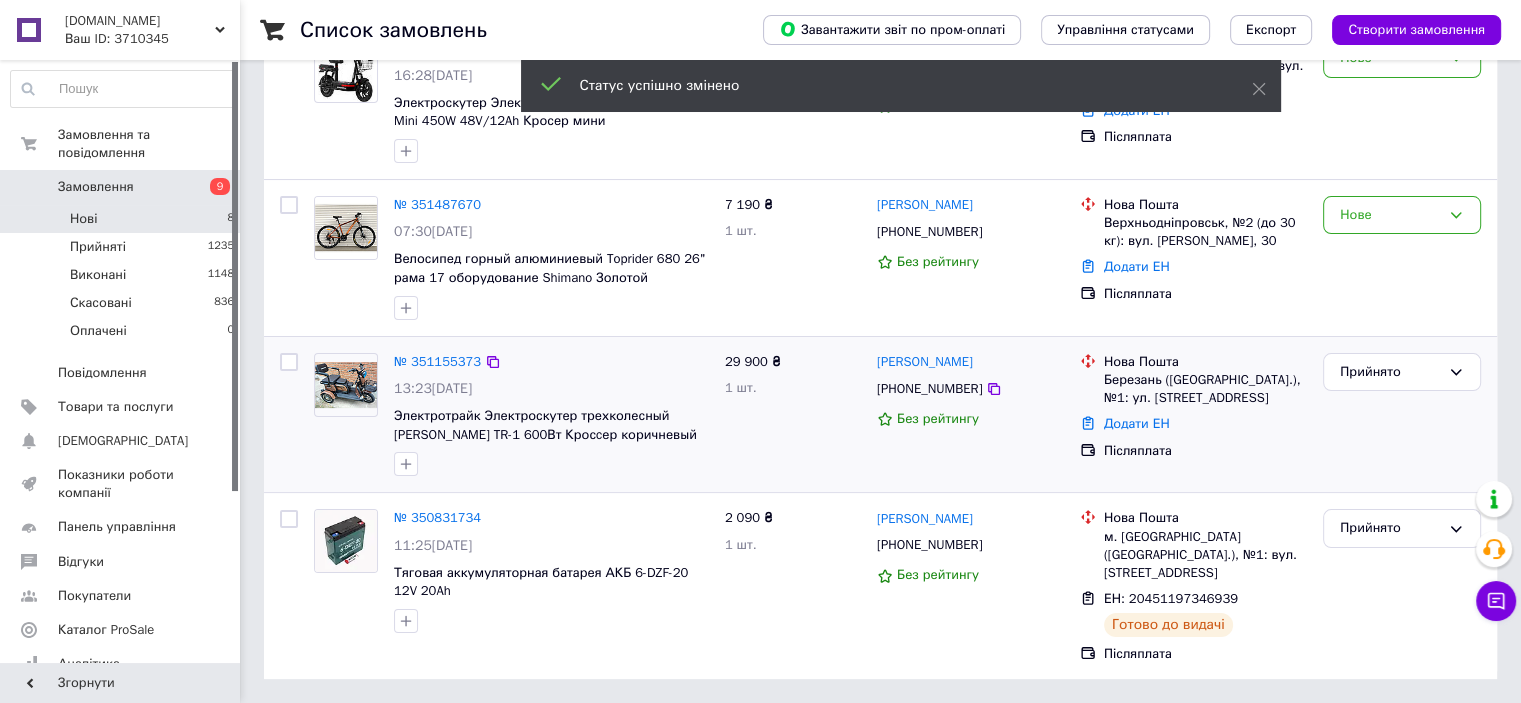 scroll, scrollTop: 244, scrollLeft: 0, axis: vertical 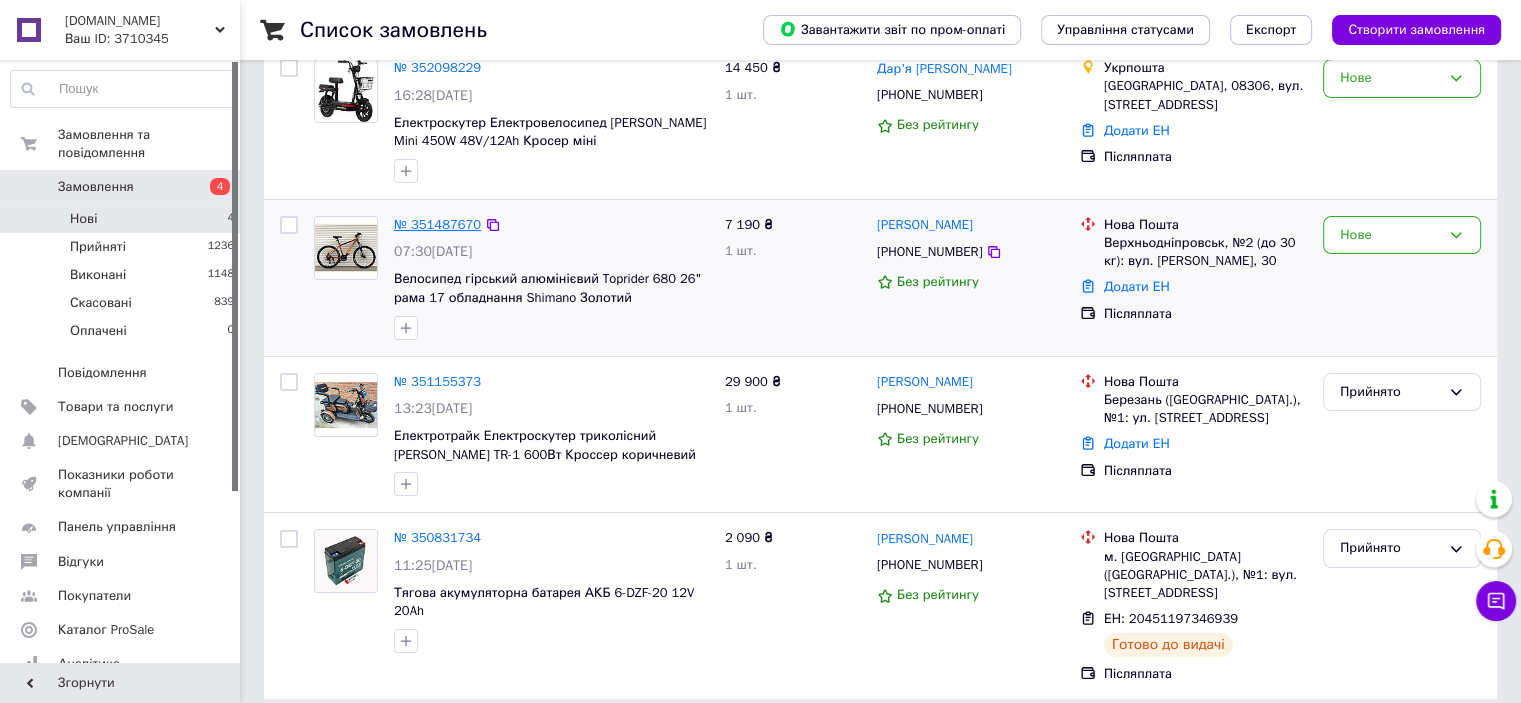 click on "№ 351487670" at bounding box center [437, 224] 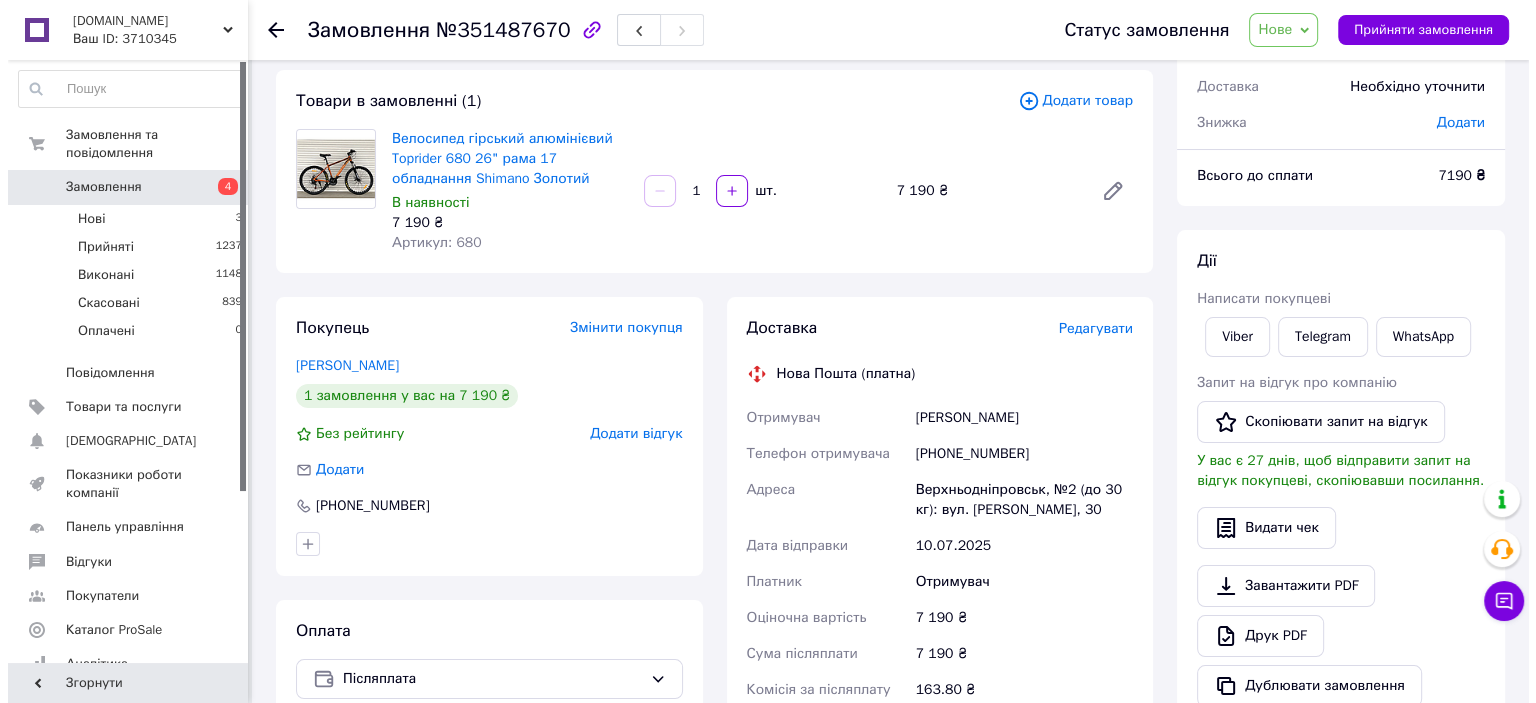 scroll, scrollTop: 100, scrollLeft: 0, axis: vertical 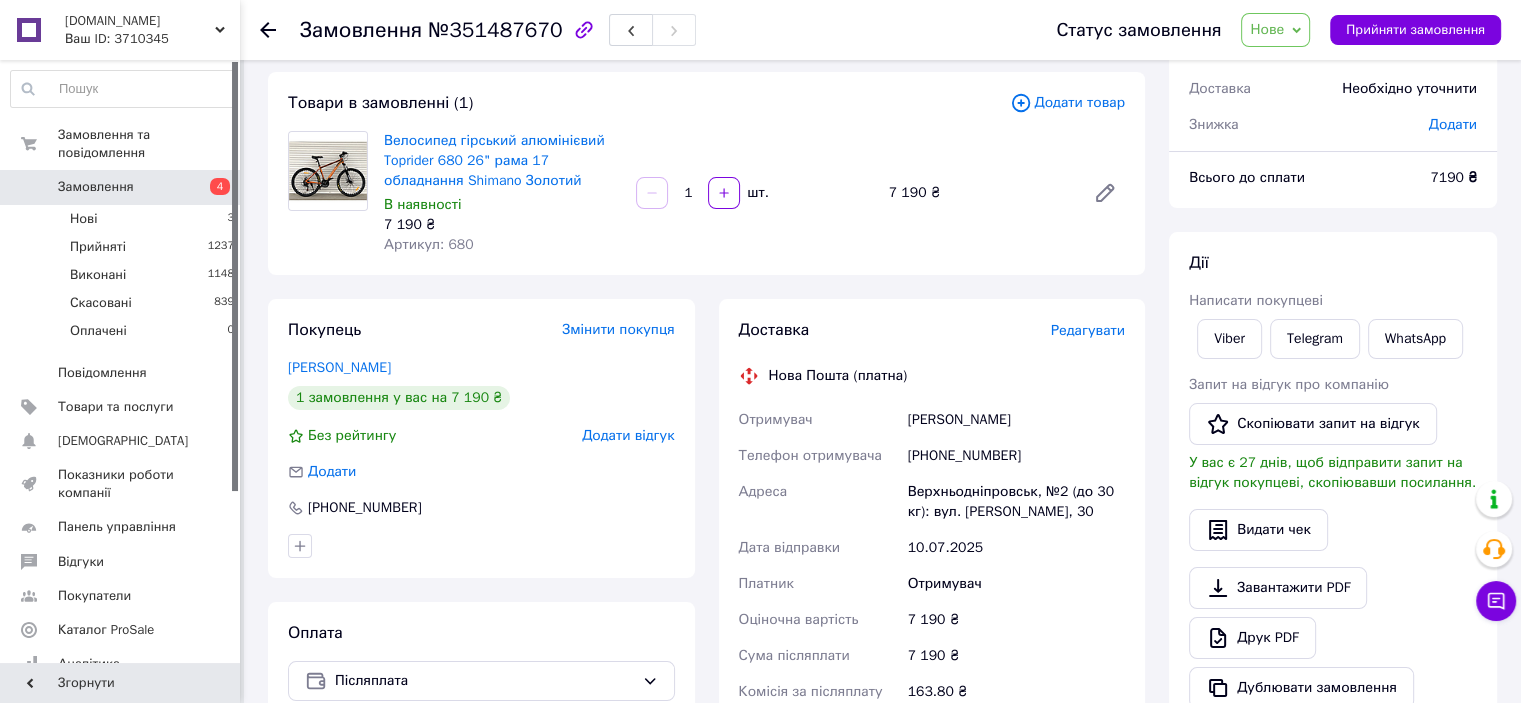 click on "Нове" at bounding box center [1267, 29] 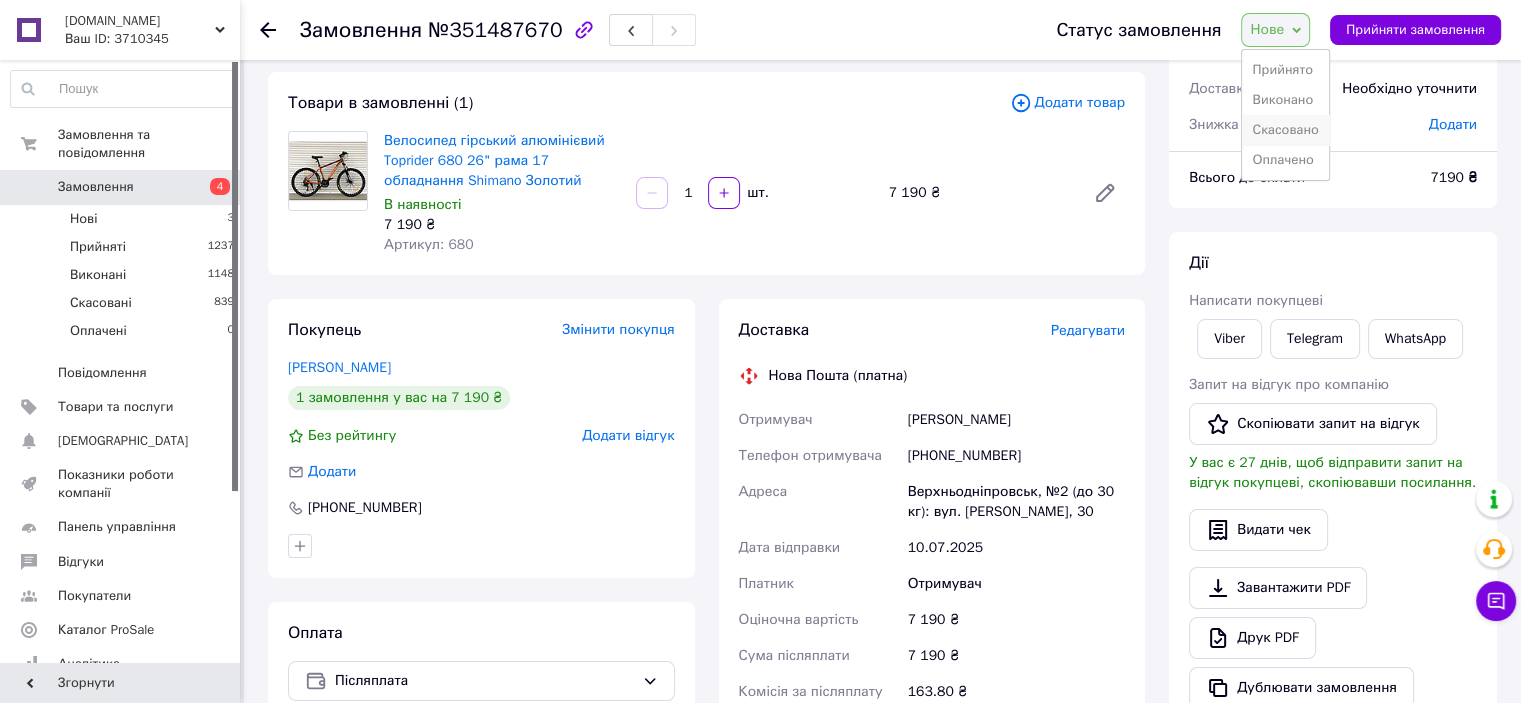 click on "Скасовано" at bounding box center [1285, 130] 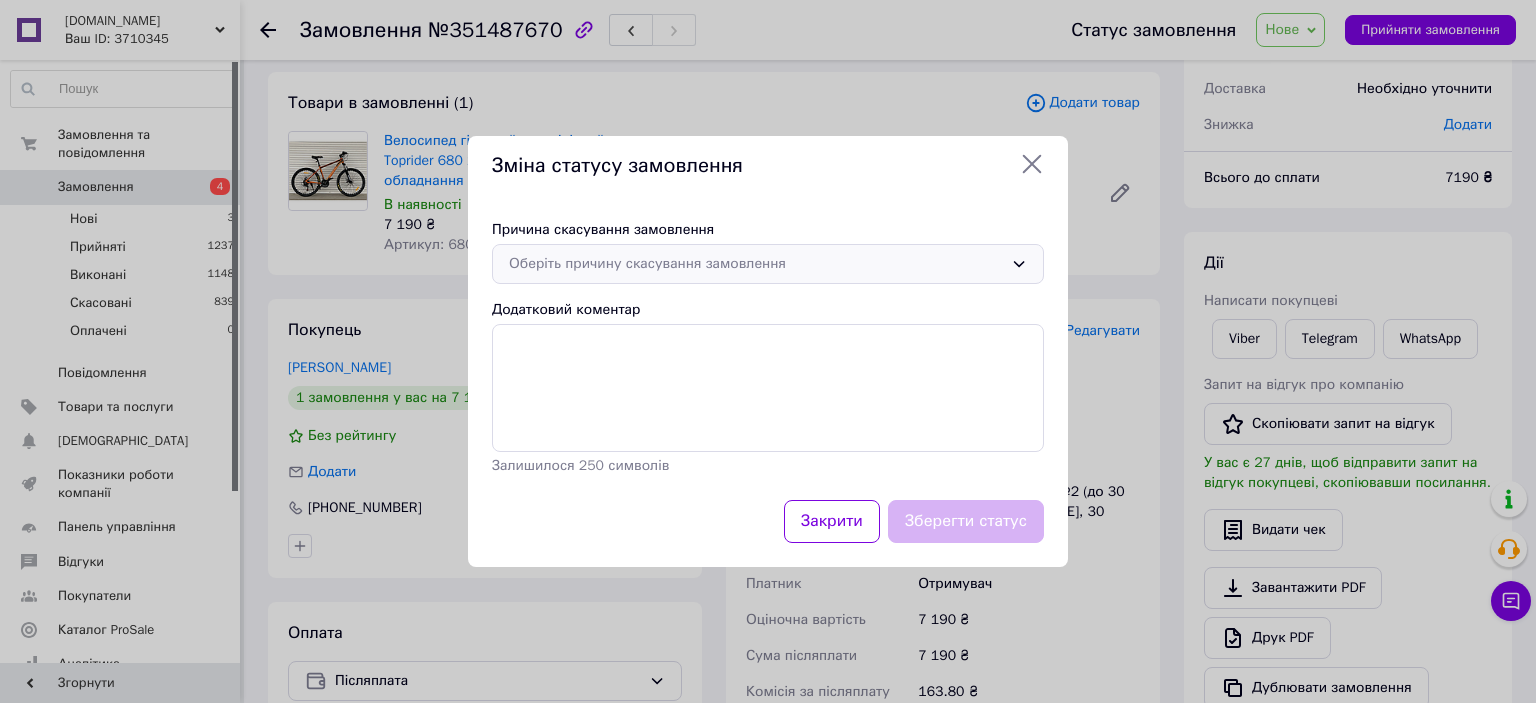 click on "Оберіть причину скасування замовлення" at bounding box center [756, 264] 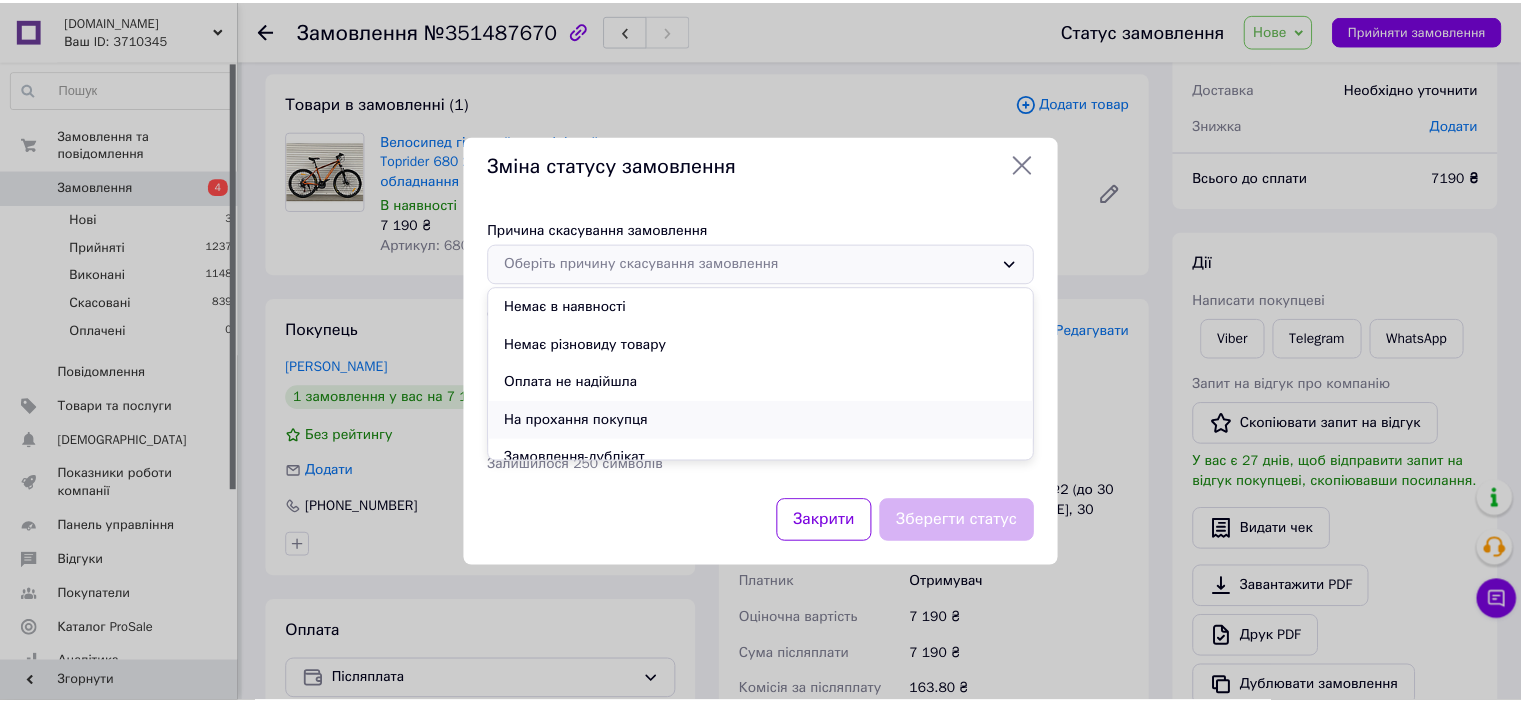 scroll, scrollTop: 93, scrollLeft: 0, axis: vertical 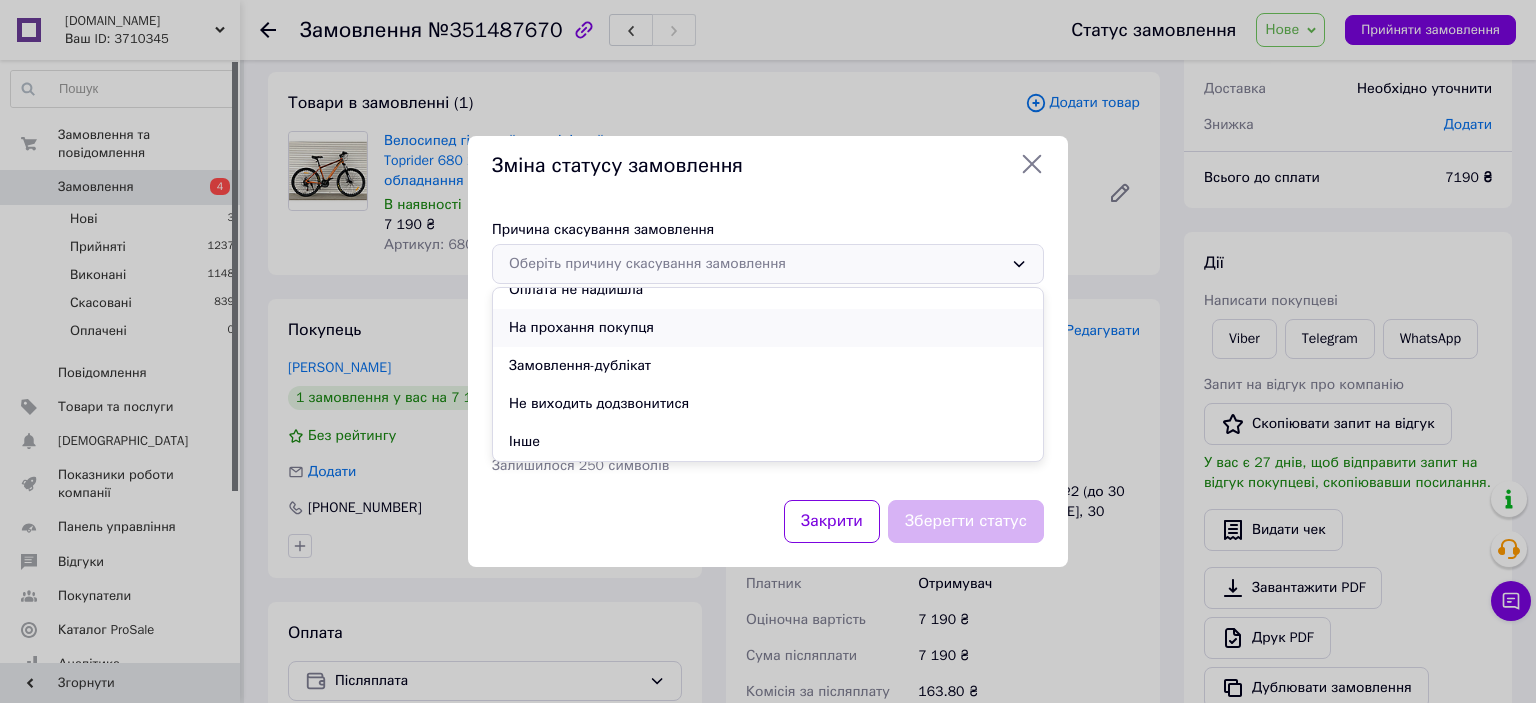click on "На прохання покупця" at bounding box center [768, 328] 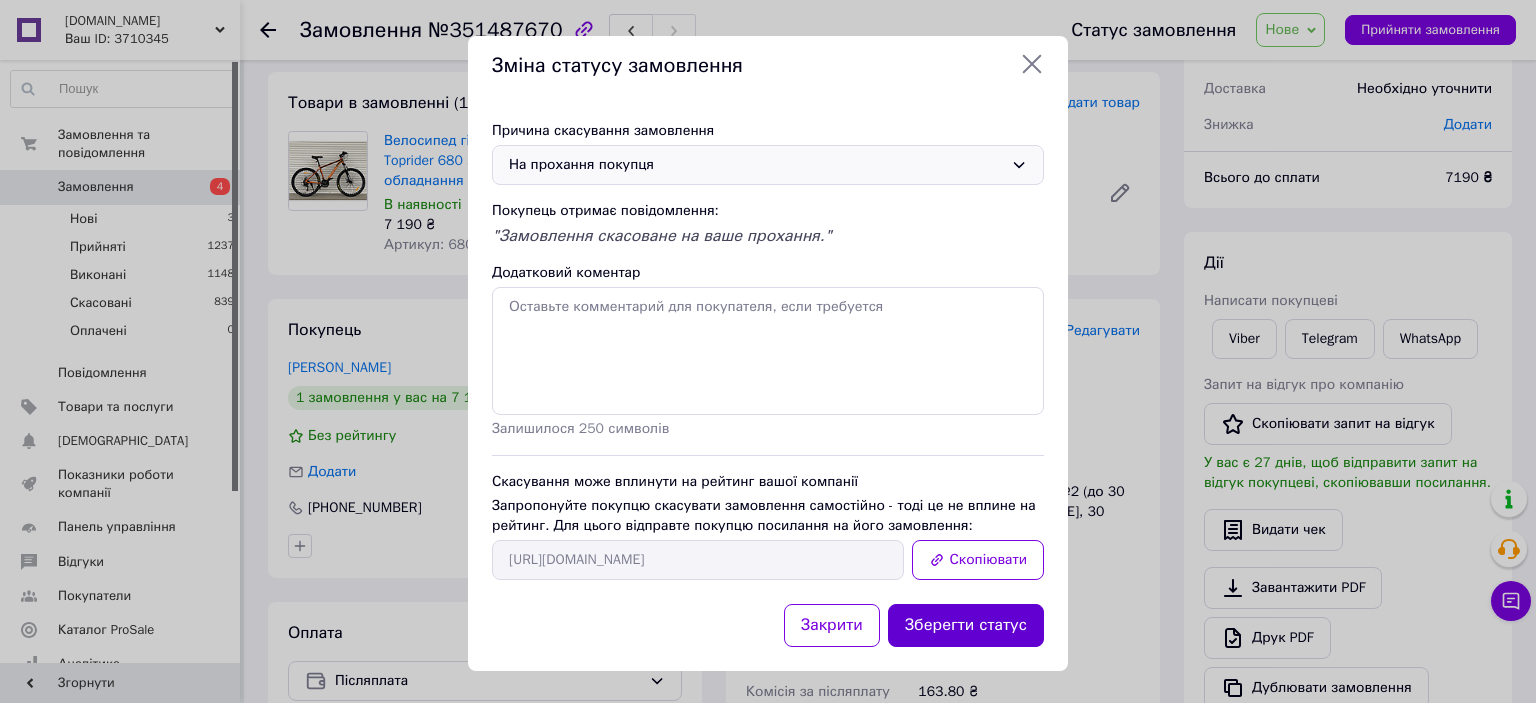 click on "Зберегти статус" at bounding box center [966, 625] 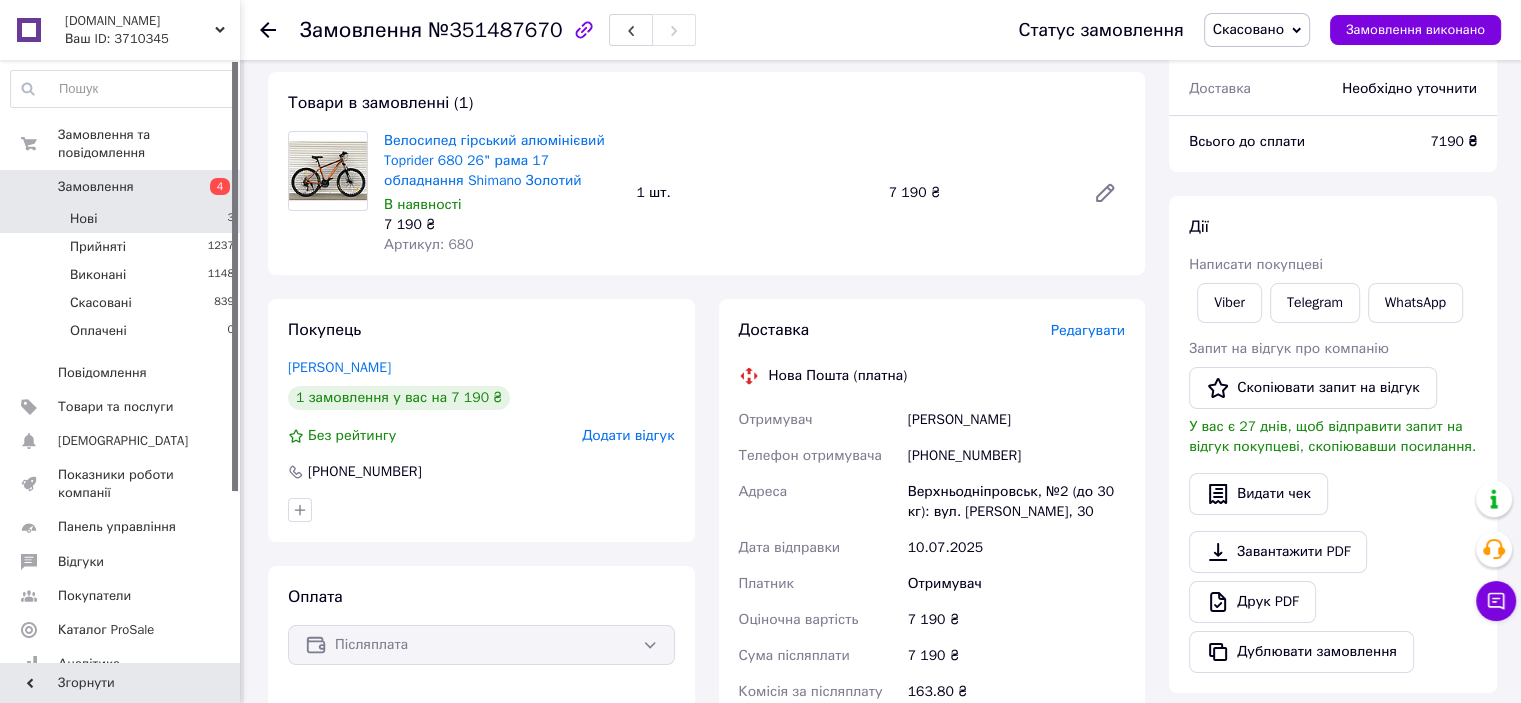 drag, startPoint x: 132, startPoint y: 209, endPoint x: 133, endPoint y: 199, distance: 10.049875 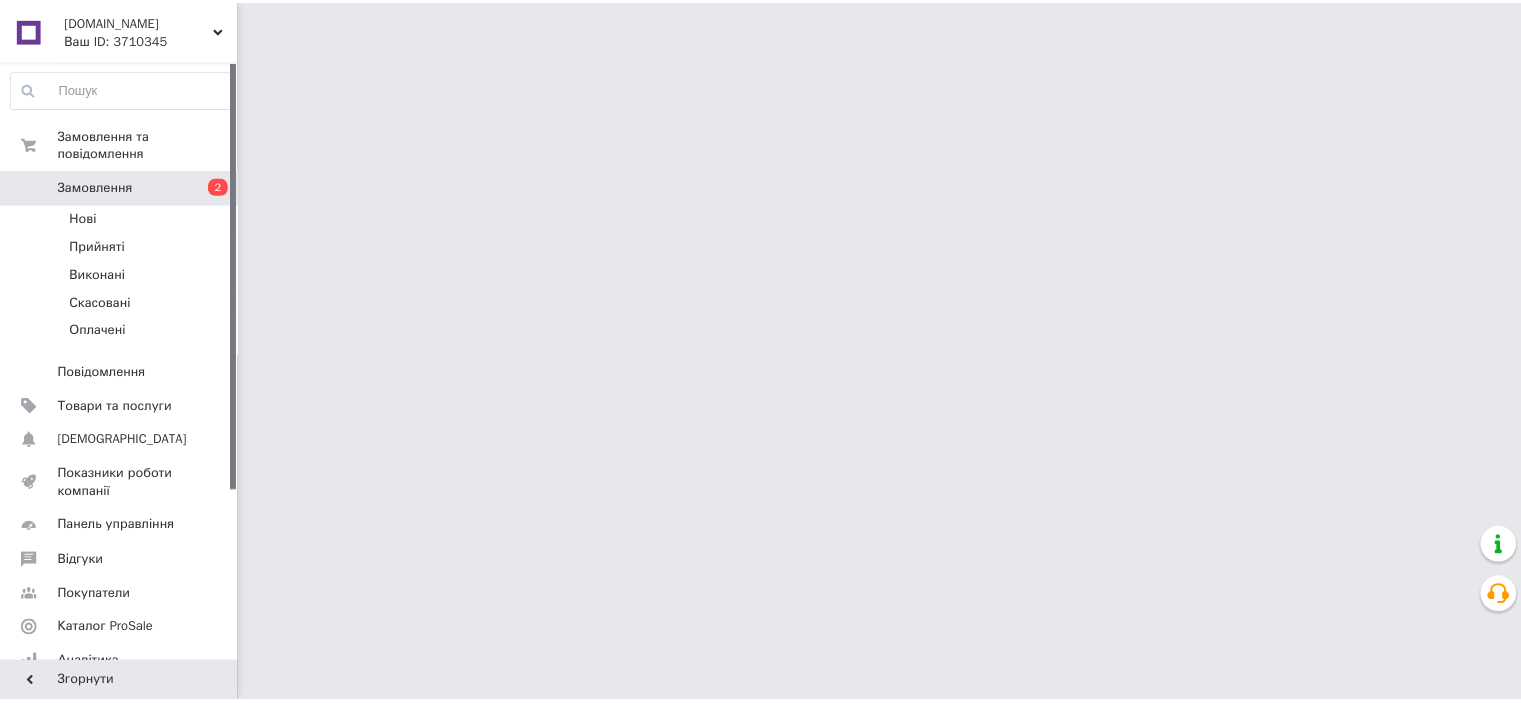 scroll, scrollTop: 0, scrollLeft: 0, axis: both 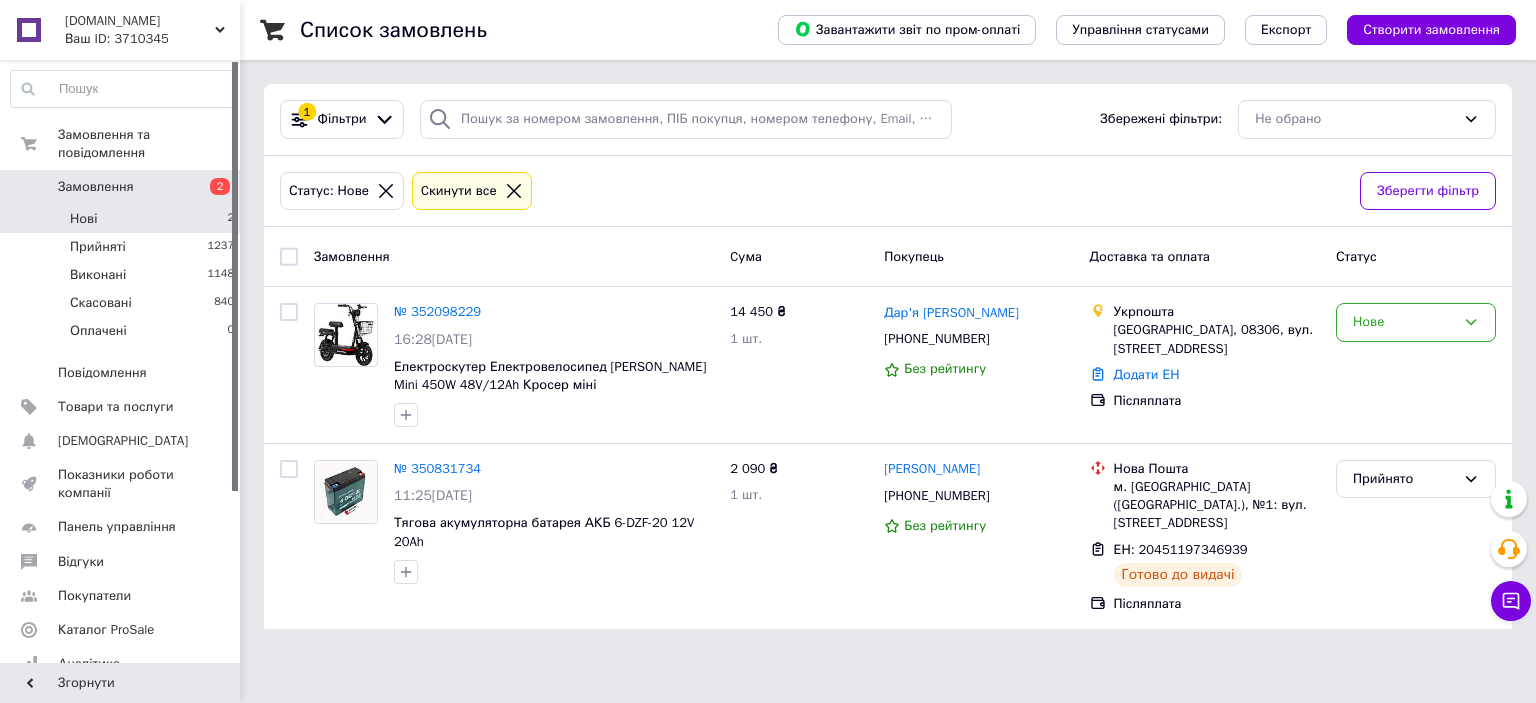 click 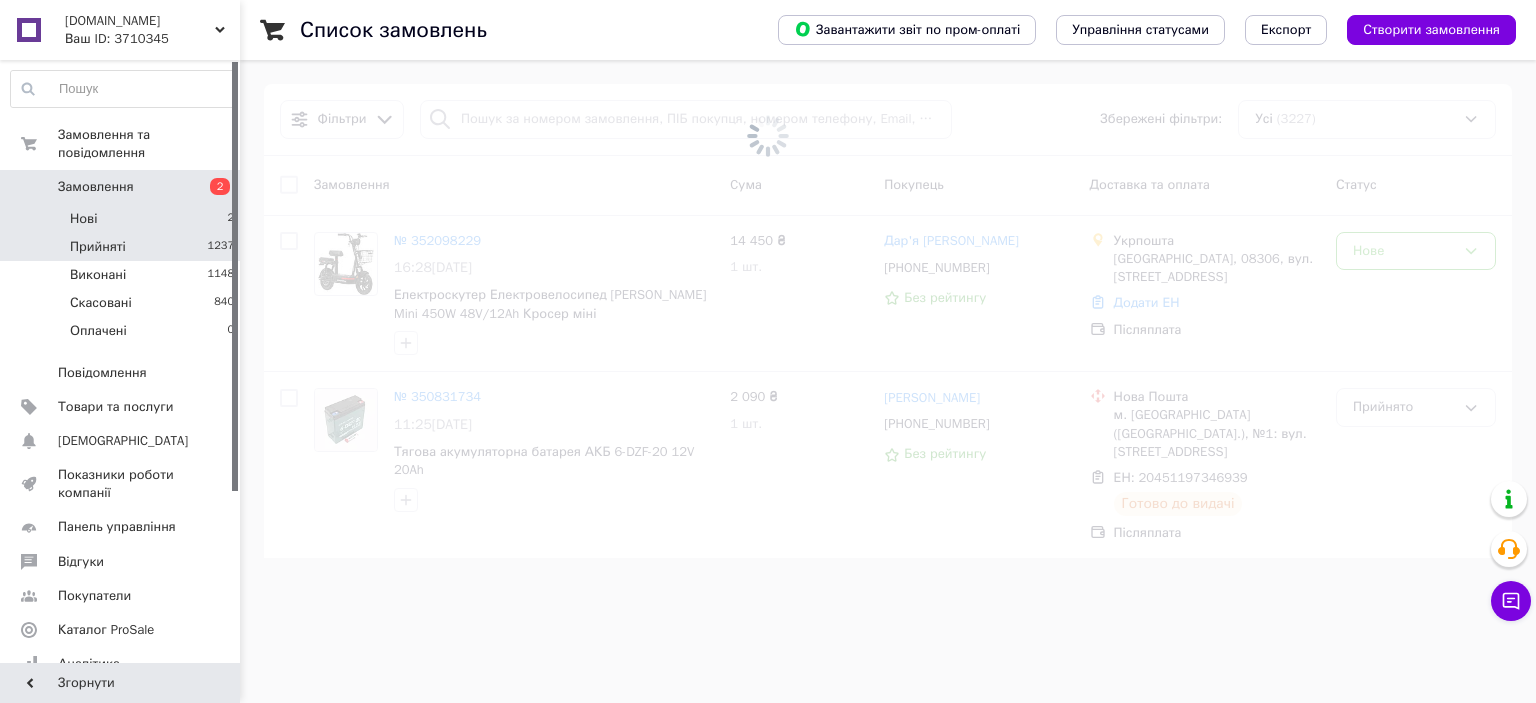 click on "Прийняті 1237" at bounding box center (123, 247) 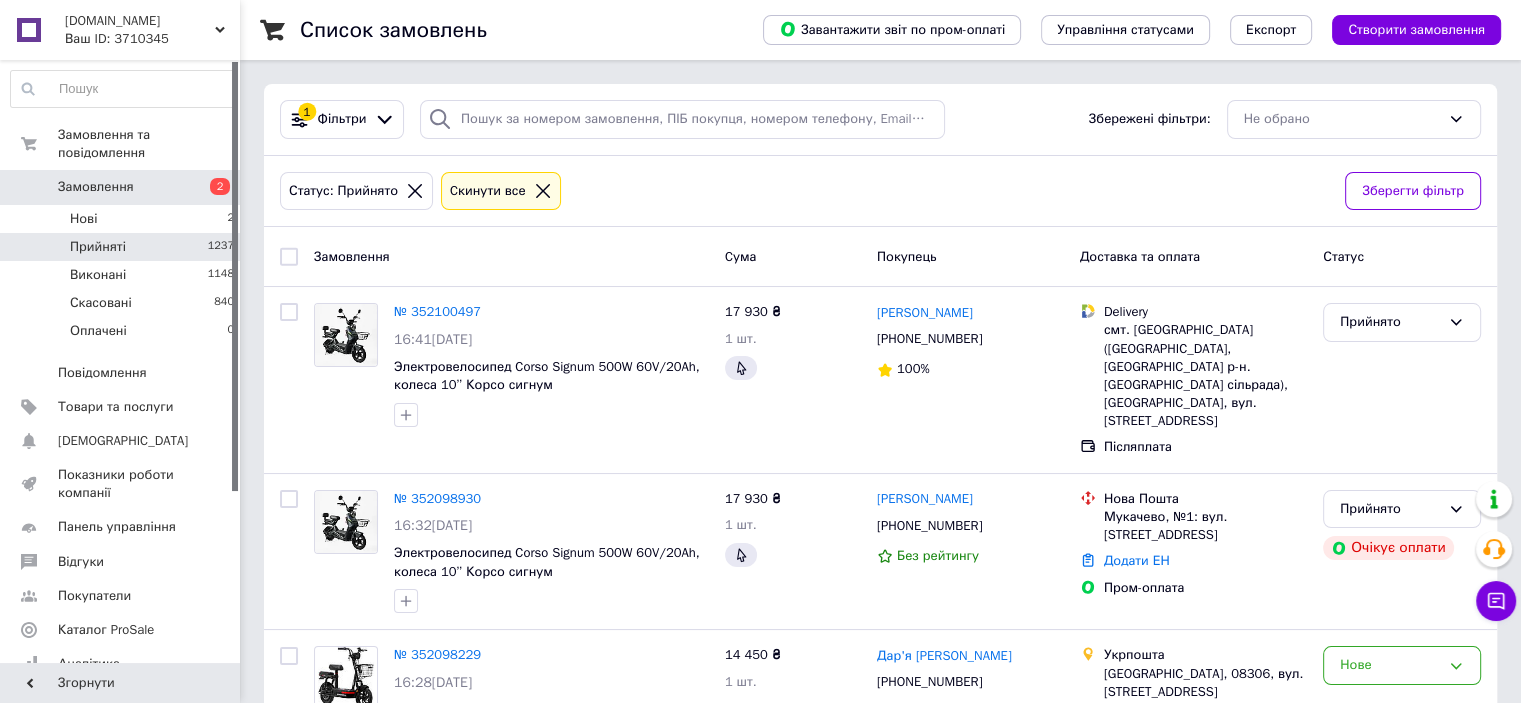 click 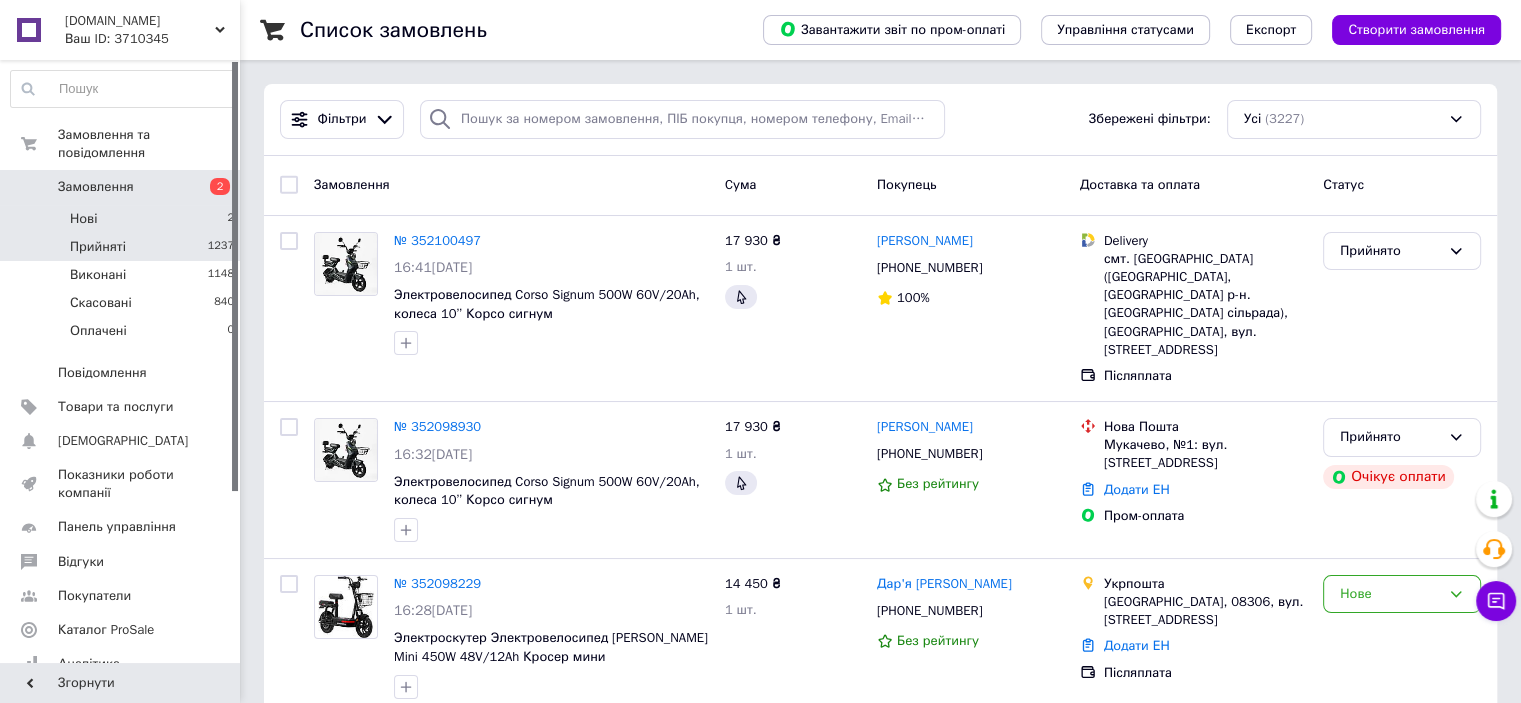 click on "Нові 2" at bounding box center [123, 219] 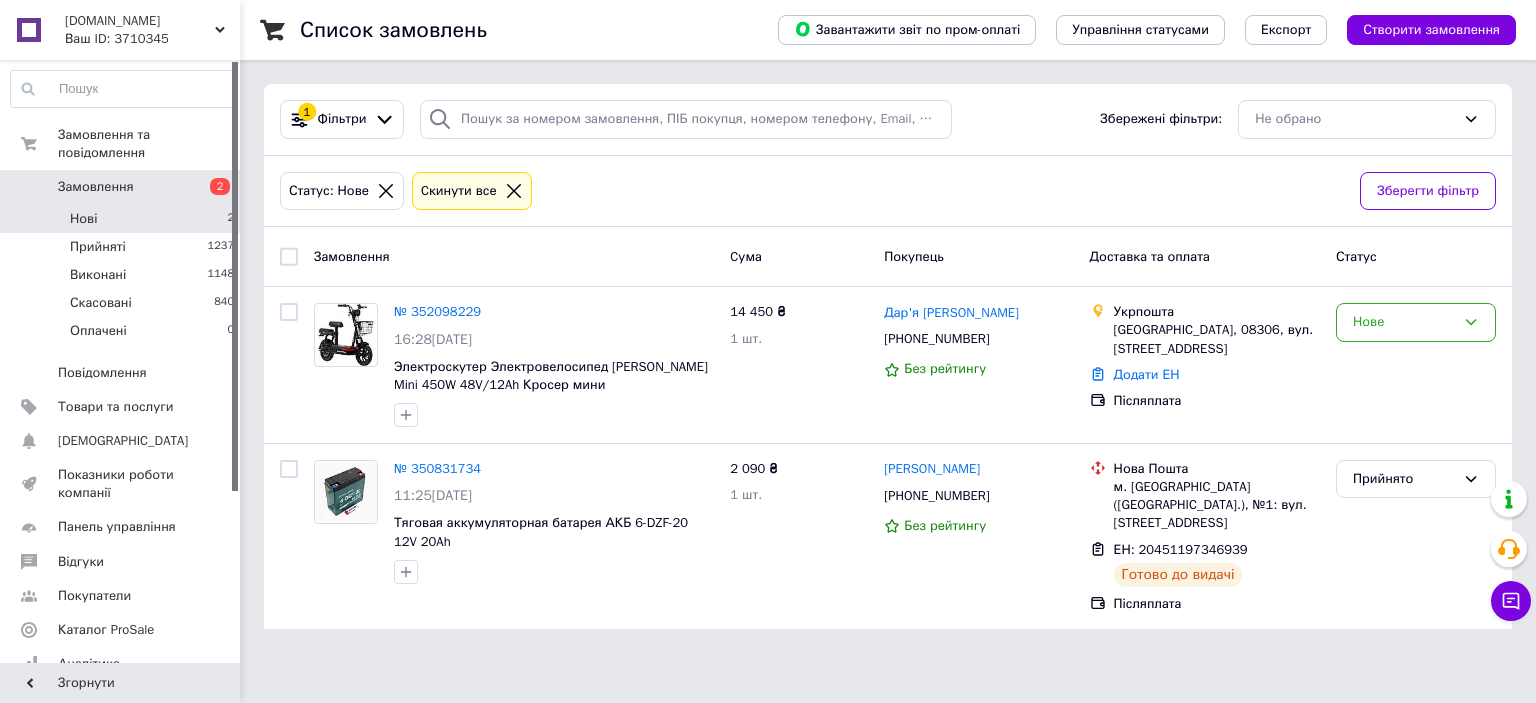 click 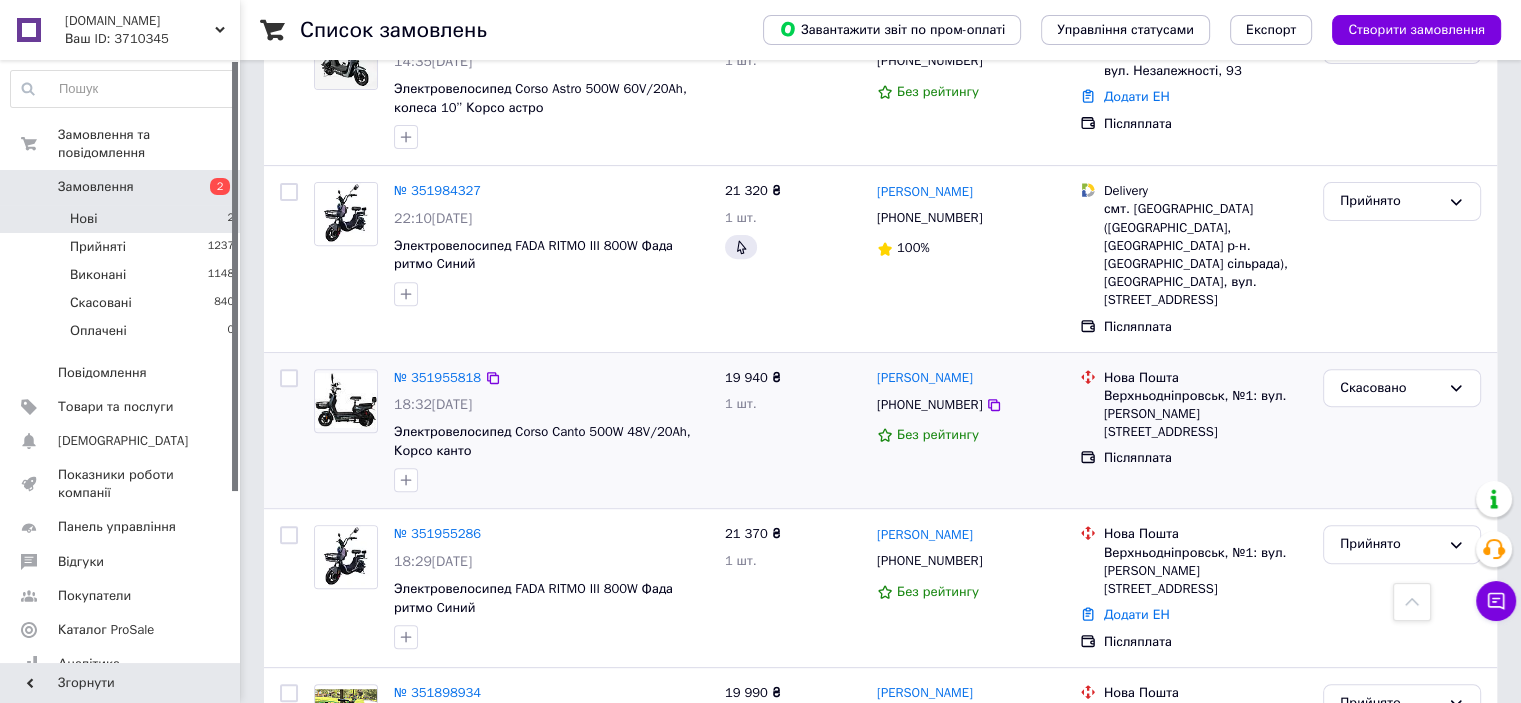 scroll, scrollTop: 900, scrollLeft: 0, axis: vertical 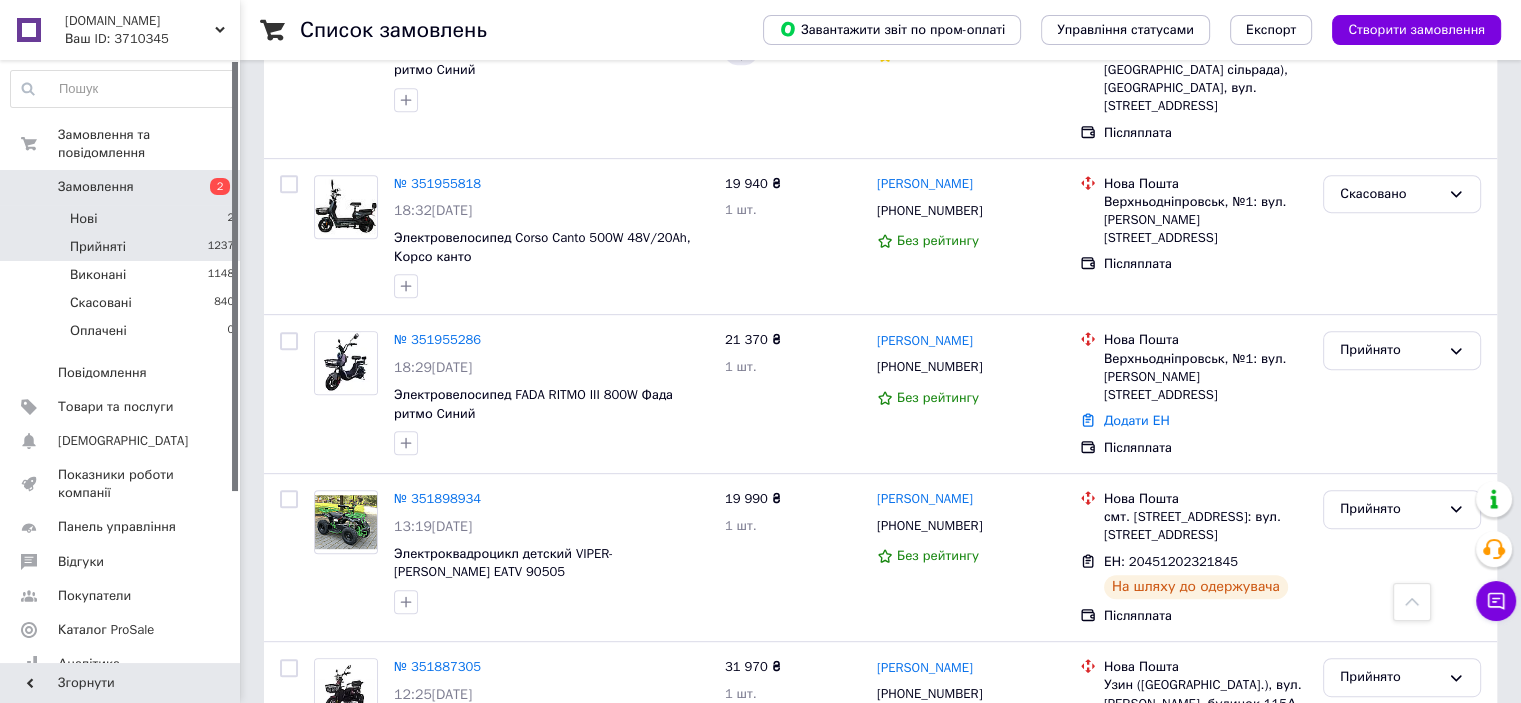 click on "Прийняті 1237" at bounding box center [123, 247] 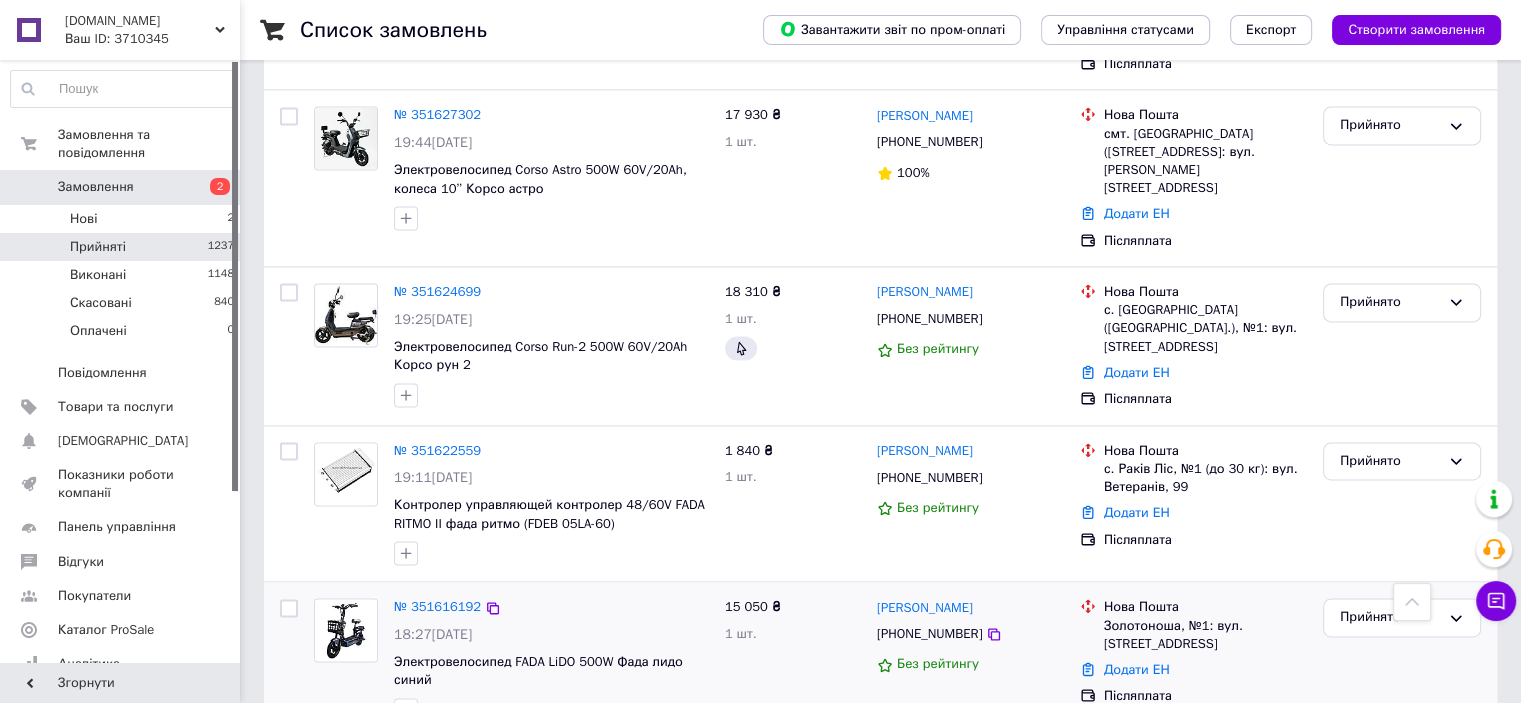 scroll, scrollTop: 2907, scrollLeft: 0, axis: vertical 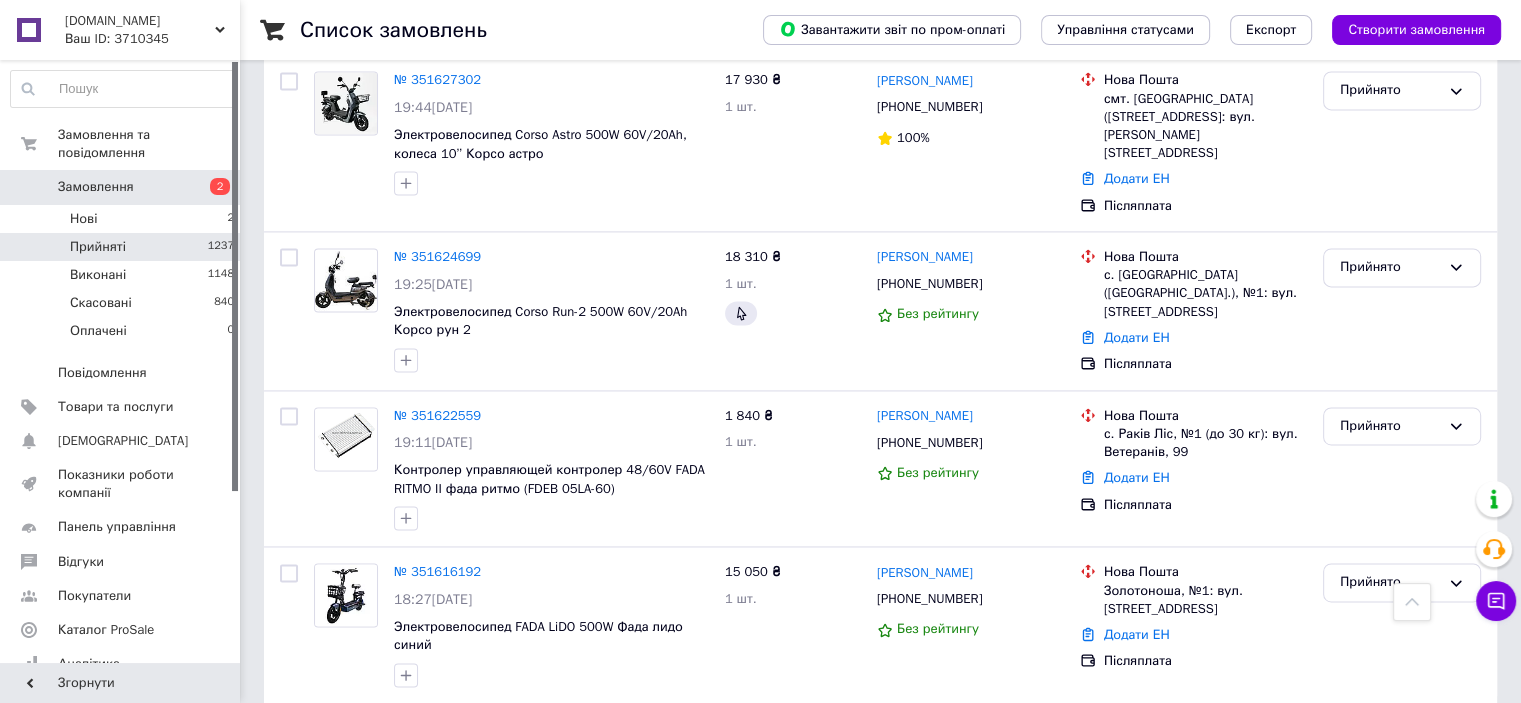 click on "2" at bounding box center [327, 748] 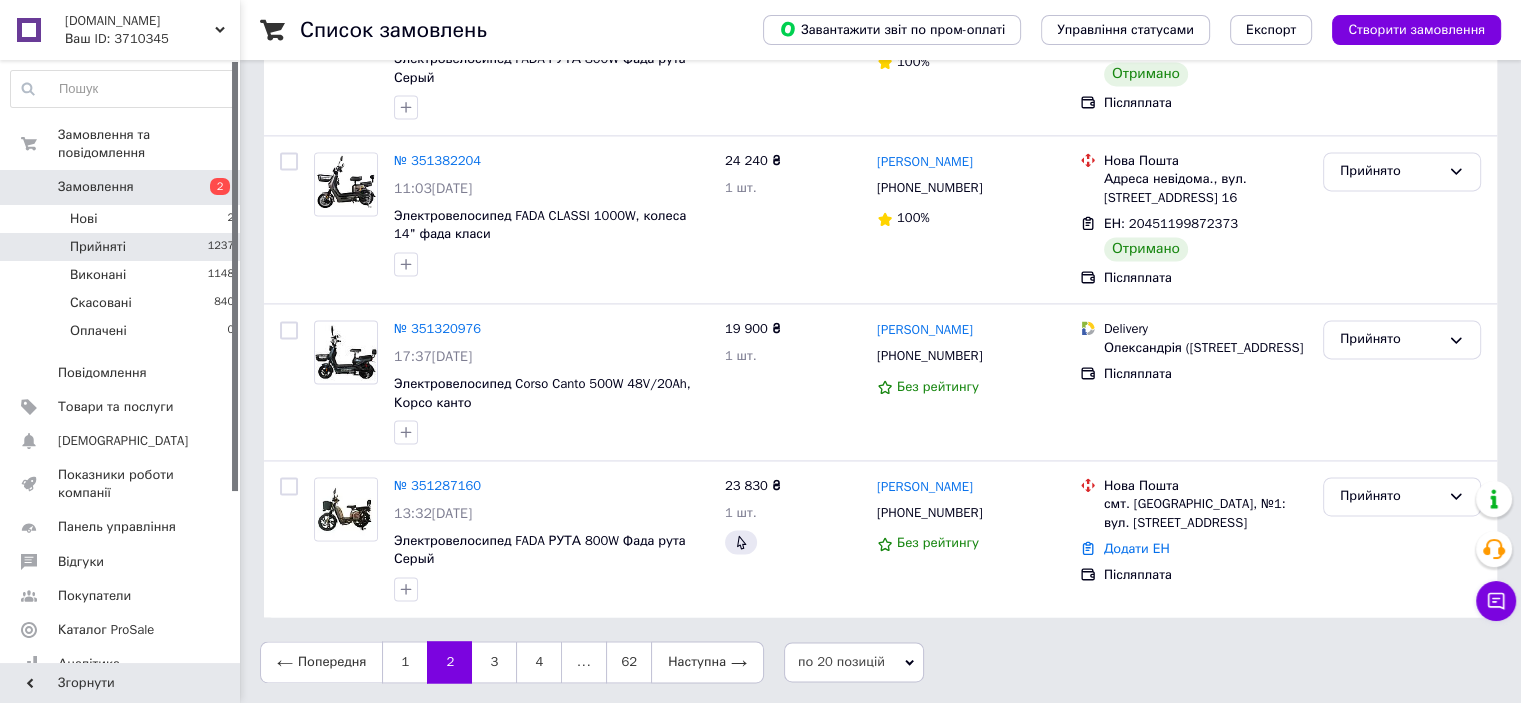 scroll, scrollTop: 0, scrollLeft: 0, axis: both 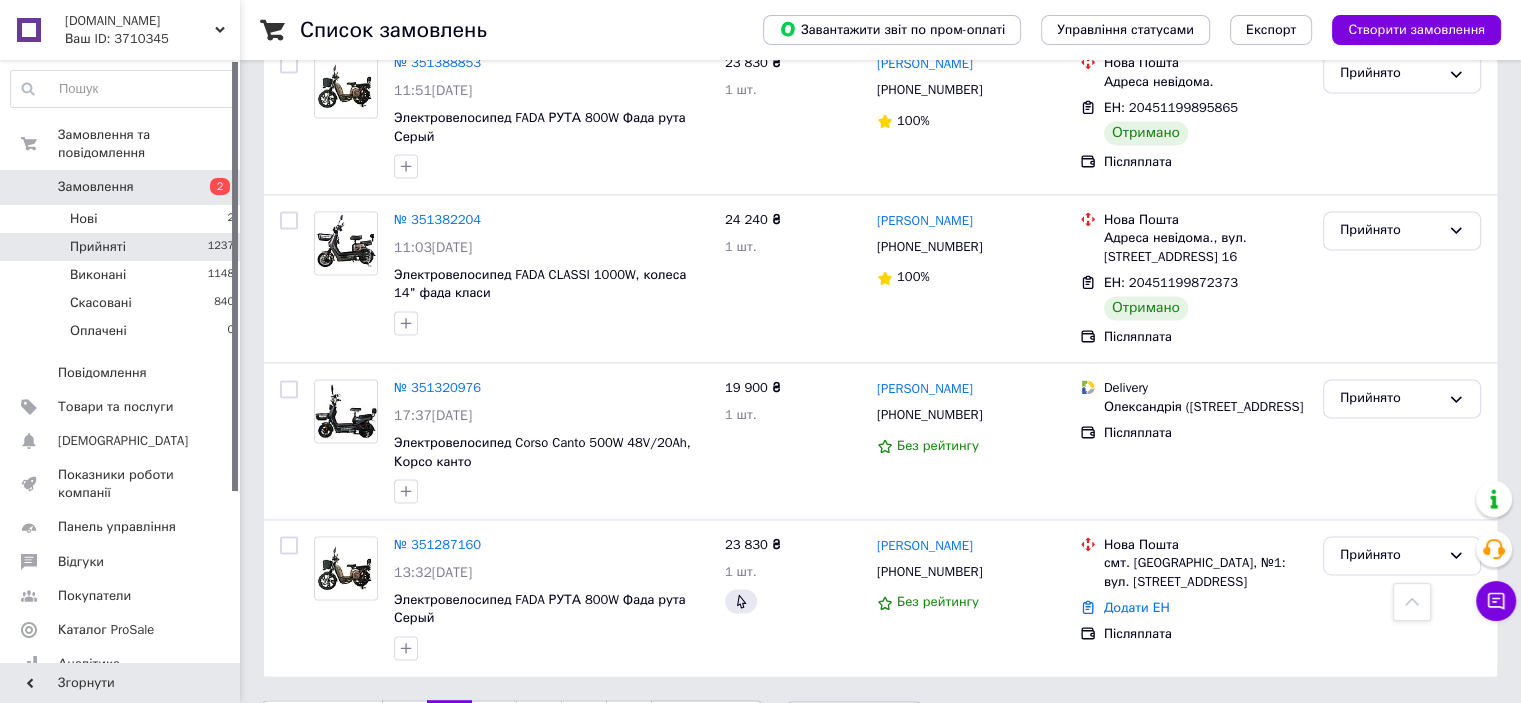 click on "3" at bounding box center (494, 721) 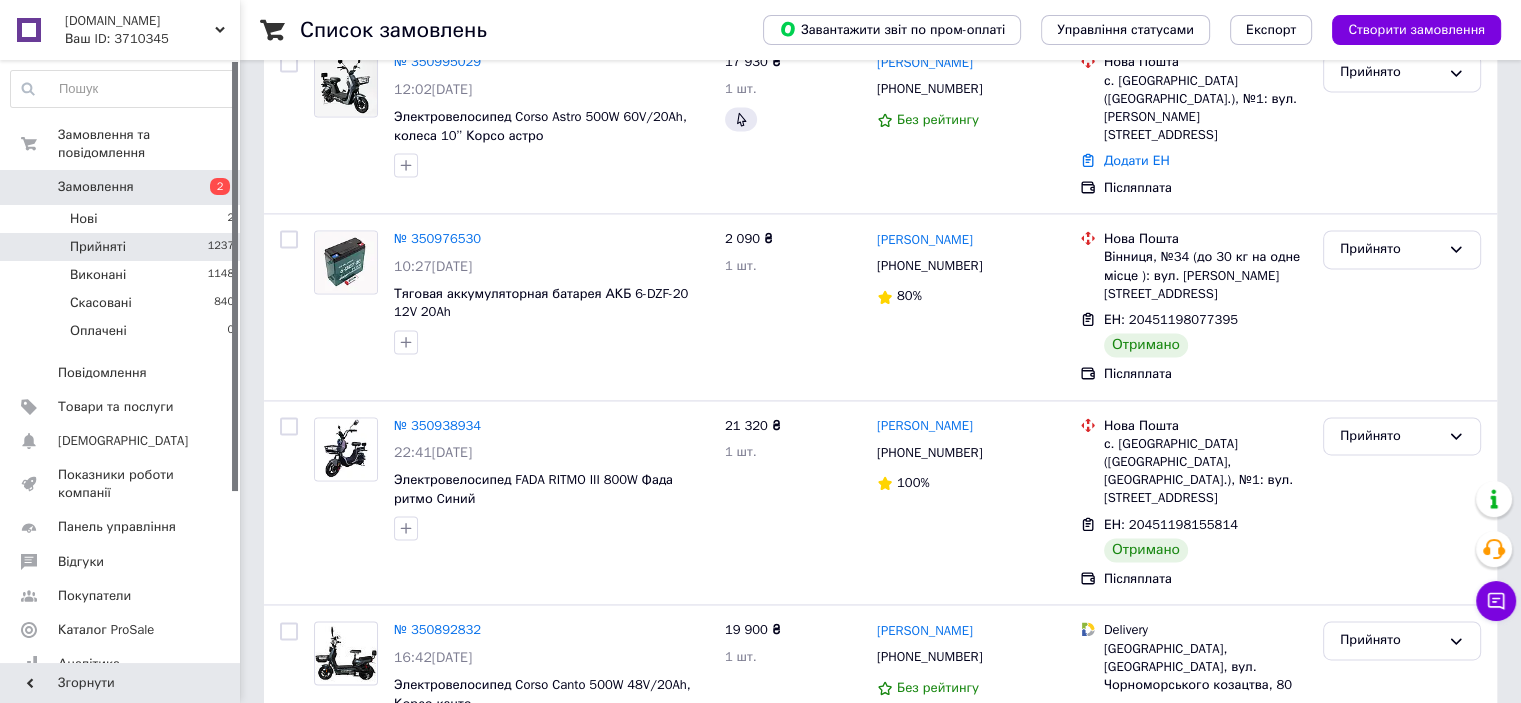 scroll, scrollTop: 0, scrollLeft: 0, axis: both 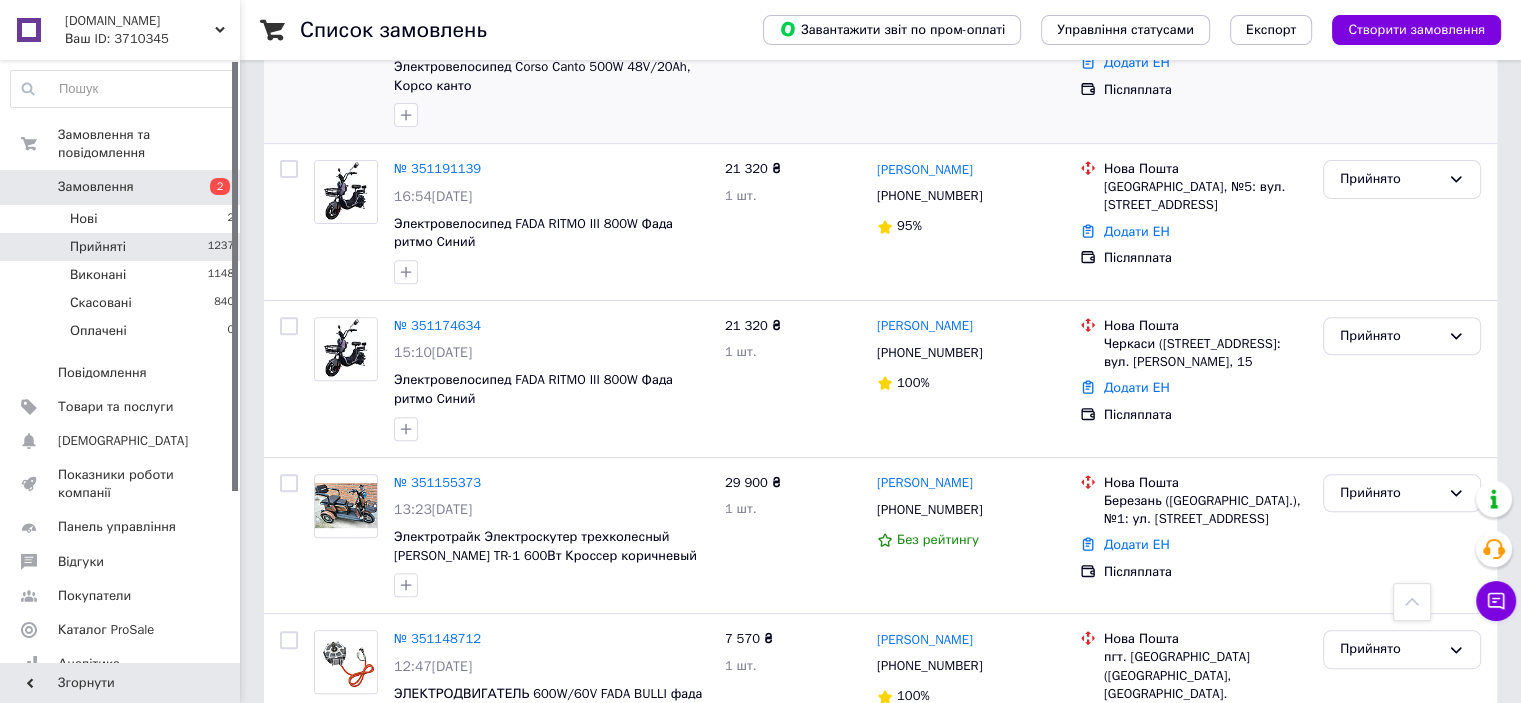 drag, startPoint x: 712, startPoint y: 119, endPoint x: 712, endPoint y: 135, distance: 16 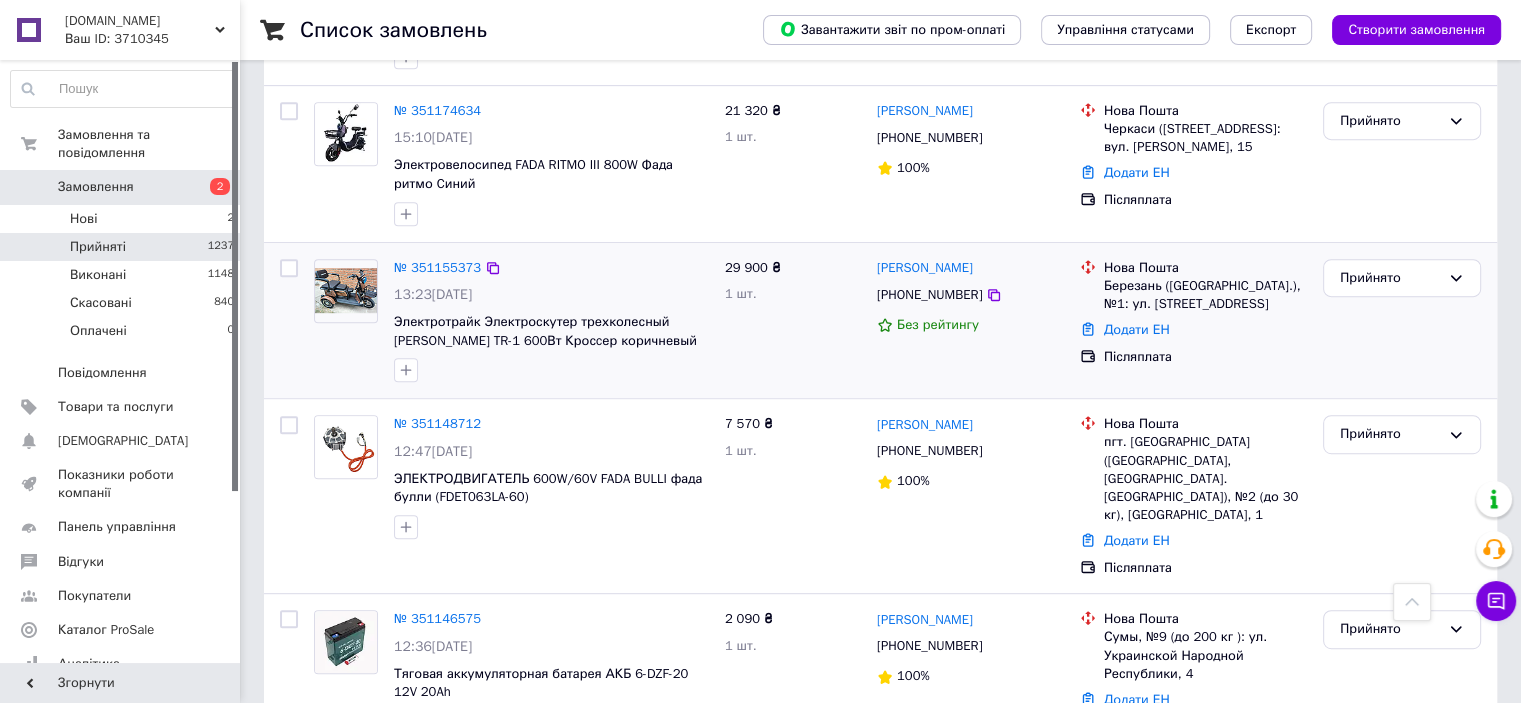 scroll, scrollTop: 995, scrollLeft: 0, axis: vertical 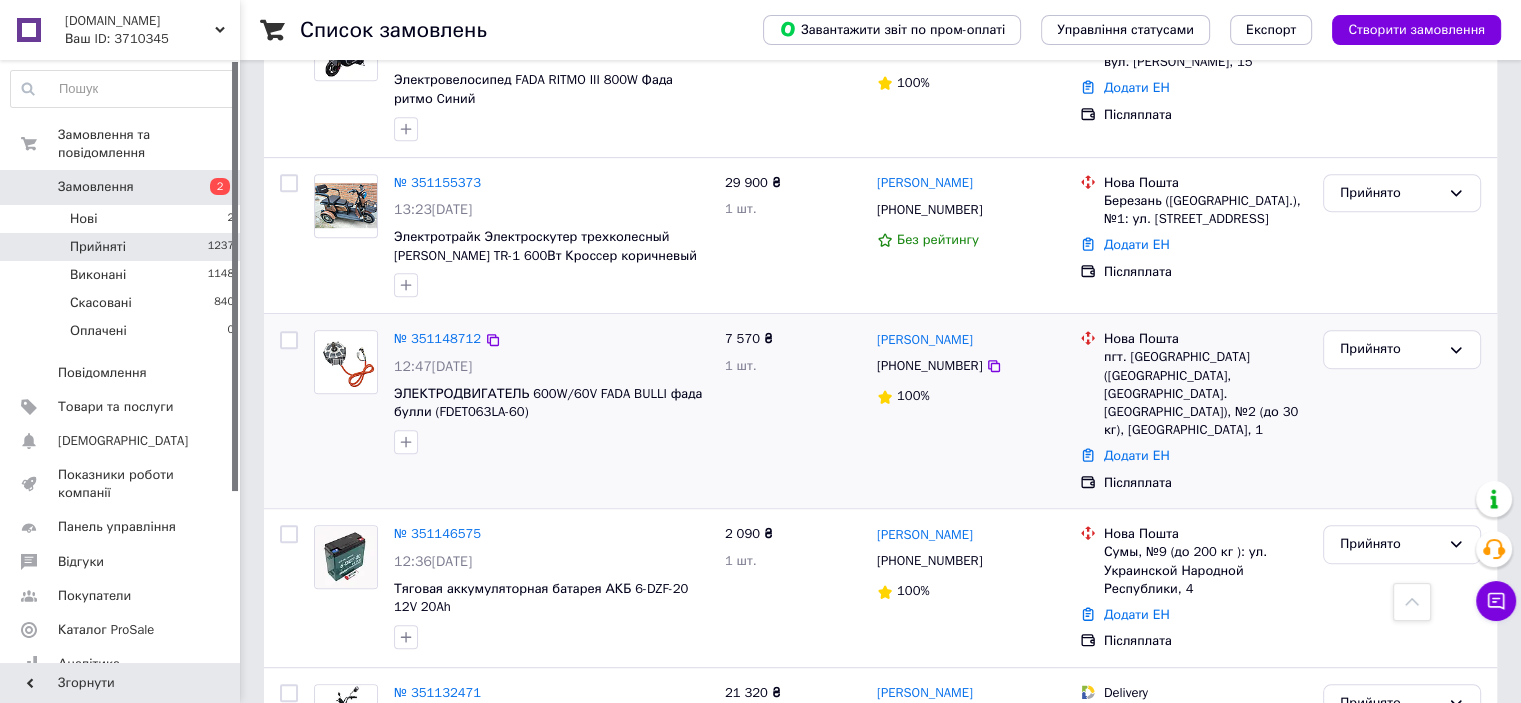 click on "[PHONE_NUMBER]" at bounding box center (929, 366) 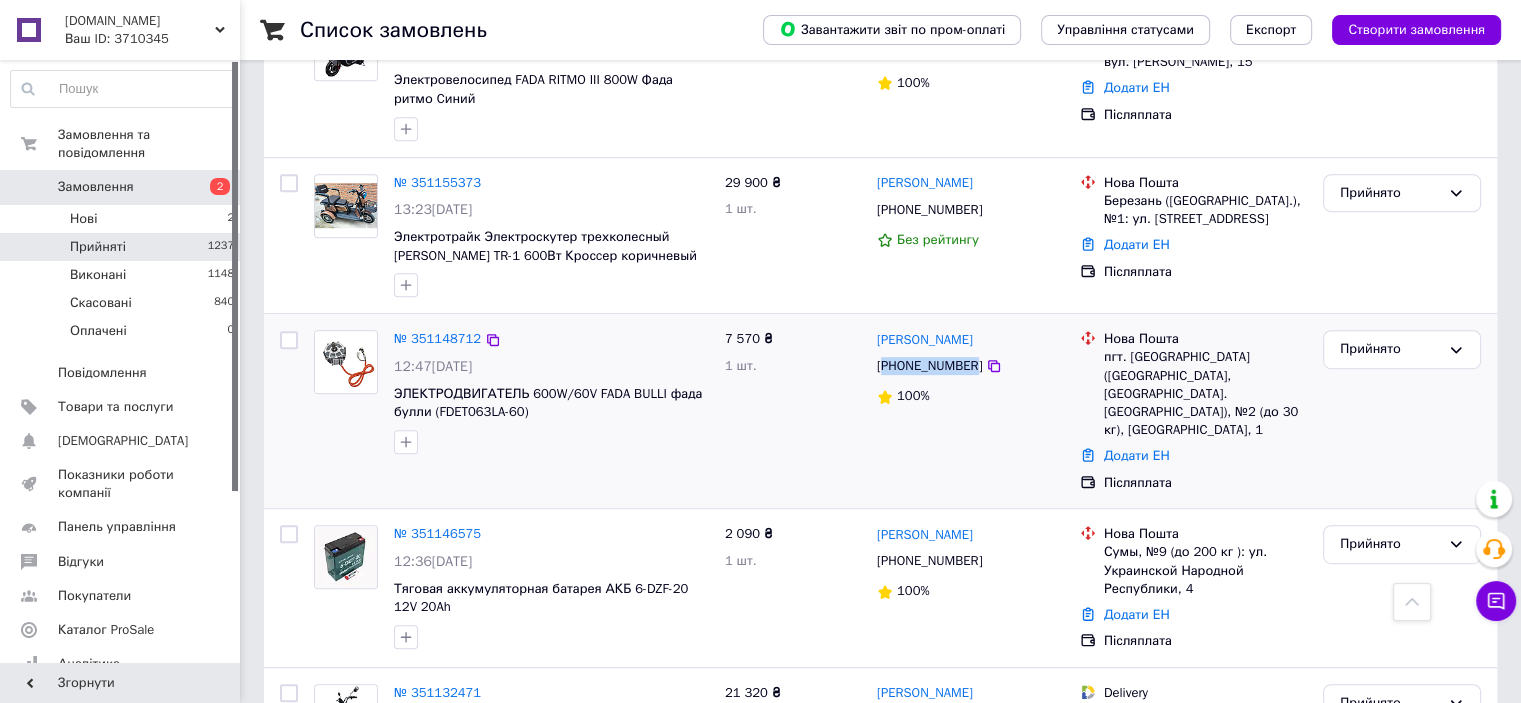 click on "[PHONE_NUMBER]" at bounding box center (929, 366) 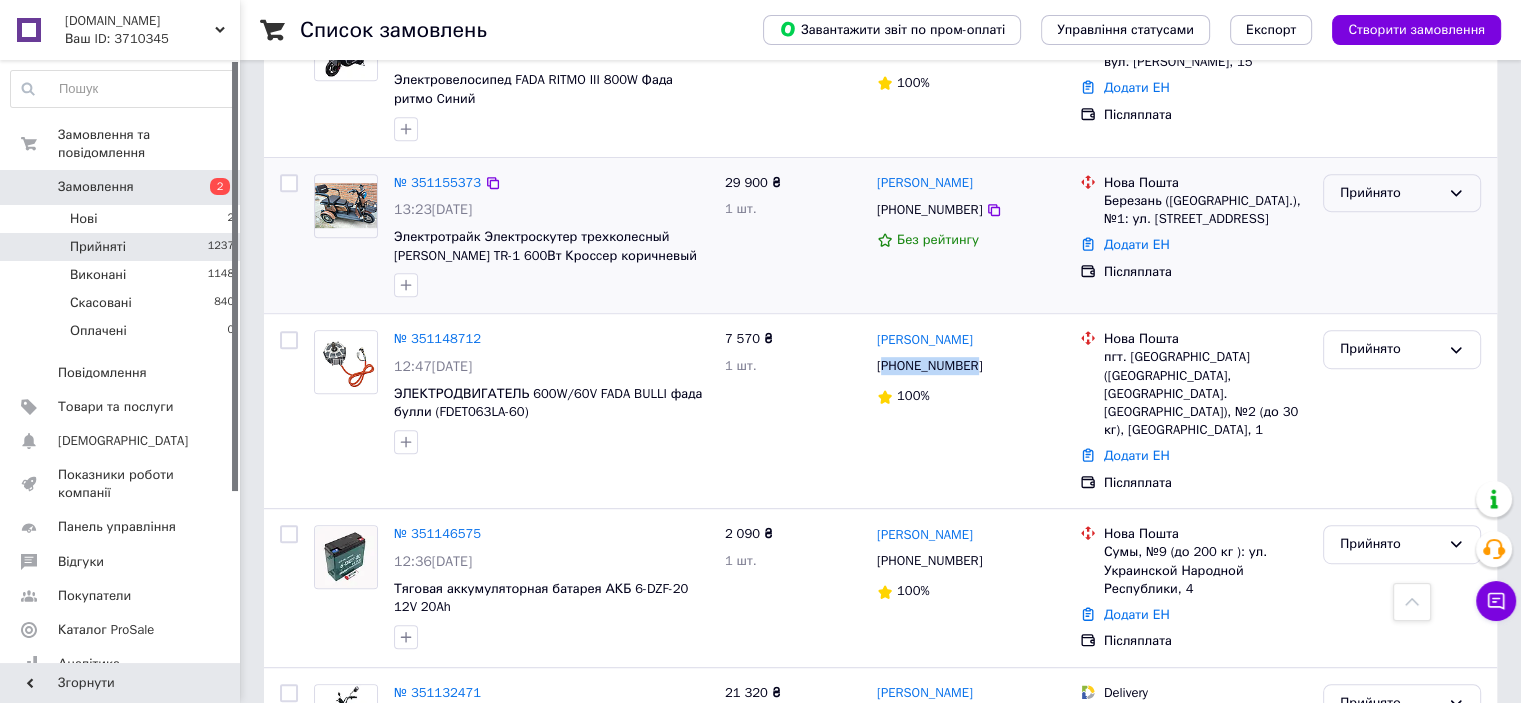 click on "Прийнято" at bounding box center [1390, 193] 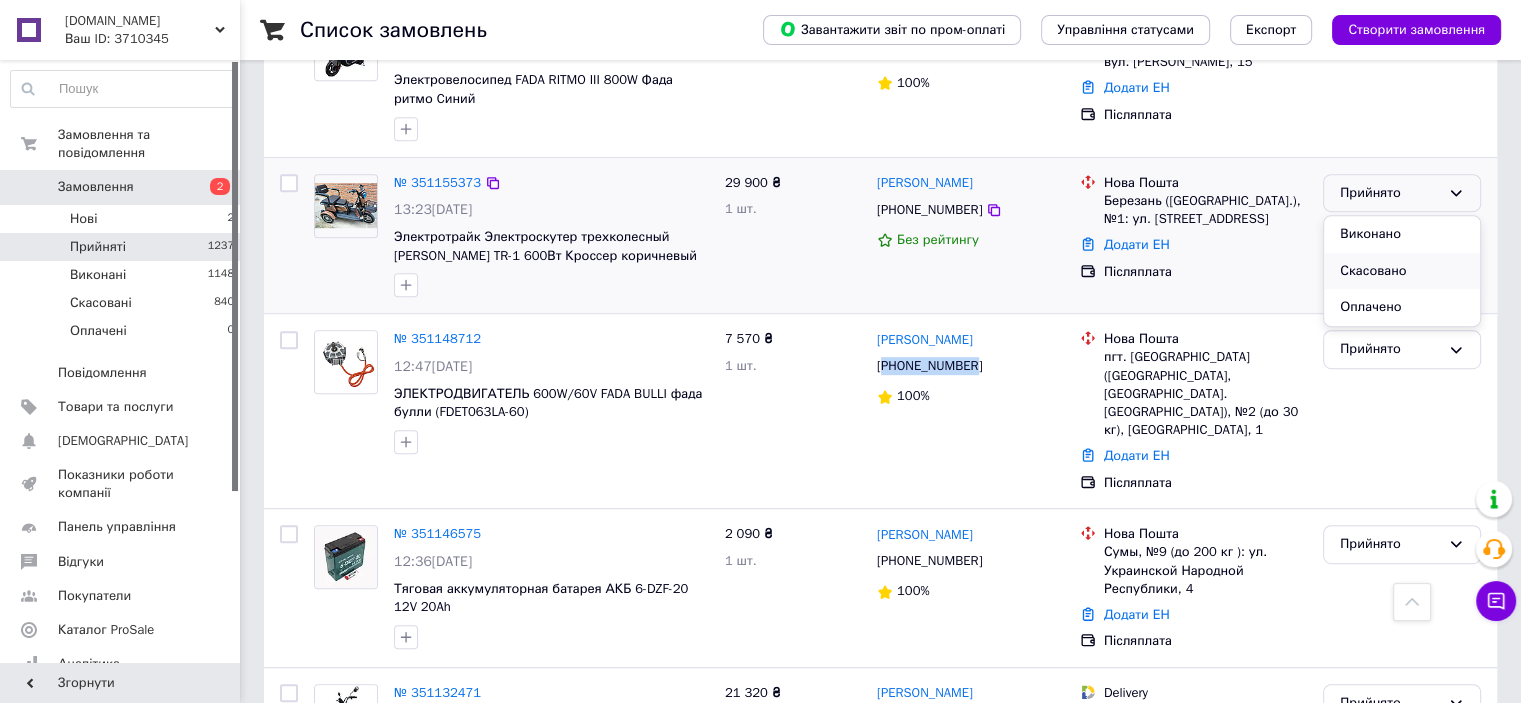click on "Скасовано" at bounding box center (1402, 271) 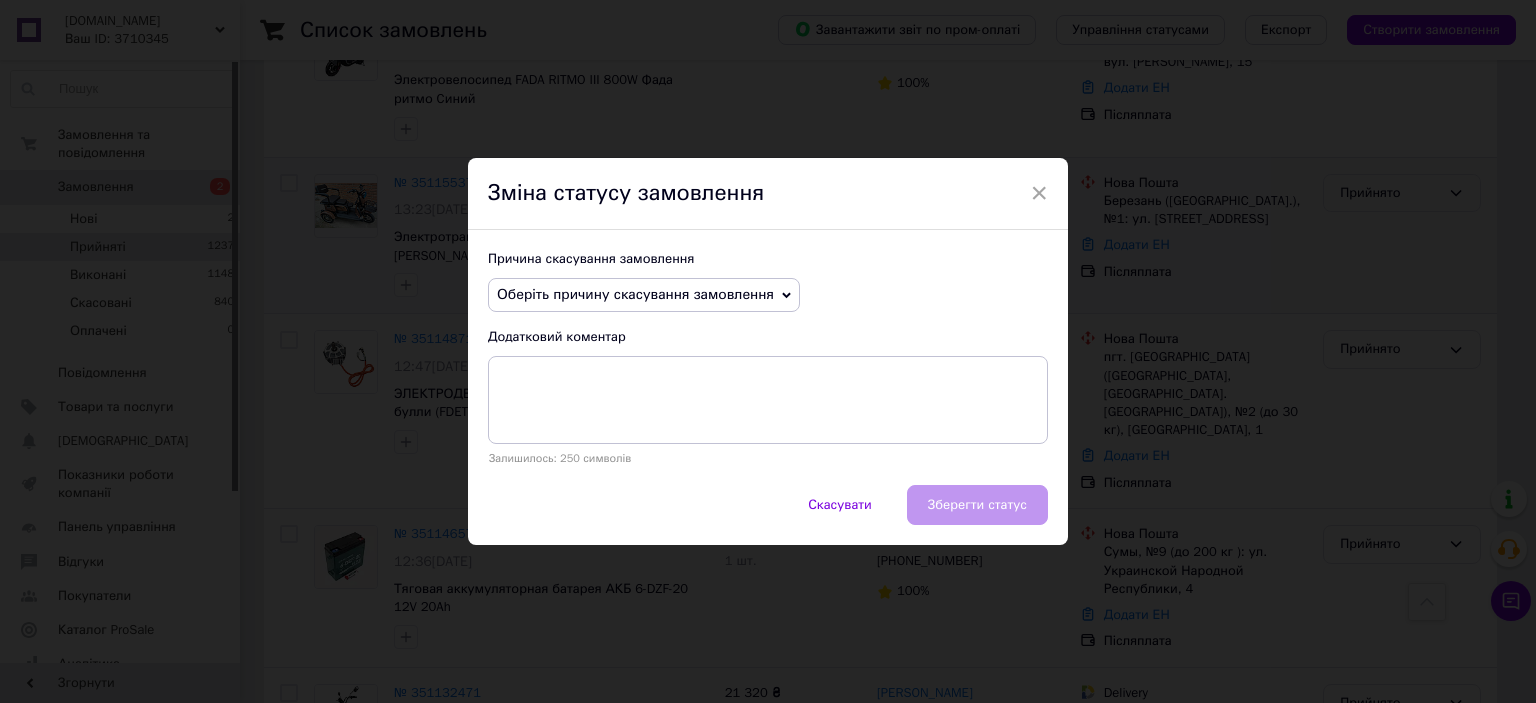 click on "Оберіть причину скасування замовлення" at bounding box center [635, 294] 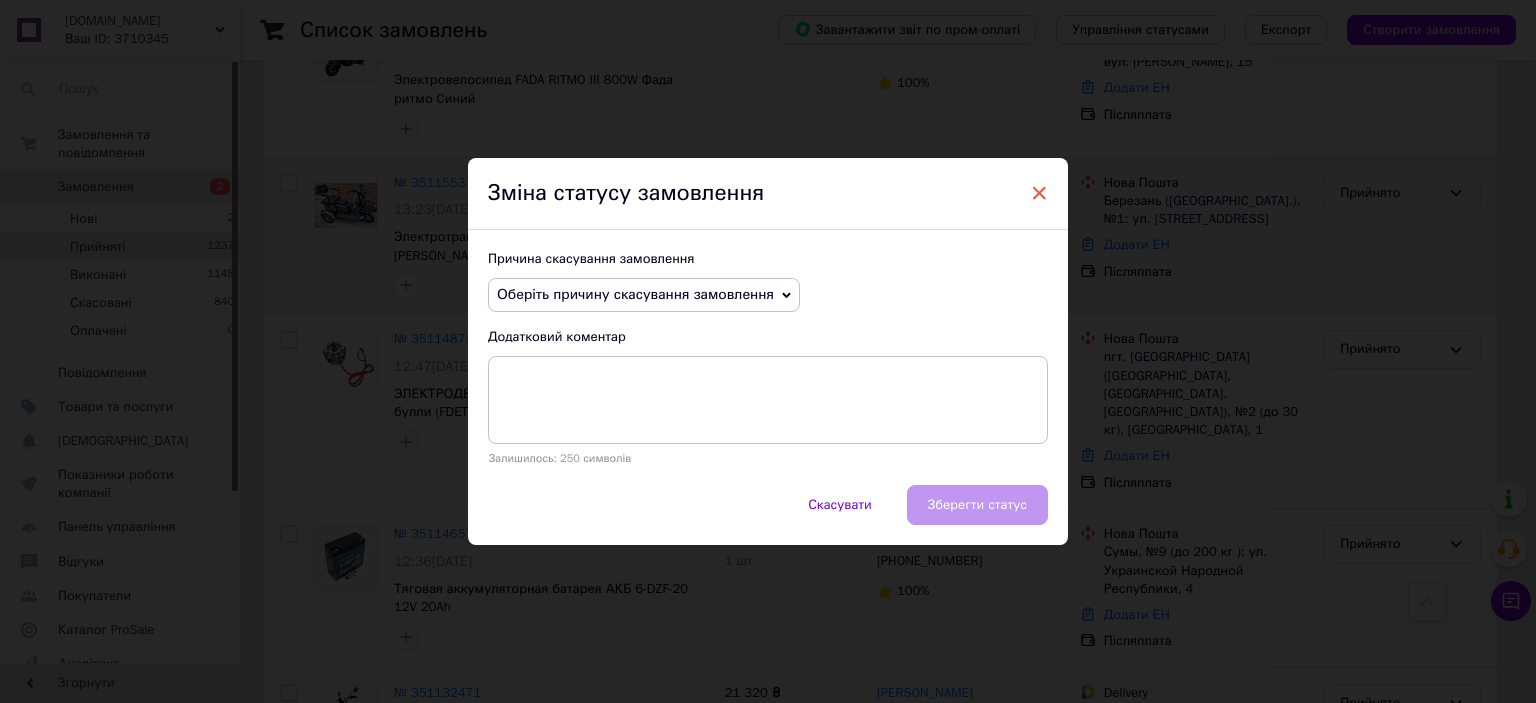 click on "×" at bounding box center [1039, 193] 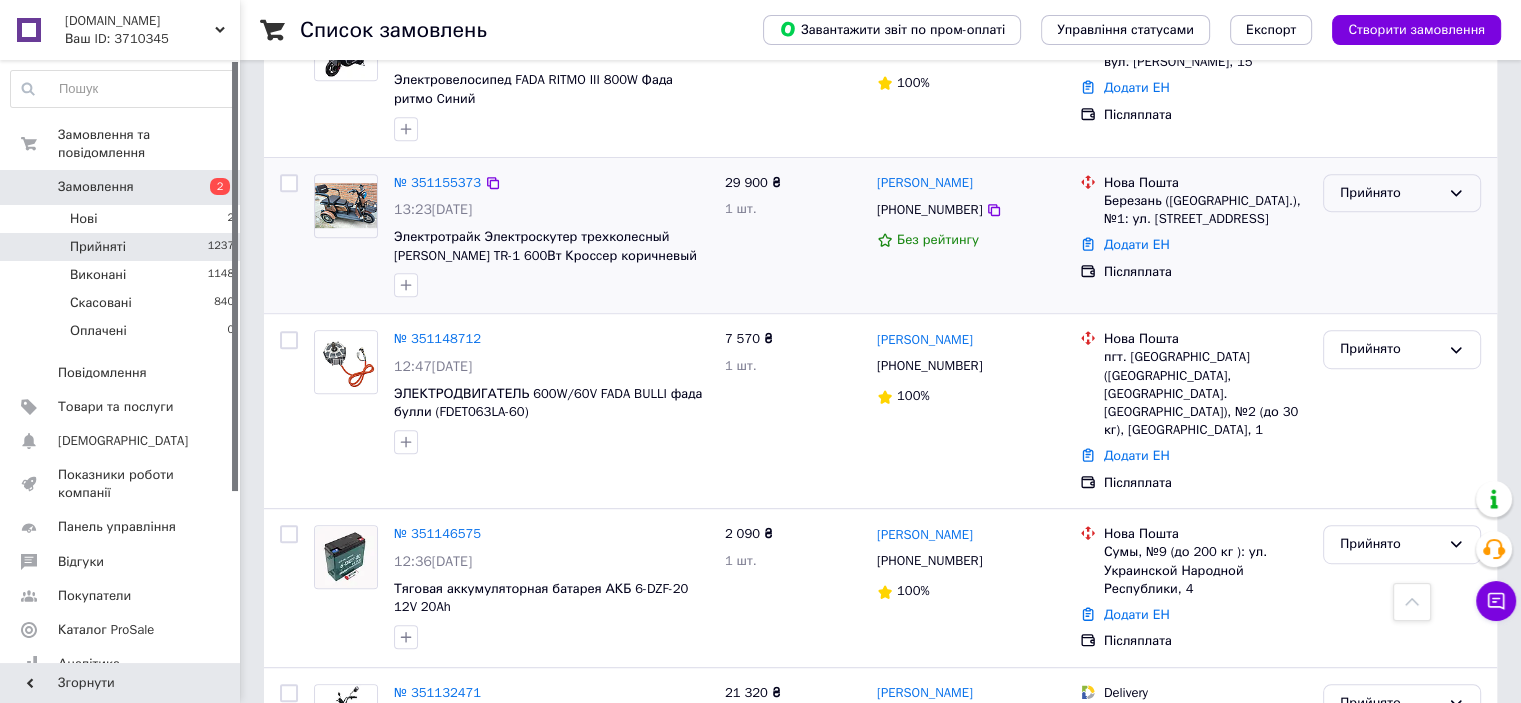 click on "Прийнято" at bounding box center [1390, 193] 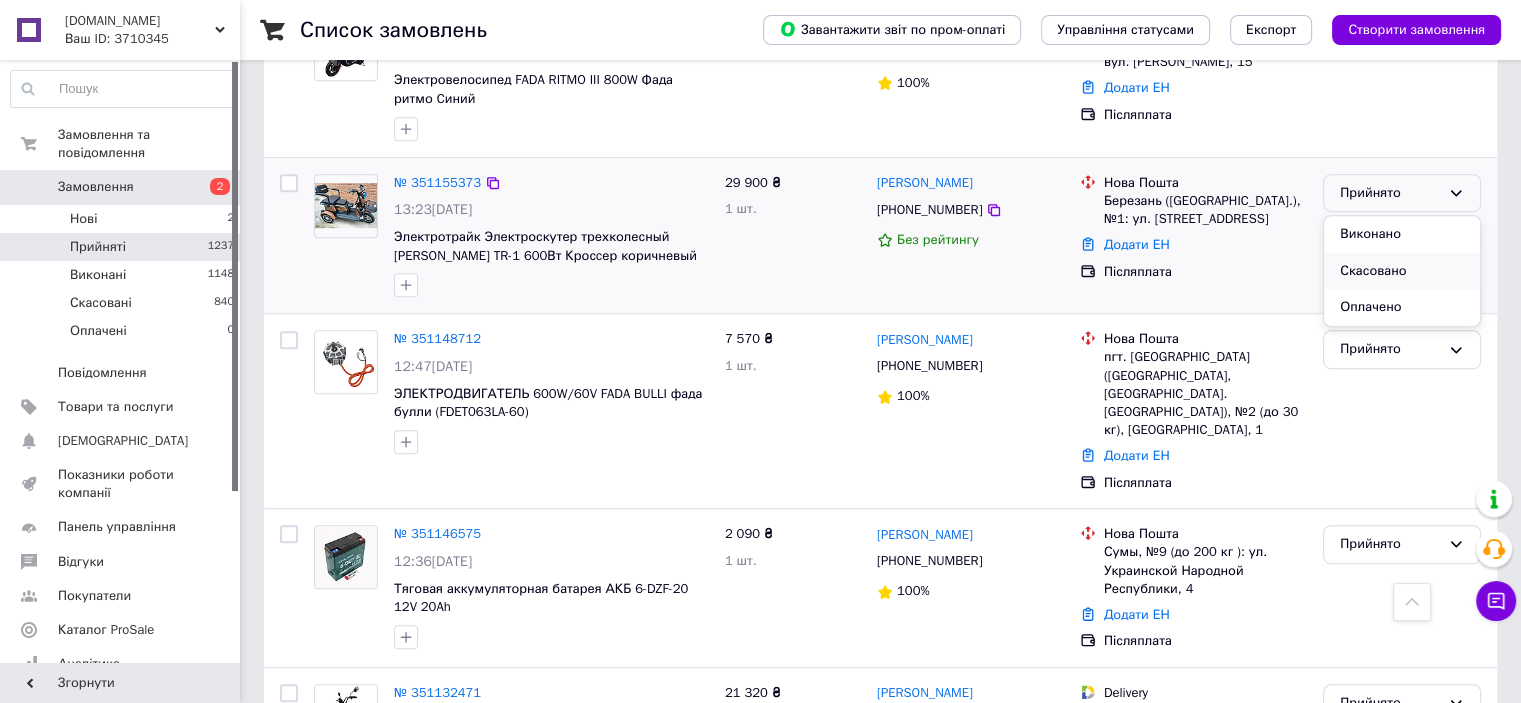 click on "Скасовано" at bounding box center (1402, 271) 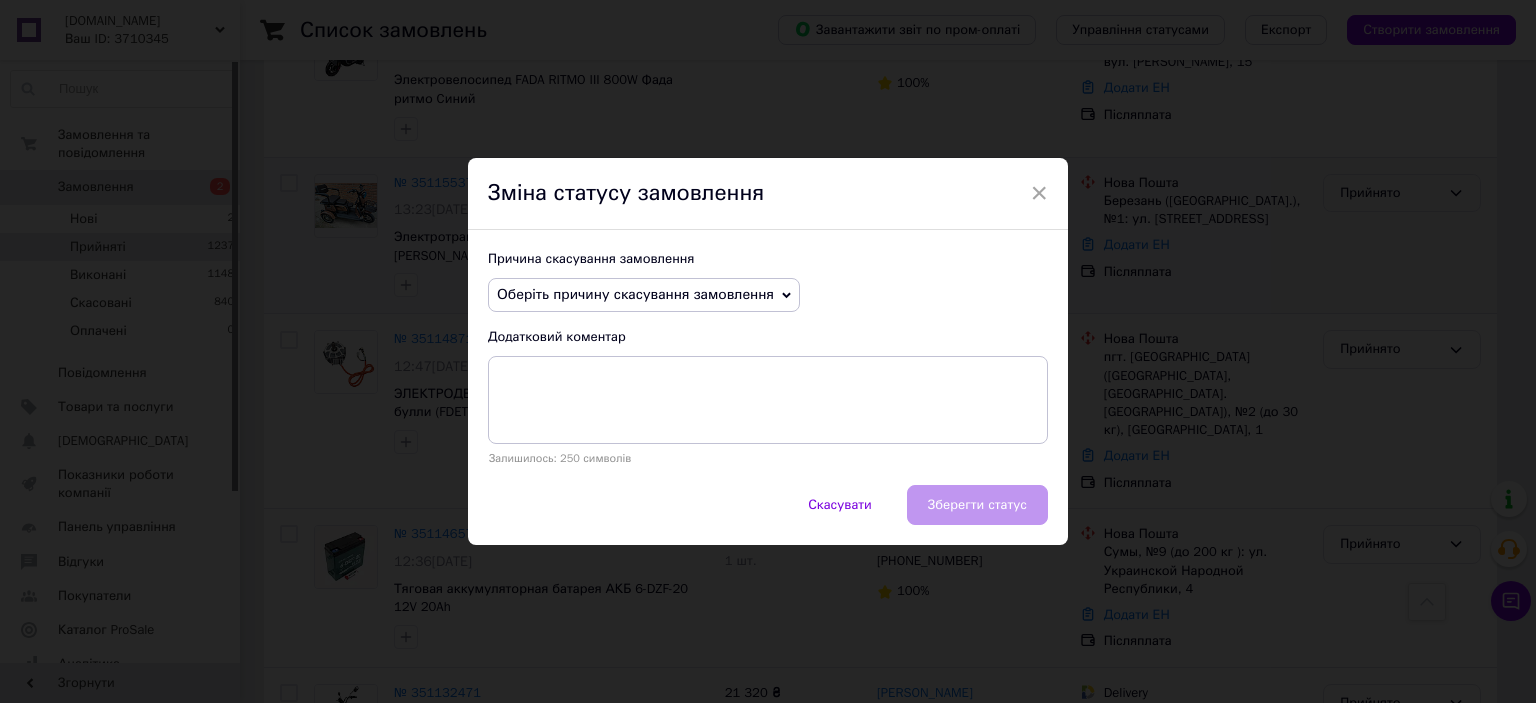 click on "Оберіть причину скасування замовлення" at bounding box center (635, 294) 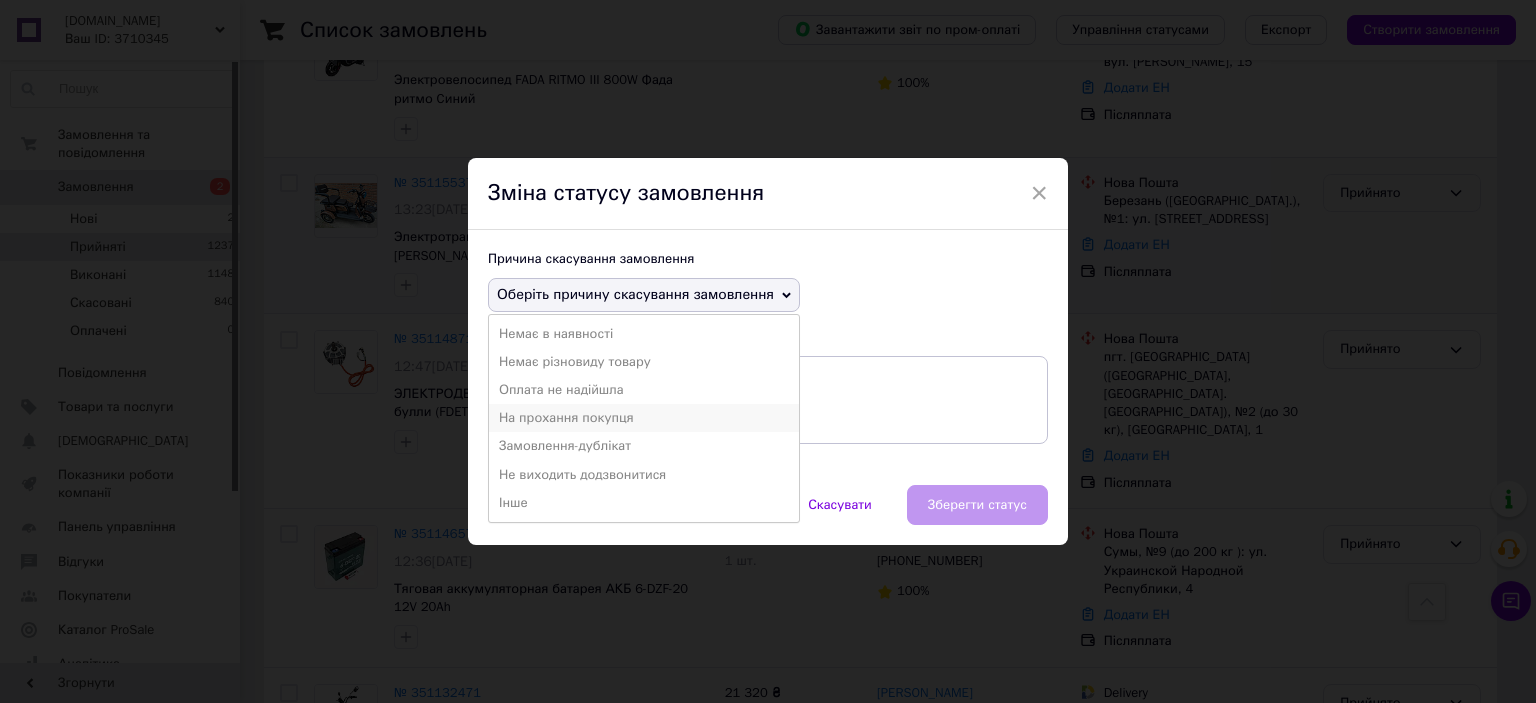click on "На прохання покупця" at bounding box center [644, 418] 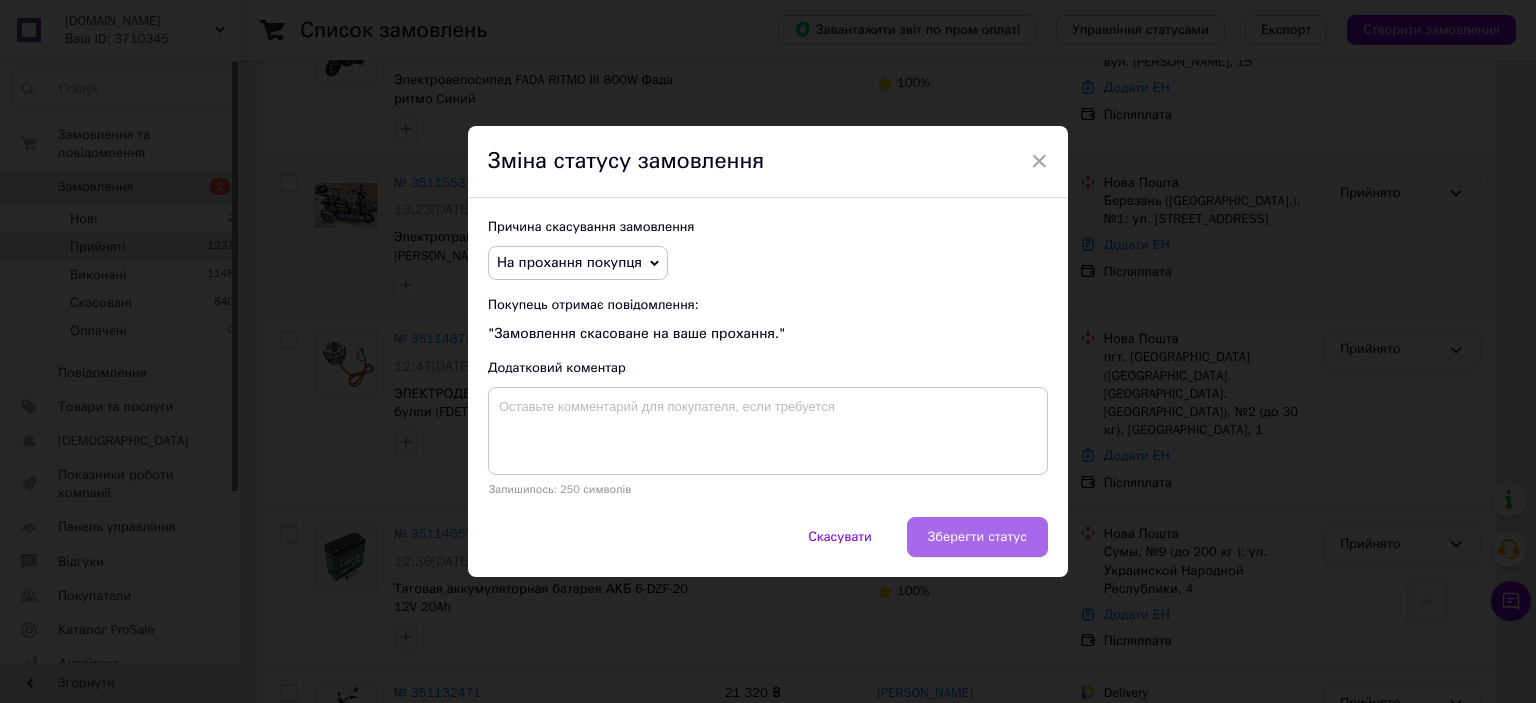 click on "Зберегти статус" at bounding box center (977, 537) 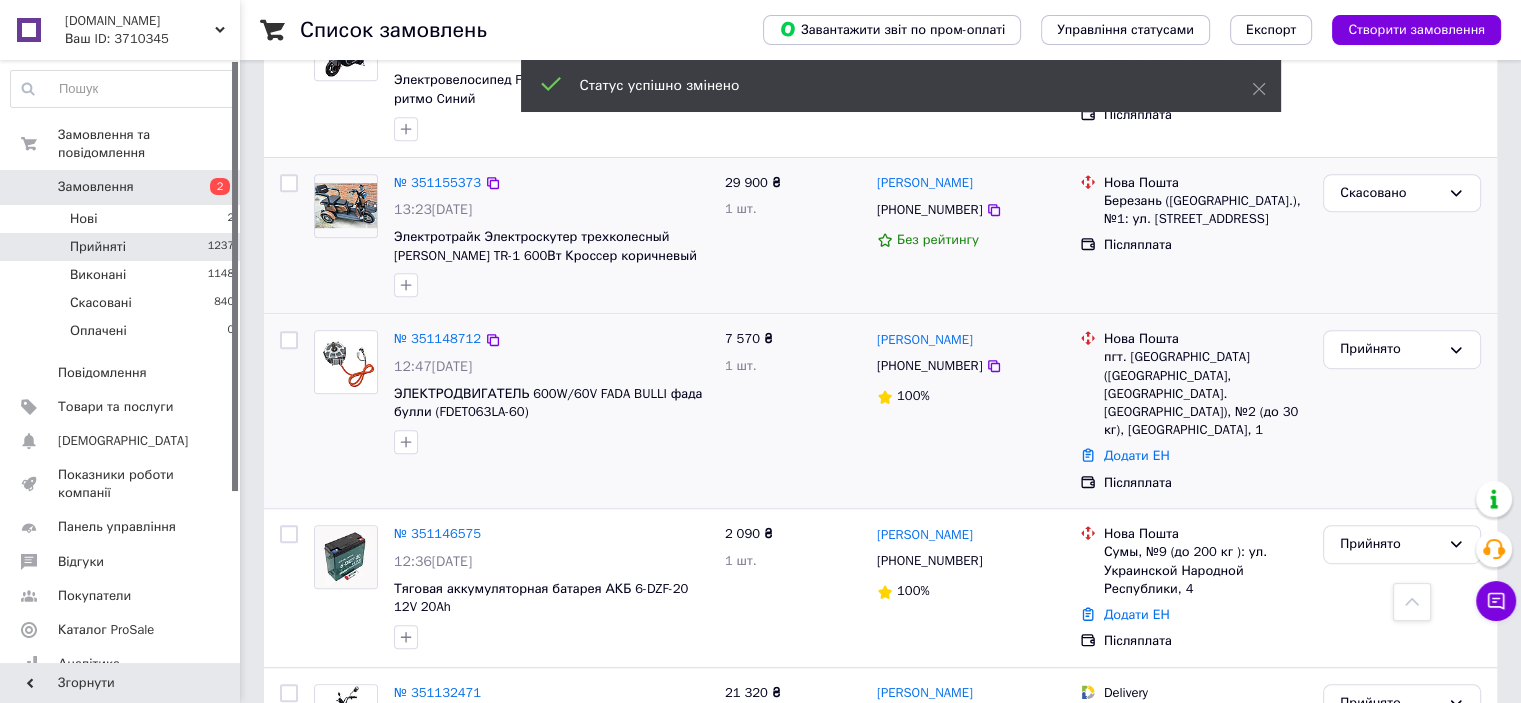 click on "[PHONE_NUMBER]" at bounding box center [929, 366] 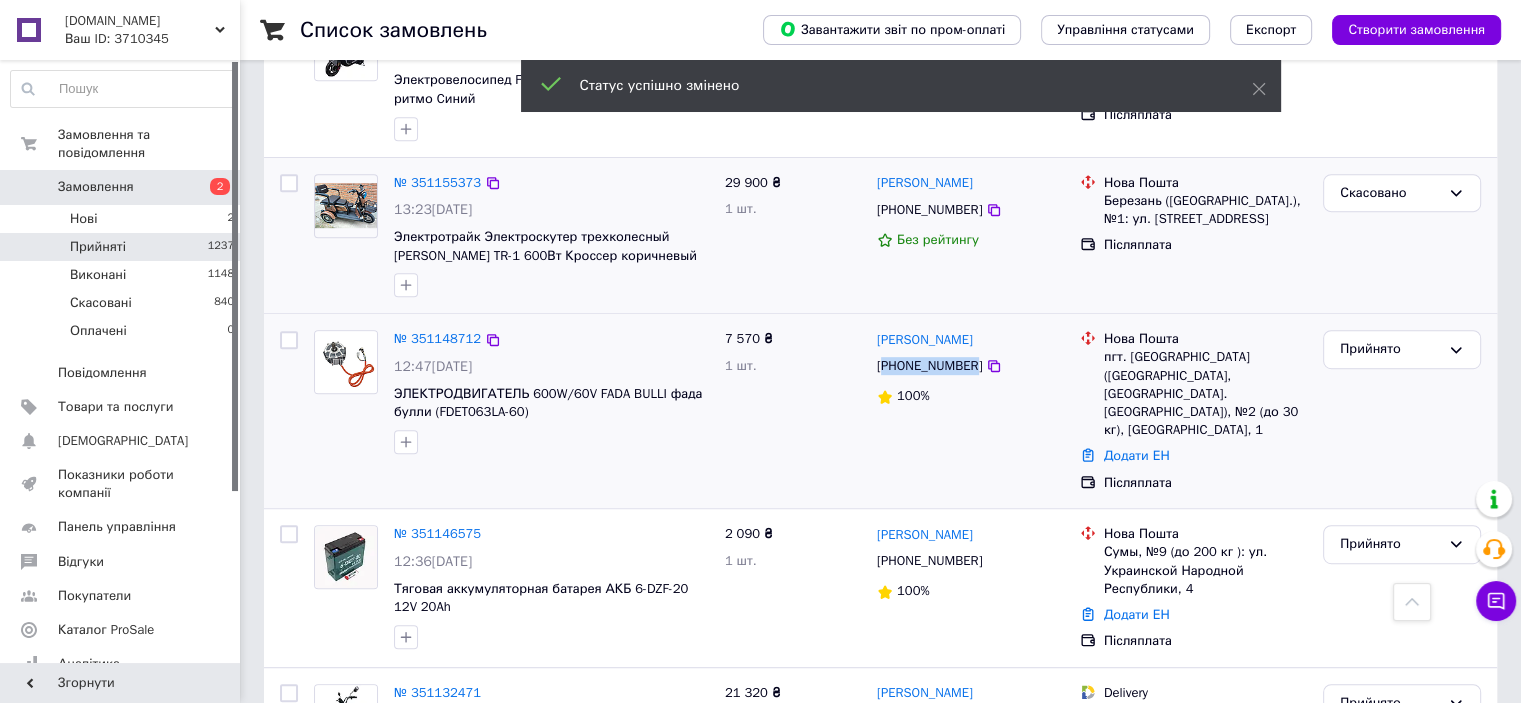 click on "[PHONE_NUMBER]" at bounding box center [929, 366] 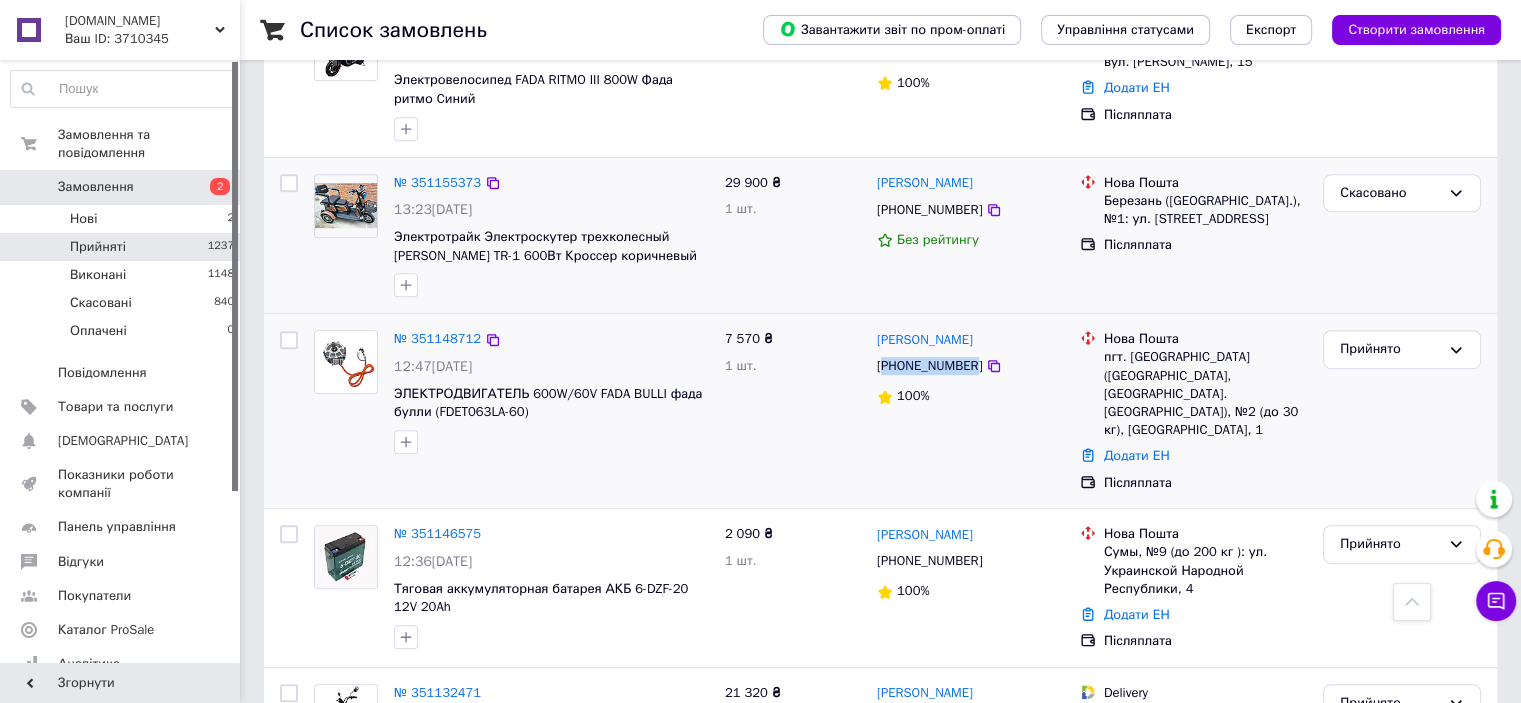 click on "[PHONE_NUMBER]" at bounding box center [929, 366] 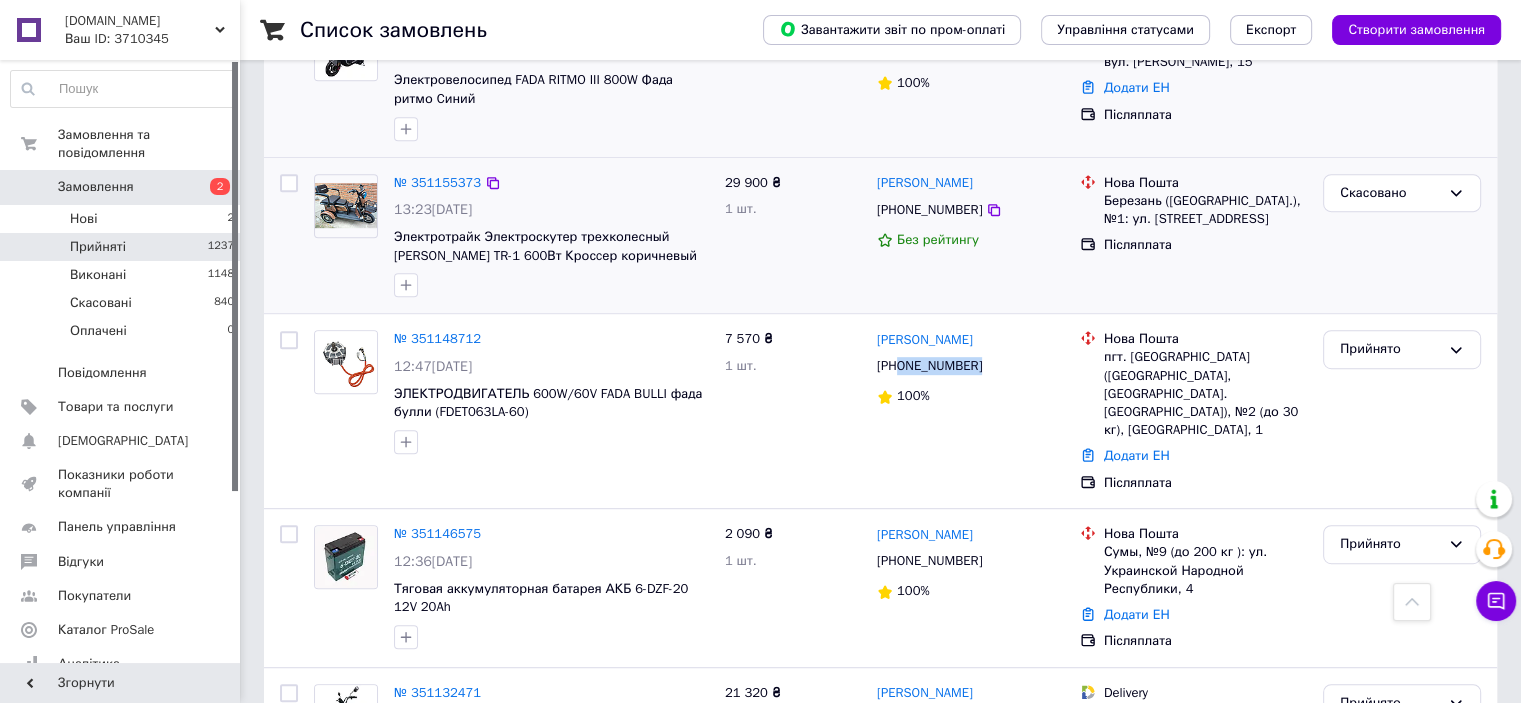 drag, startPoint x: 900, startPoint y: 360, endPoint x: 632, endPoint y: 88, distance: 381.84814 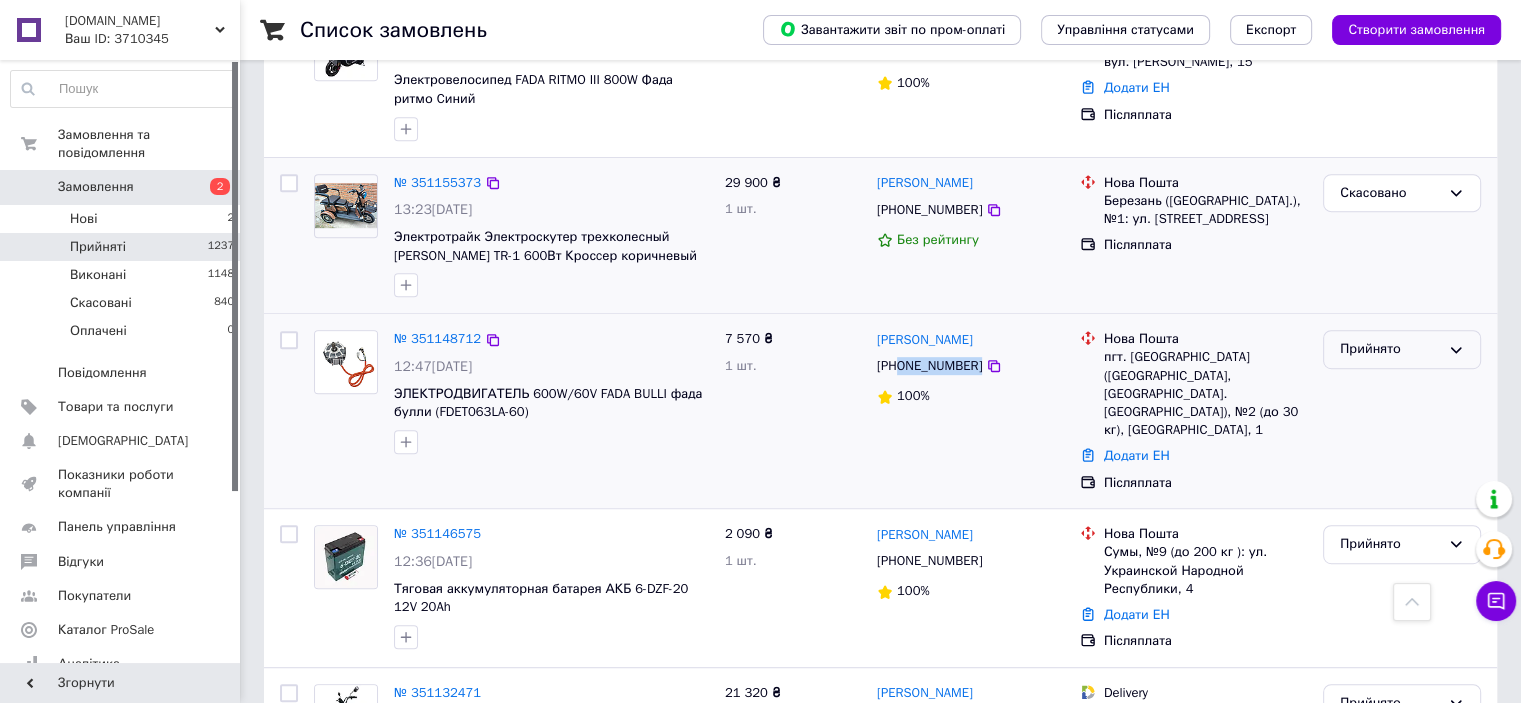 click on "Прийнято" at bounding box center [1390, 349] 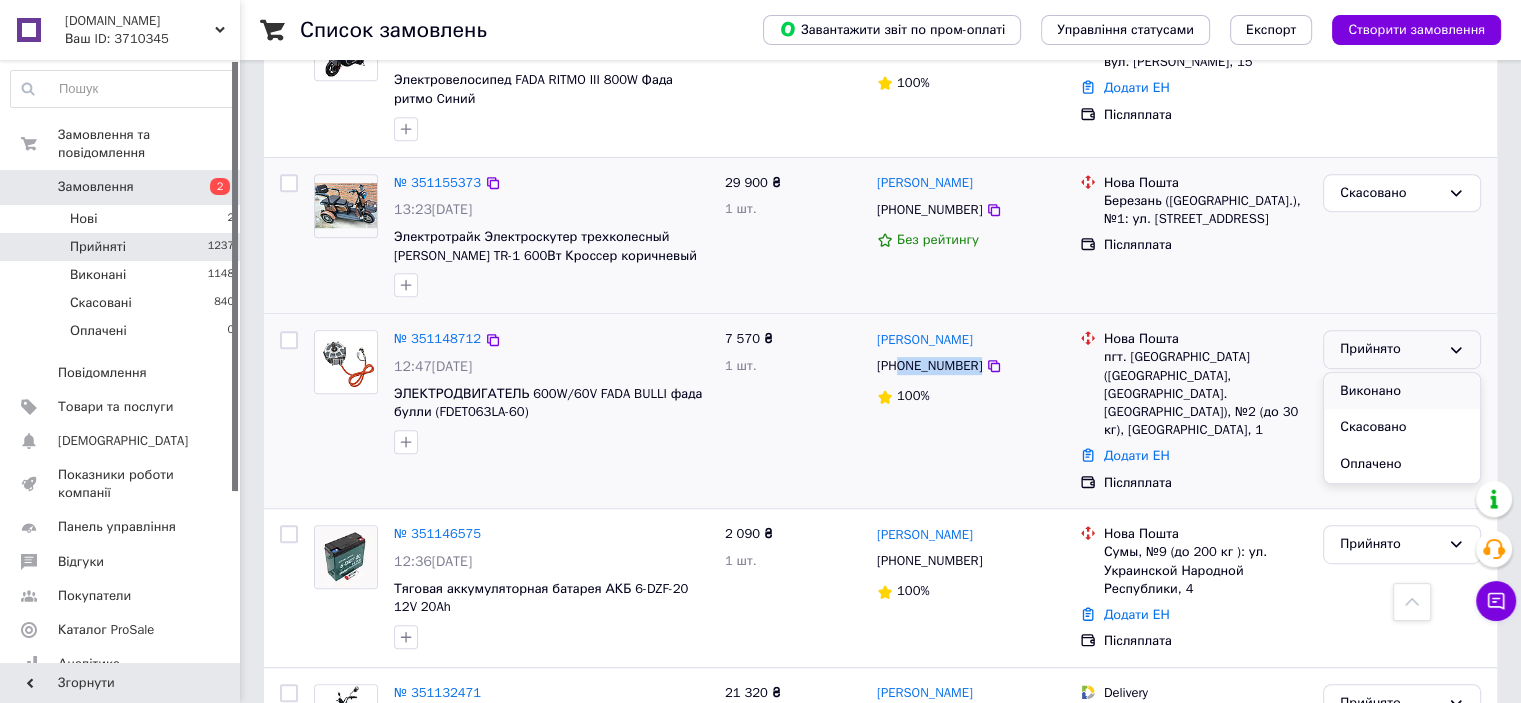 click on "Виконано" at bounding box center (1402, 391) 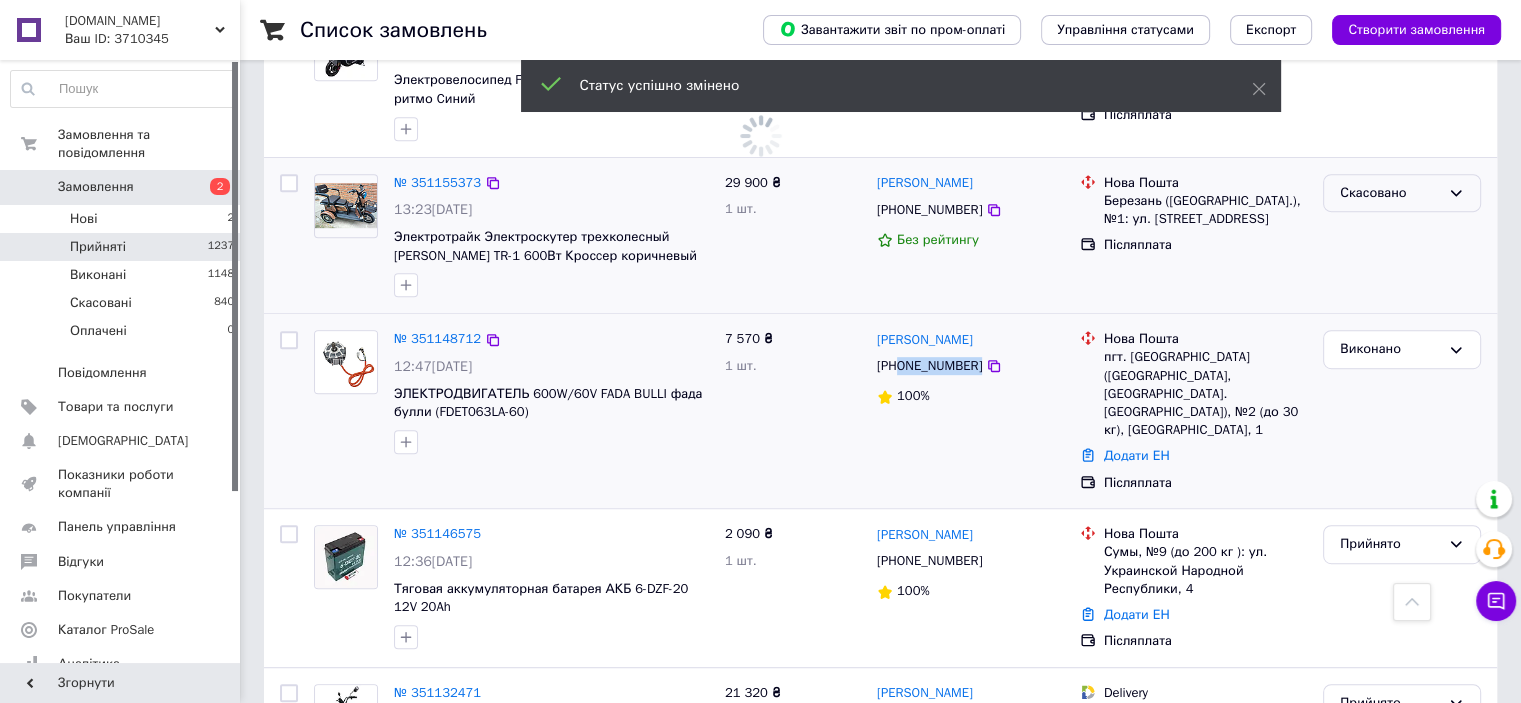 click on "Скасовано" at bounding box center [1390, 193] 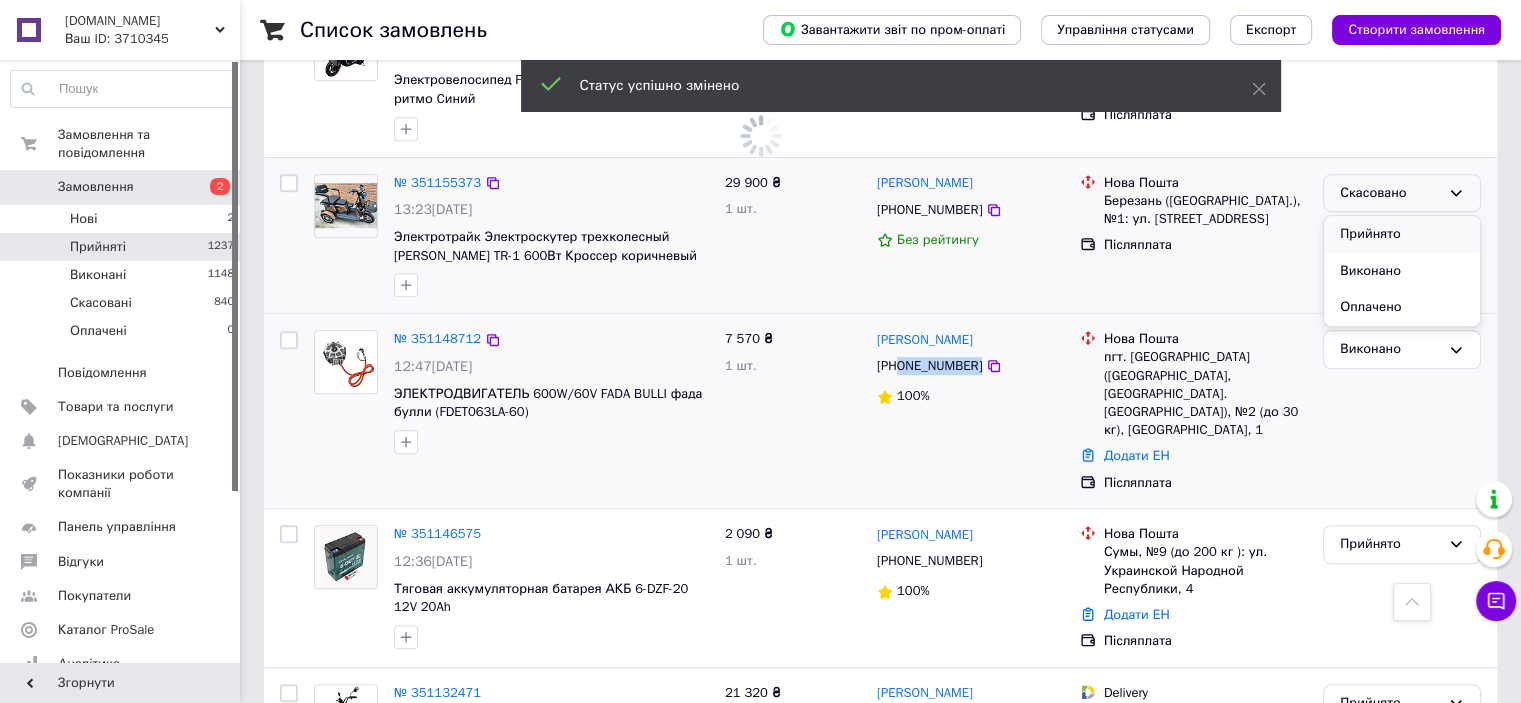 click on "Прийнято" at bounding box center [1402, 234] 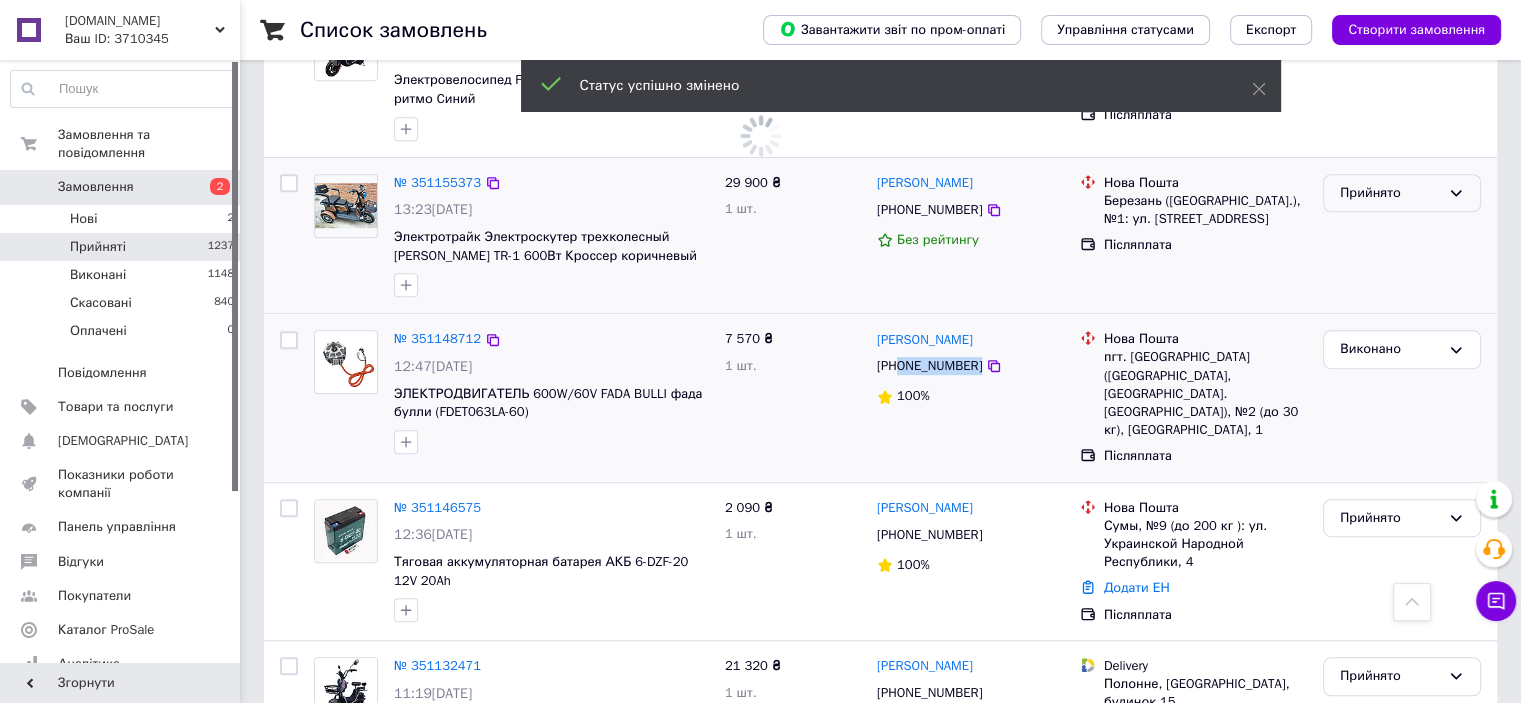 click on "Прийнято" at bounding box center [1390, 193] 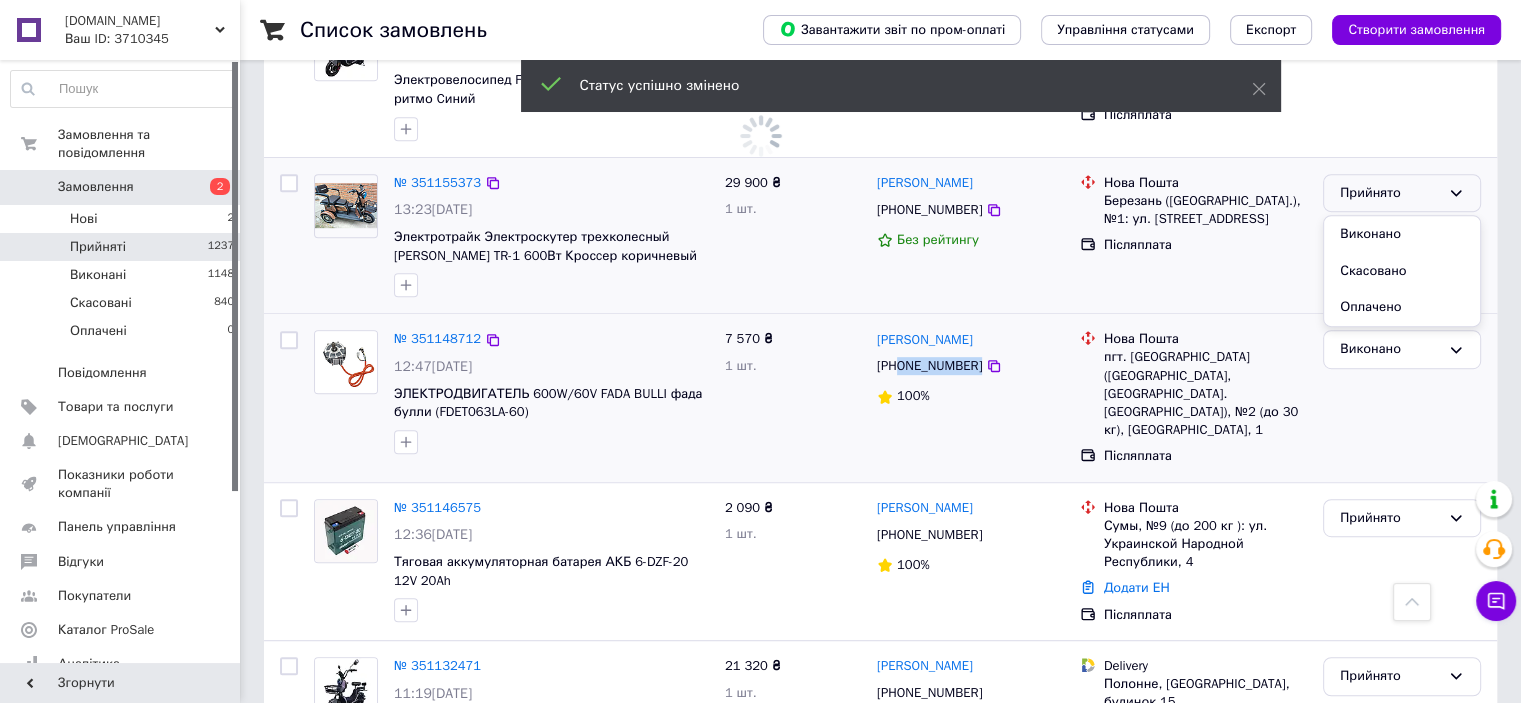 click on "Виконано" at bounding box center (1402, 234) 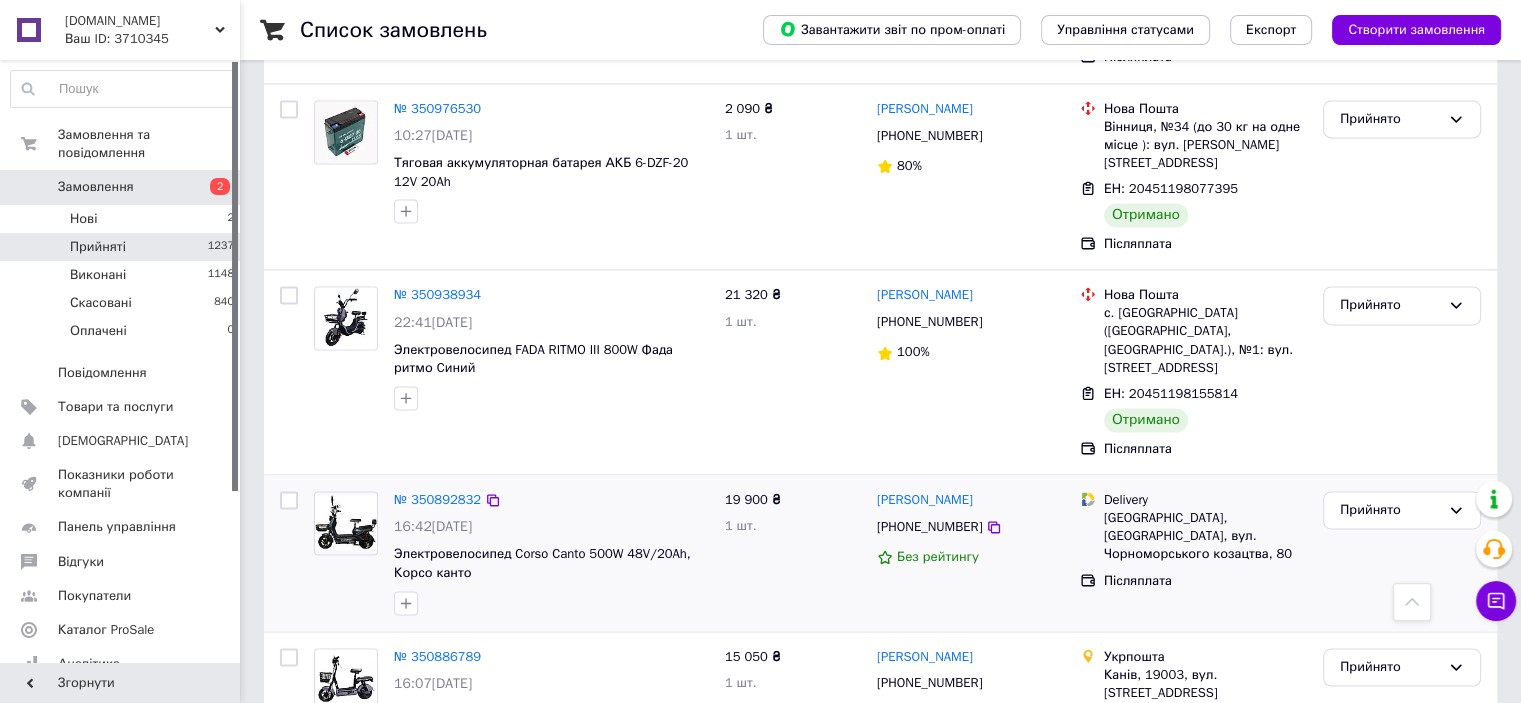 scroll, scrollTop: 2966, scrollLeft: 0, axis: vertical 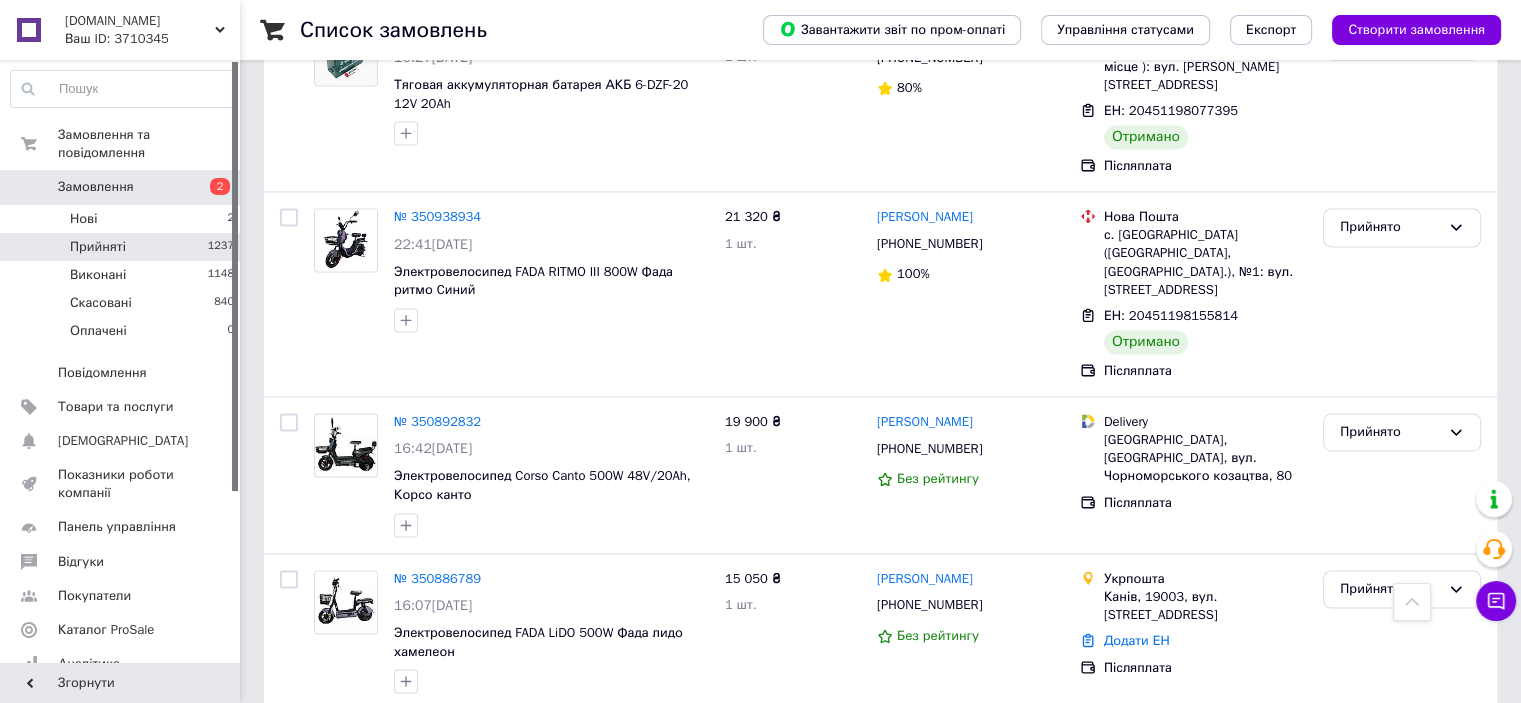 click on "4" at bounding box center (539, 754) 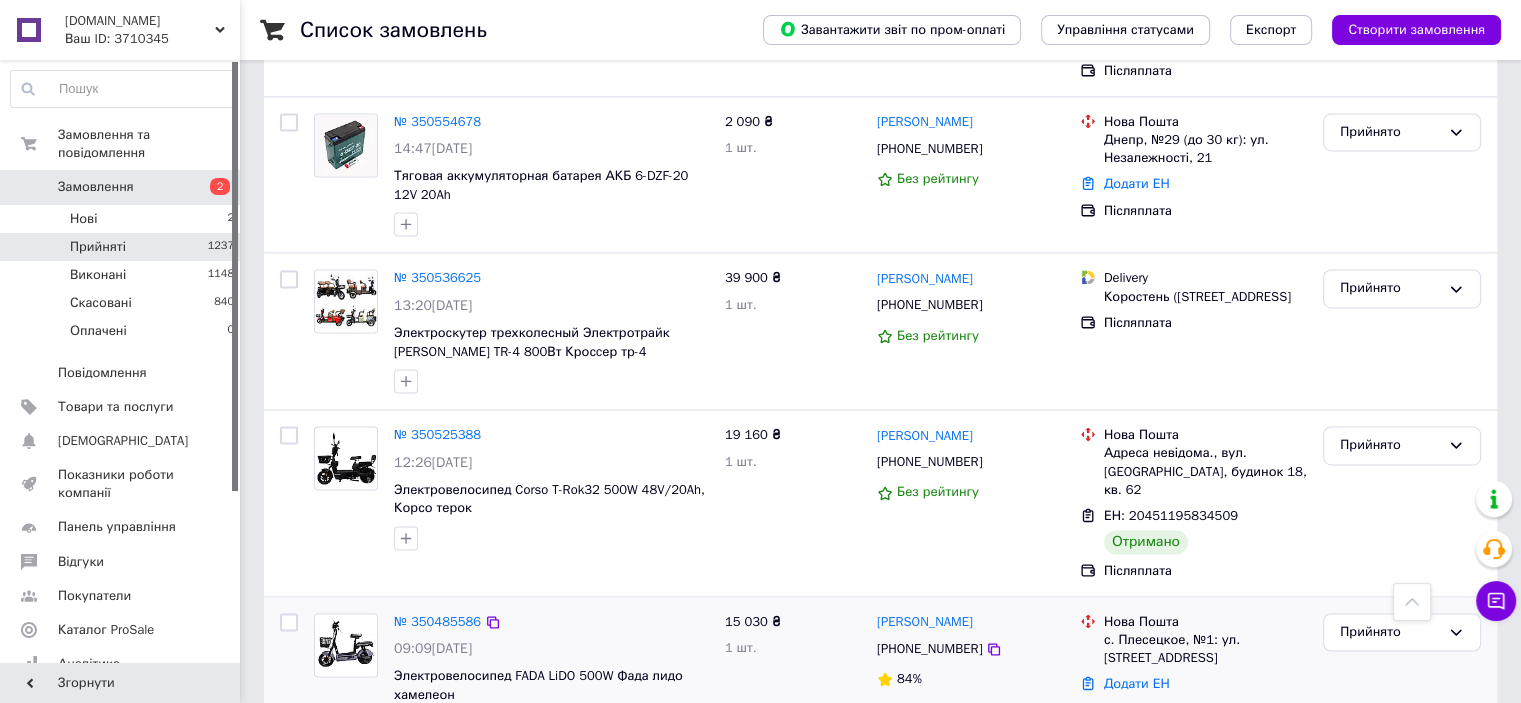 scroll, scrollTop: 3101, scrollLeft: 0, axis: vertical 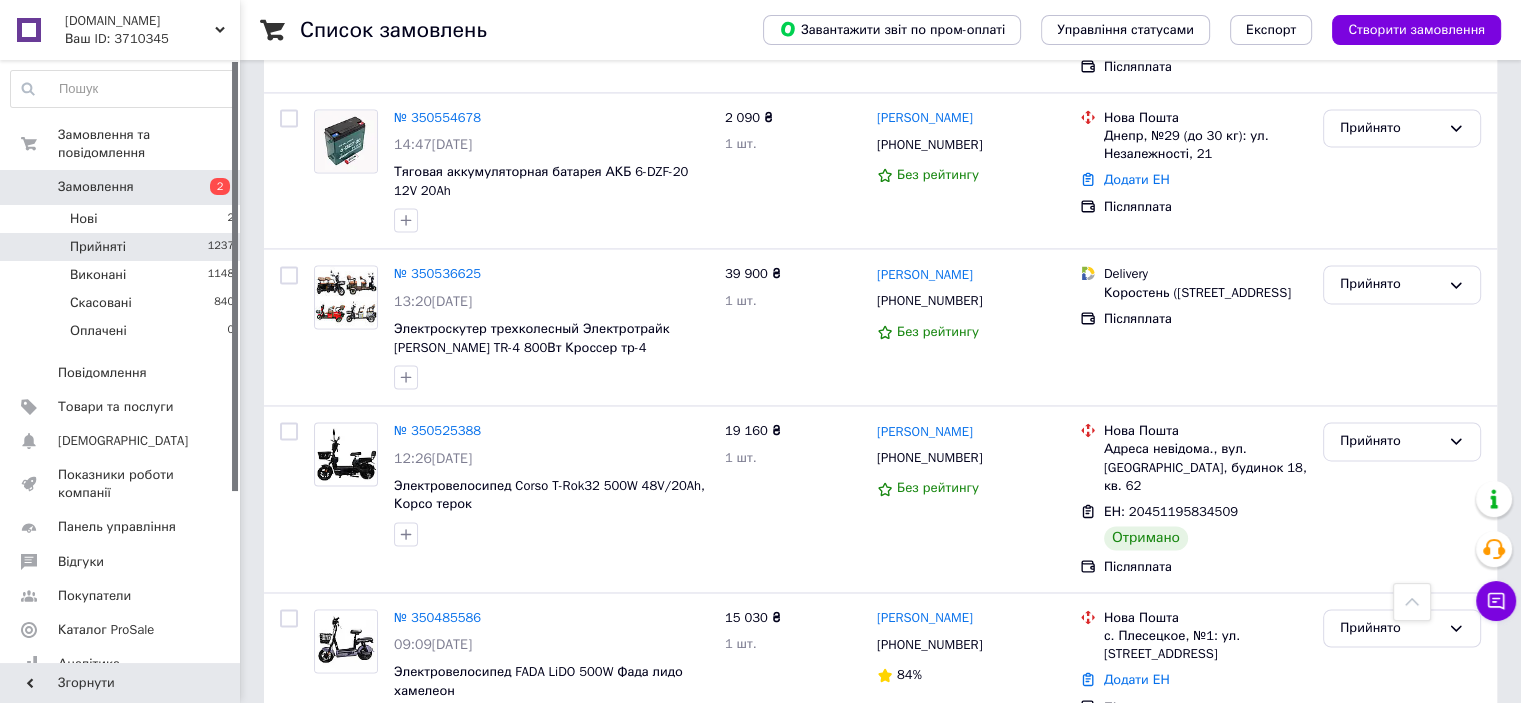 click on "5" at bounding box center (584, 793) 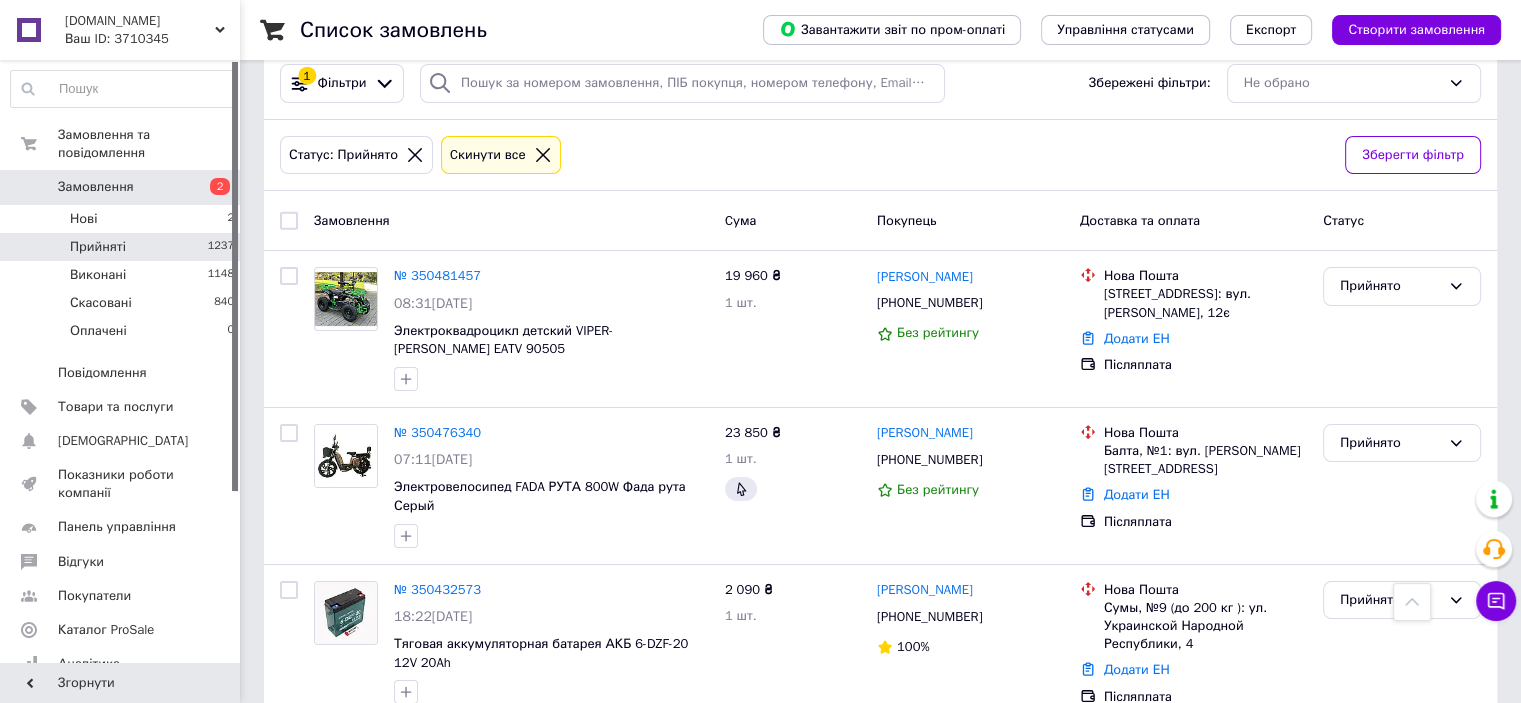 scroll, scrollTop: 0, scrollLeft: 0, axis: both 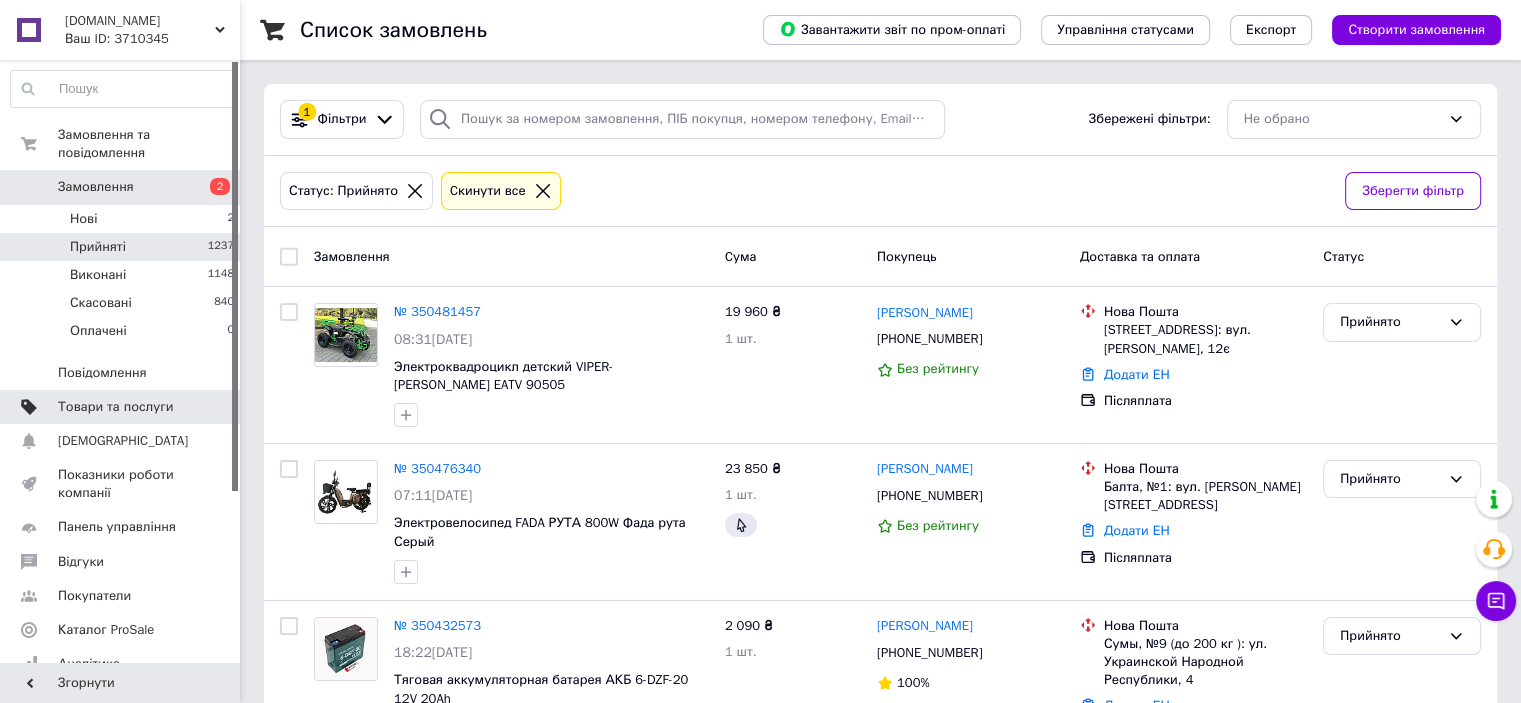 click on "Товари та послуги" at bounding box center [115, 407] 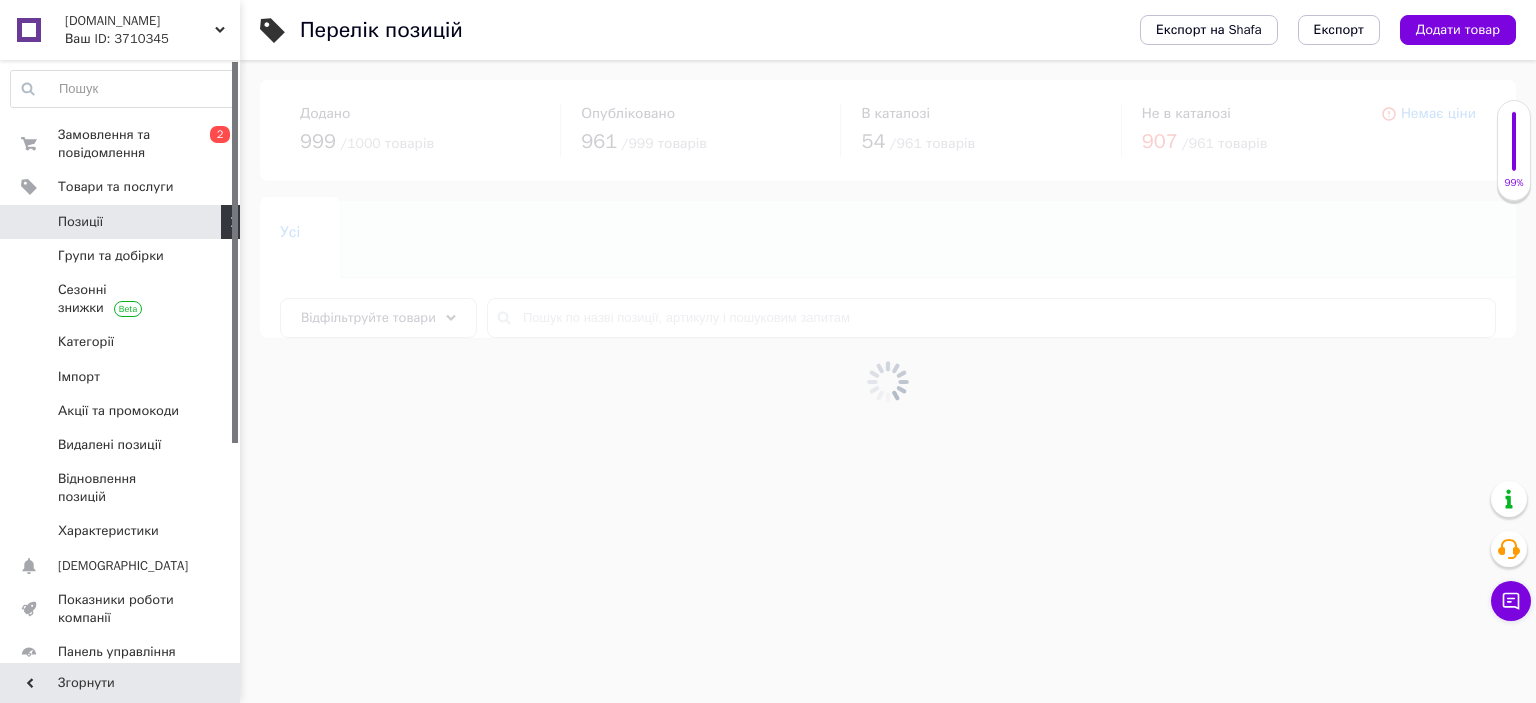 click at bounding box center [888, 381] 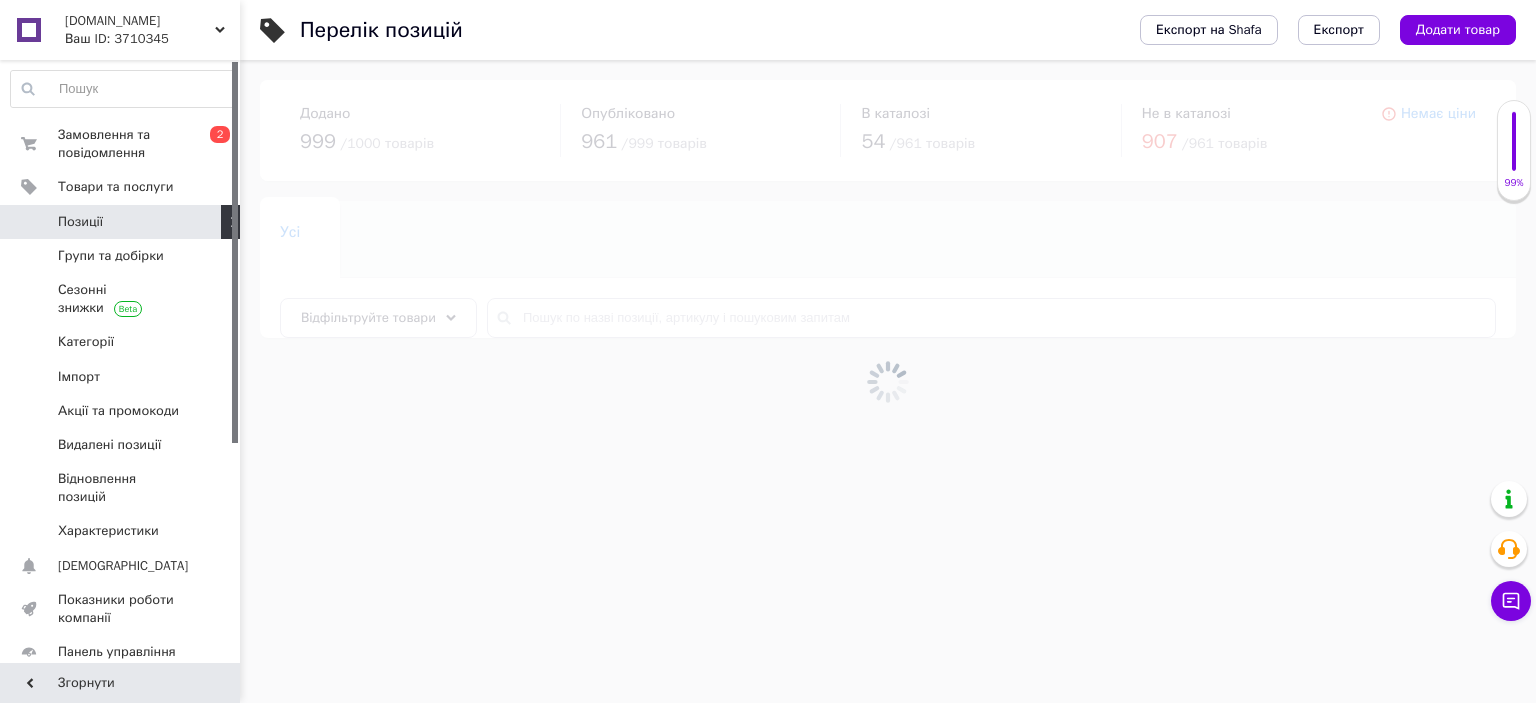 click at bounding box center (888, 381) 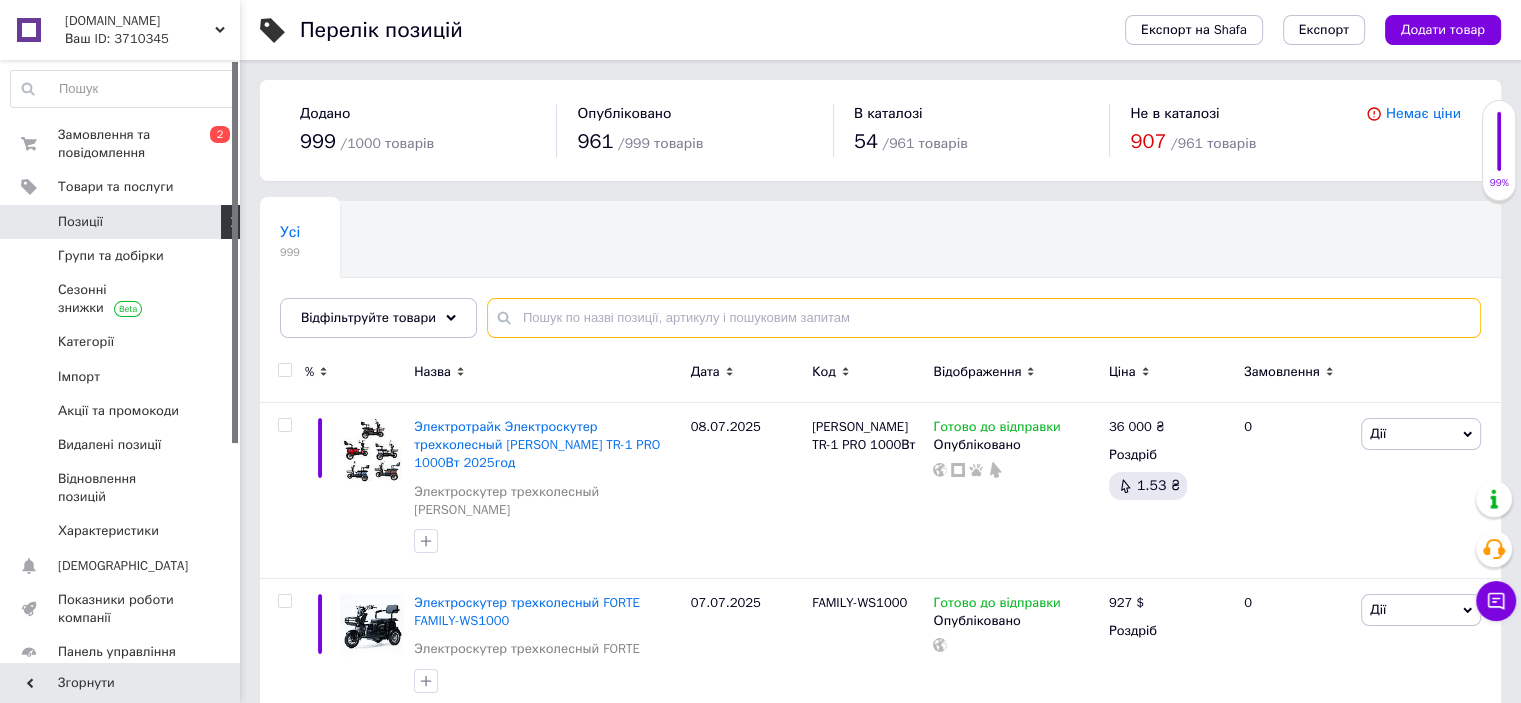 click at bounding box center [984, 318] 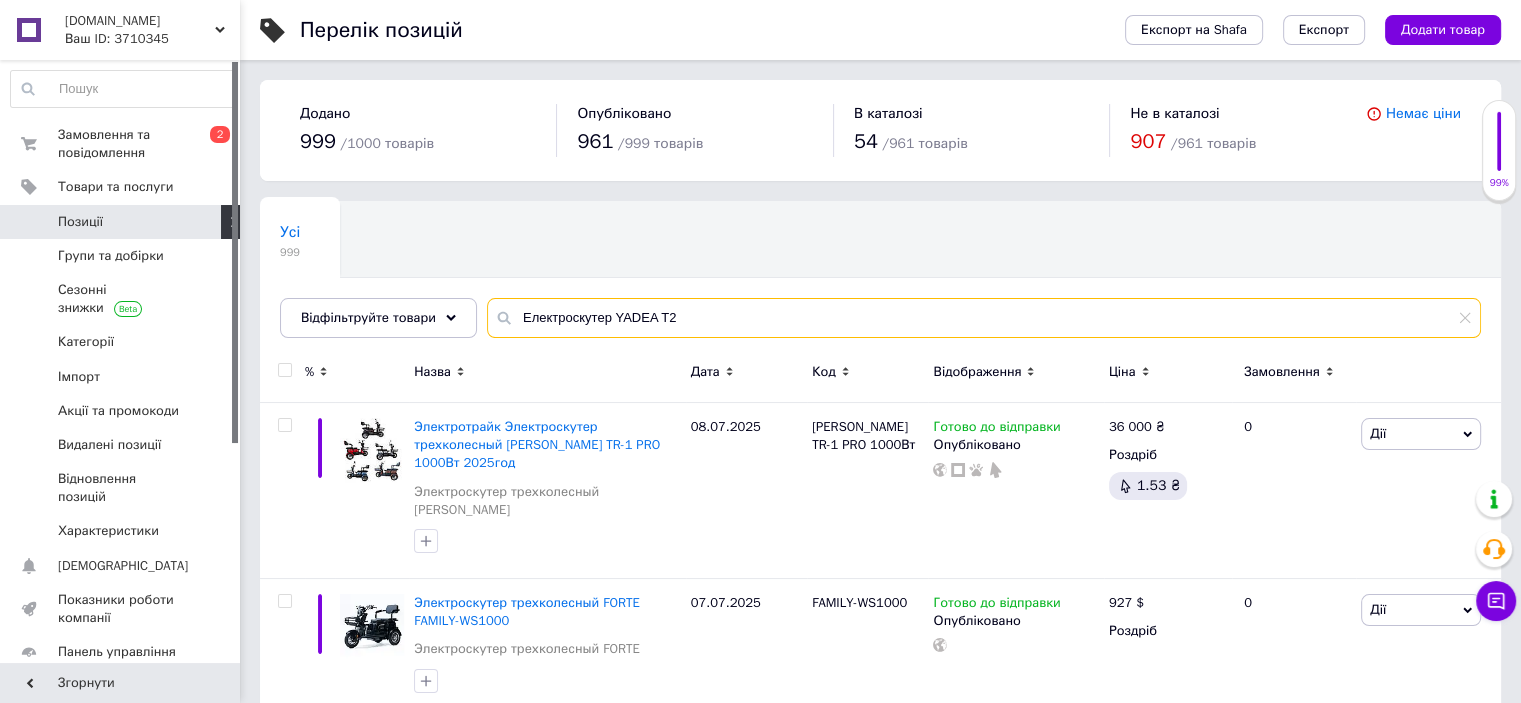 type on "Електроскутер YADEA T2" 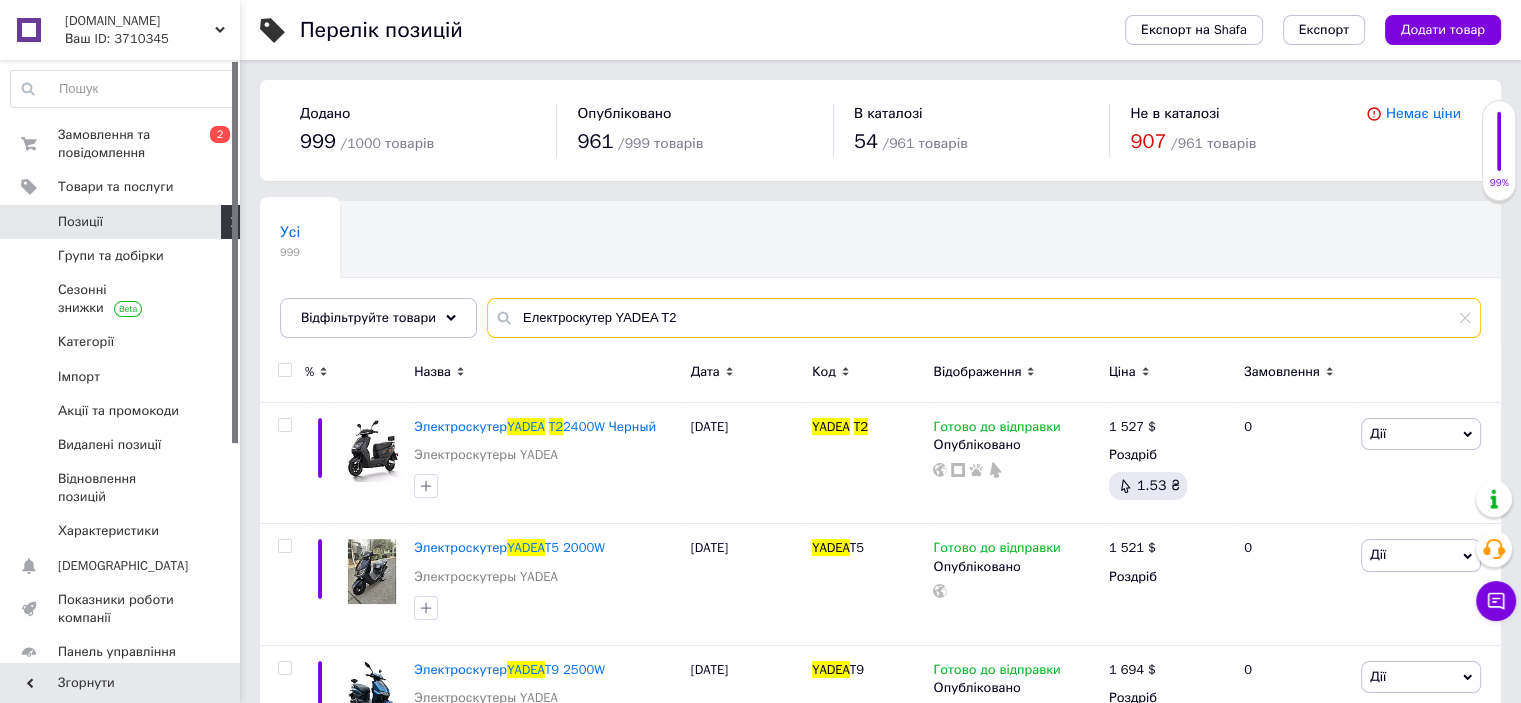 scroll, scrollTop: 81, scrollLeft: 0, axis: vertical 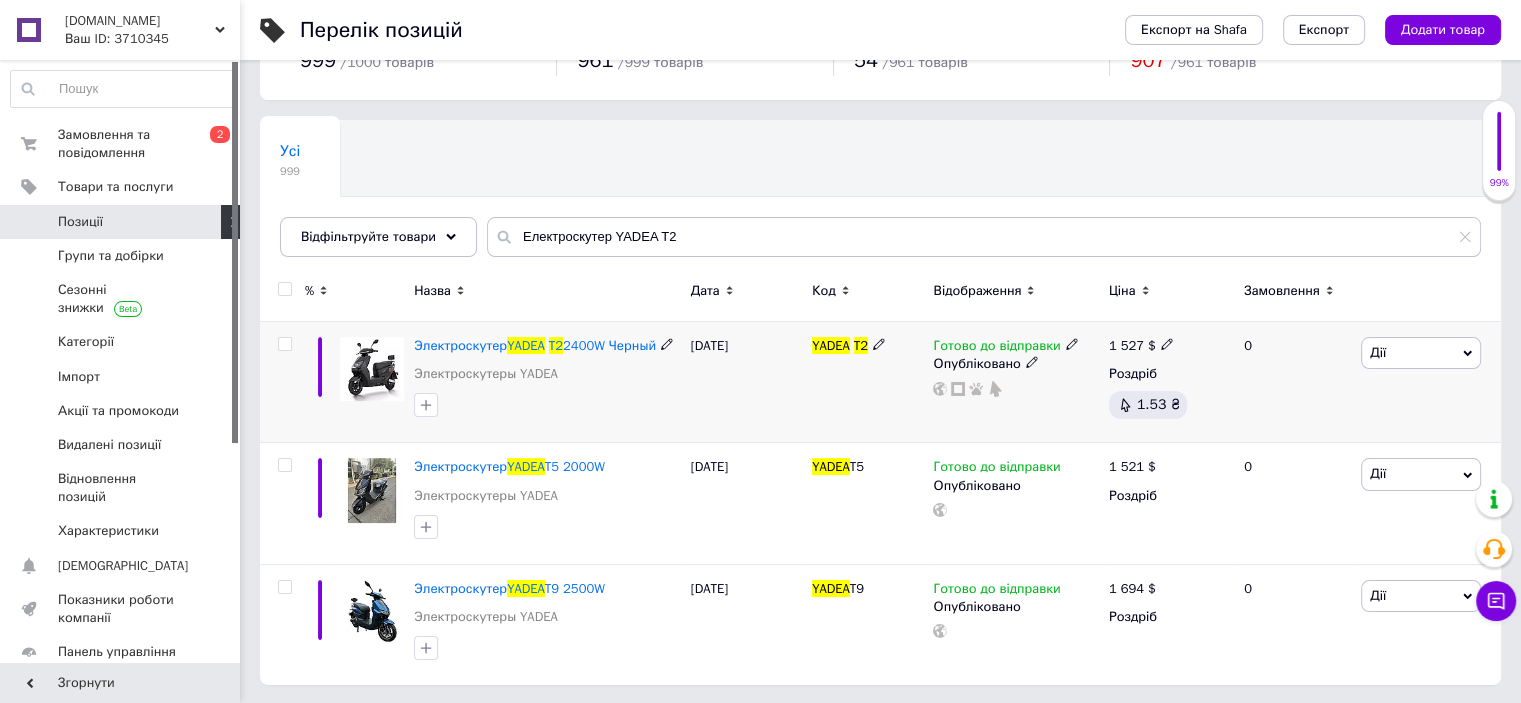 click on "Дії" at bounding box center [1421, 353] 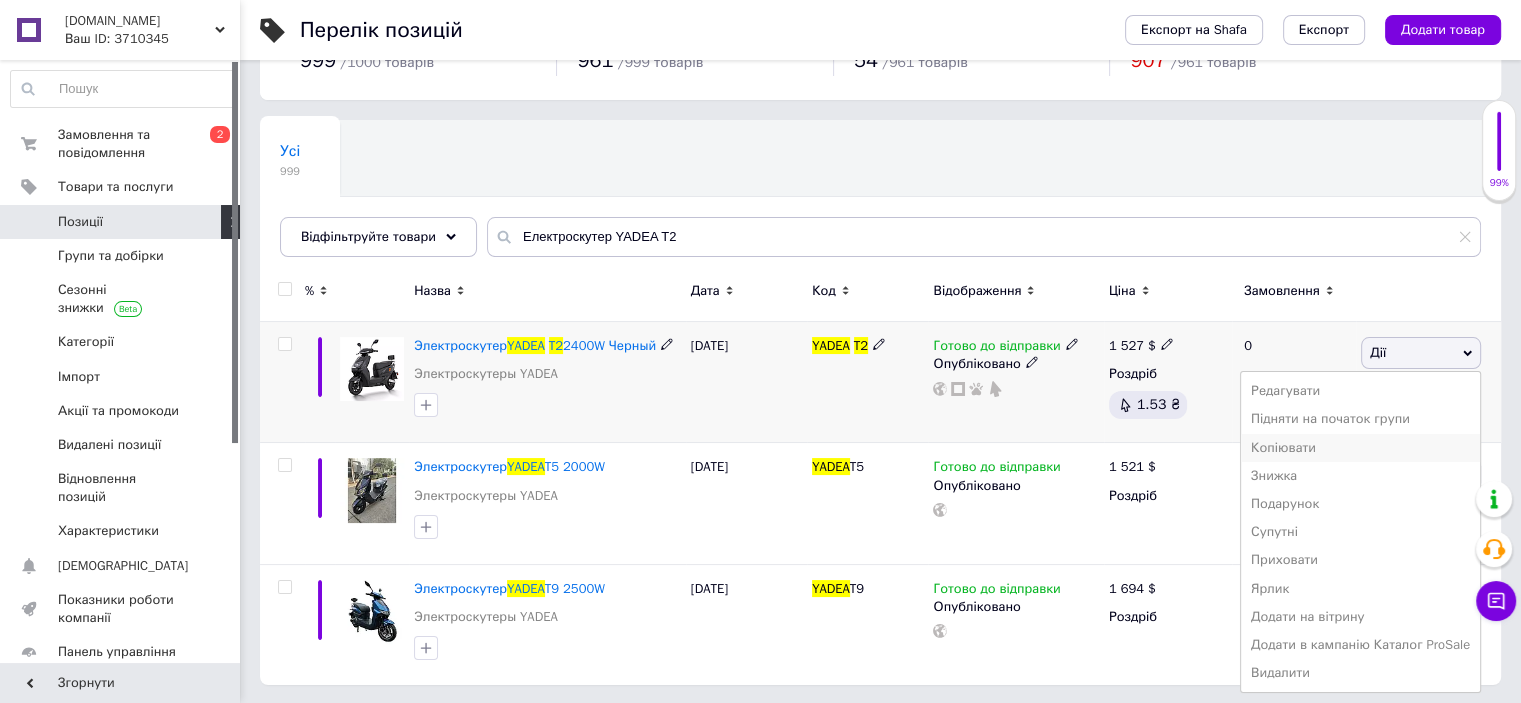 click on "Копіювати" at bounding box center [1360, 448] 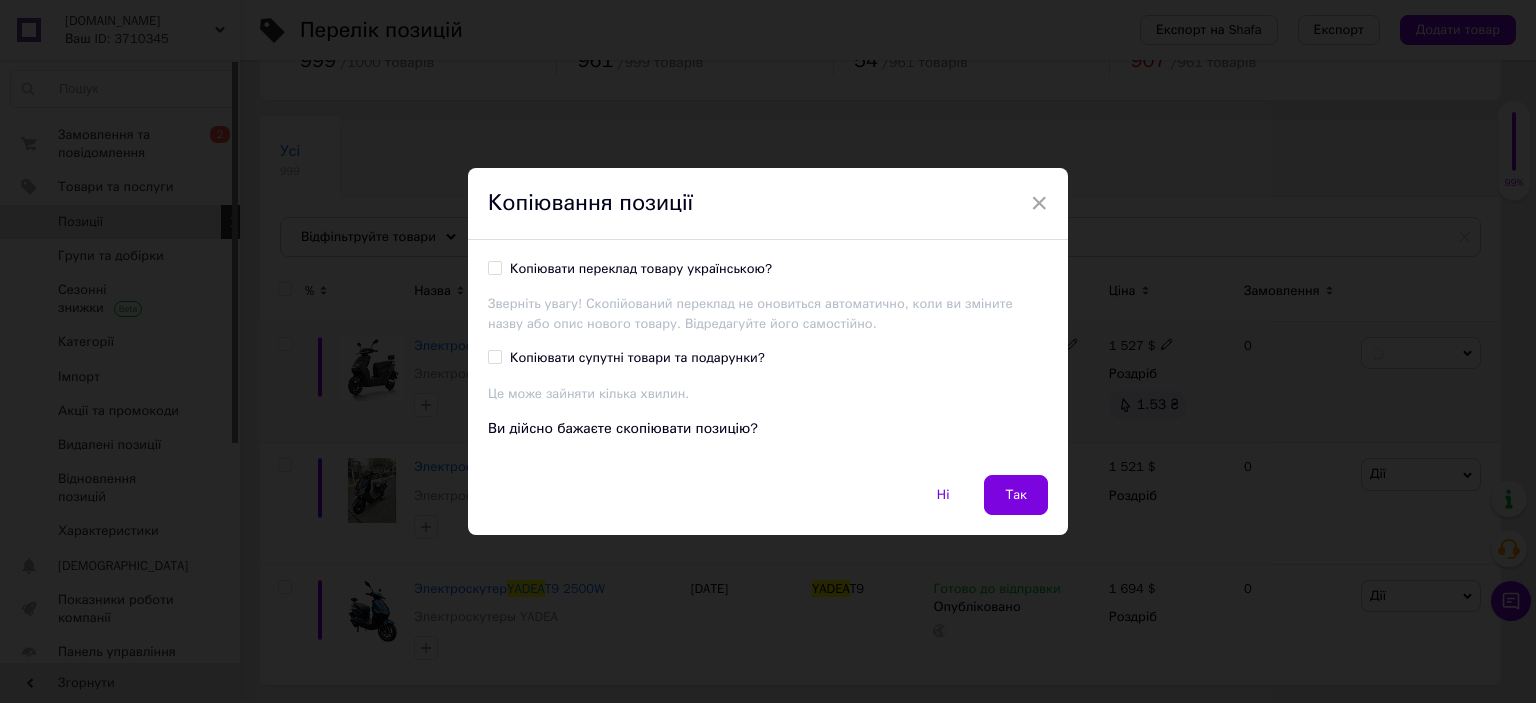 click on "Копіювати переклад товару українською?" at bounding box center (641, 269) 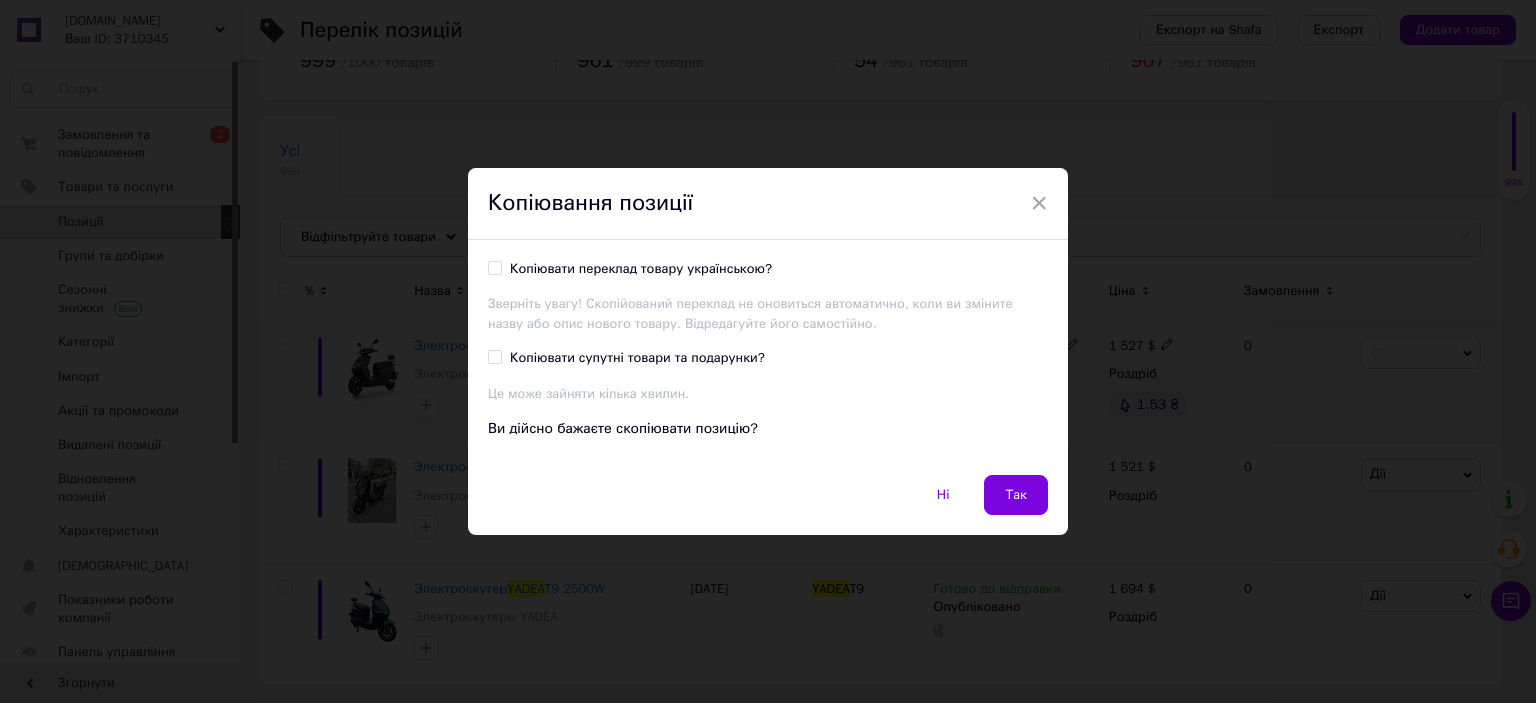 click on "Копіювати переклад товару українською?" at bounding box center [494, 267] 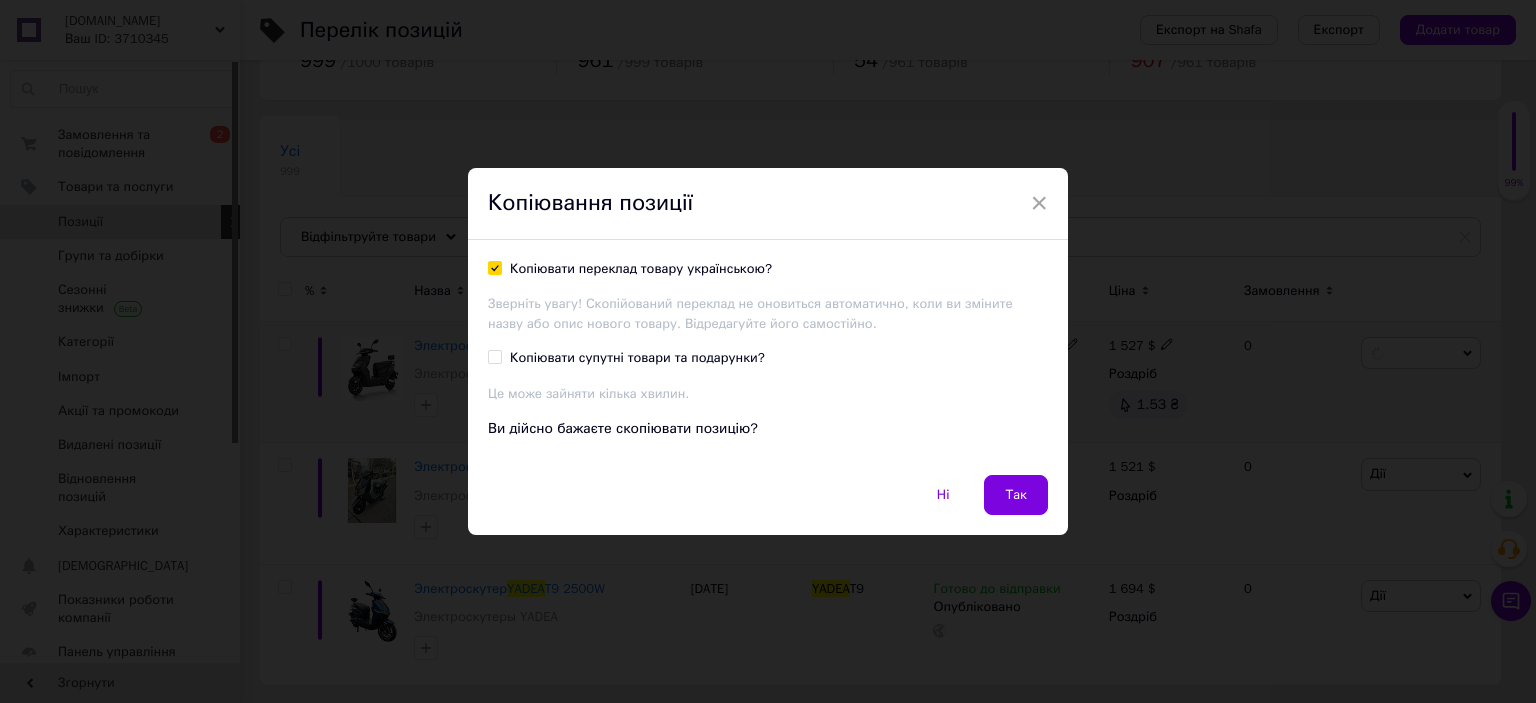 checkbox on "true" 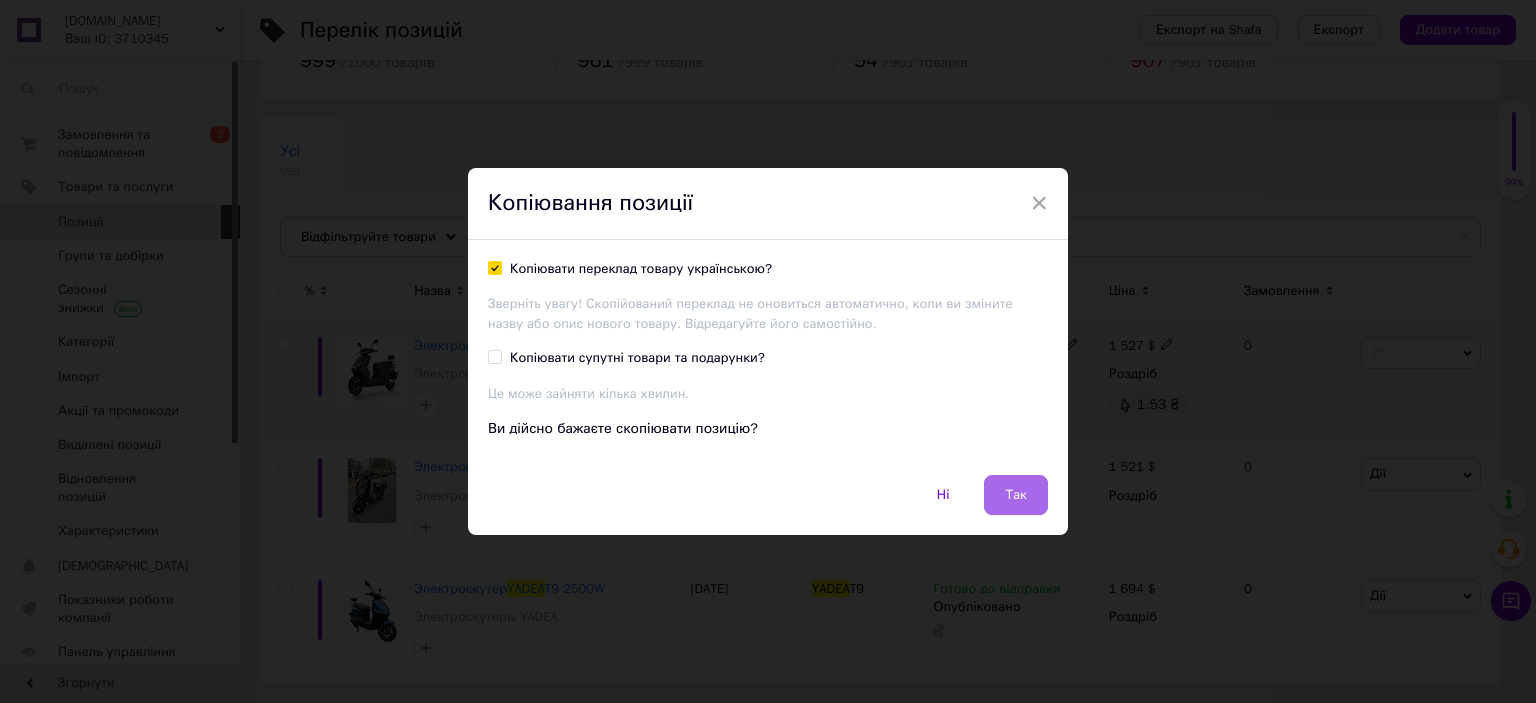 click on "Так" at bounding box center (1016, 495) 